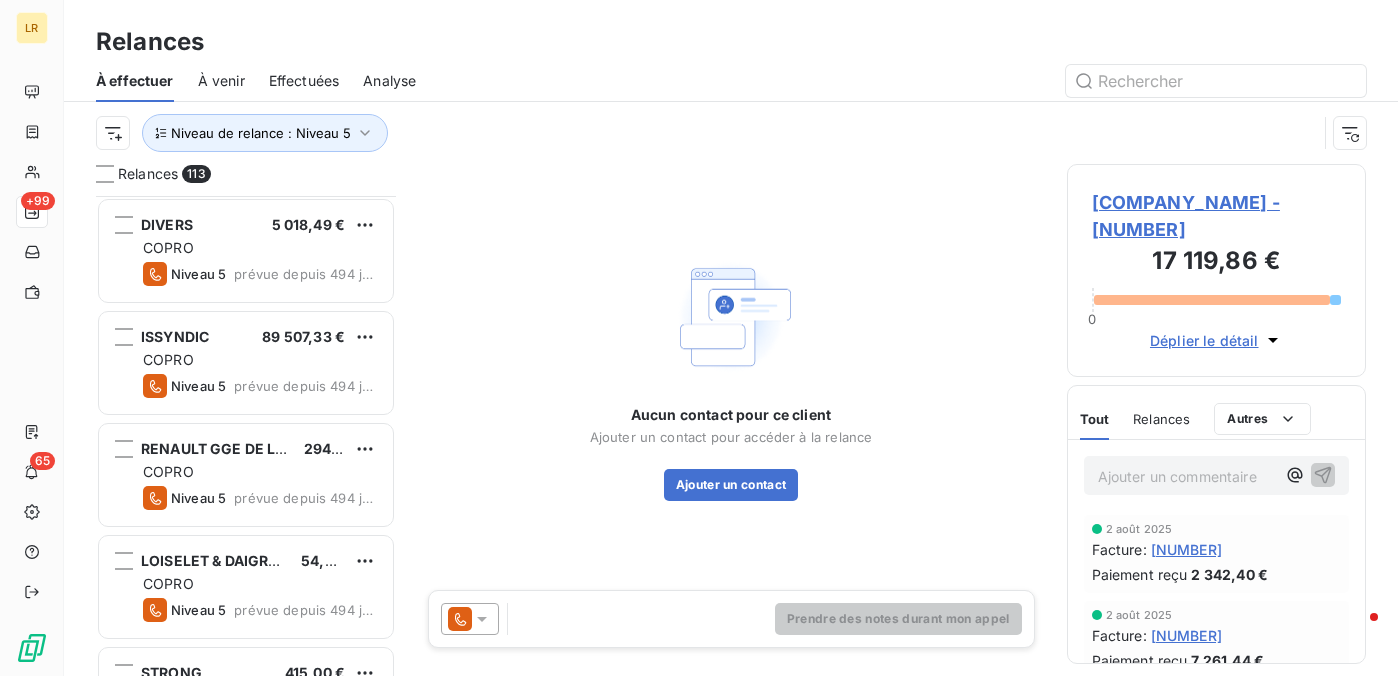 scroll, scrollTop: 0, scrollLeft: 0, axis: both 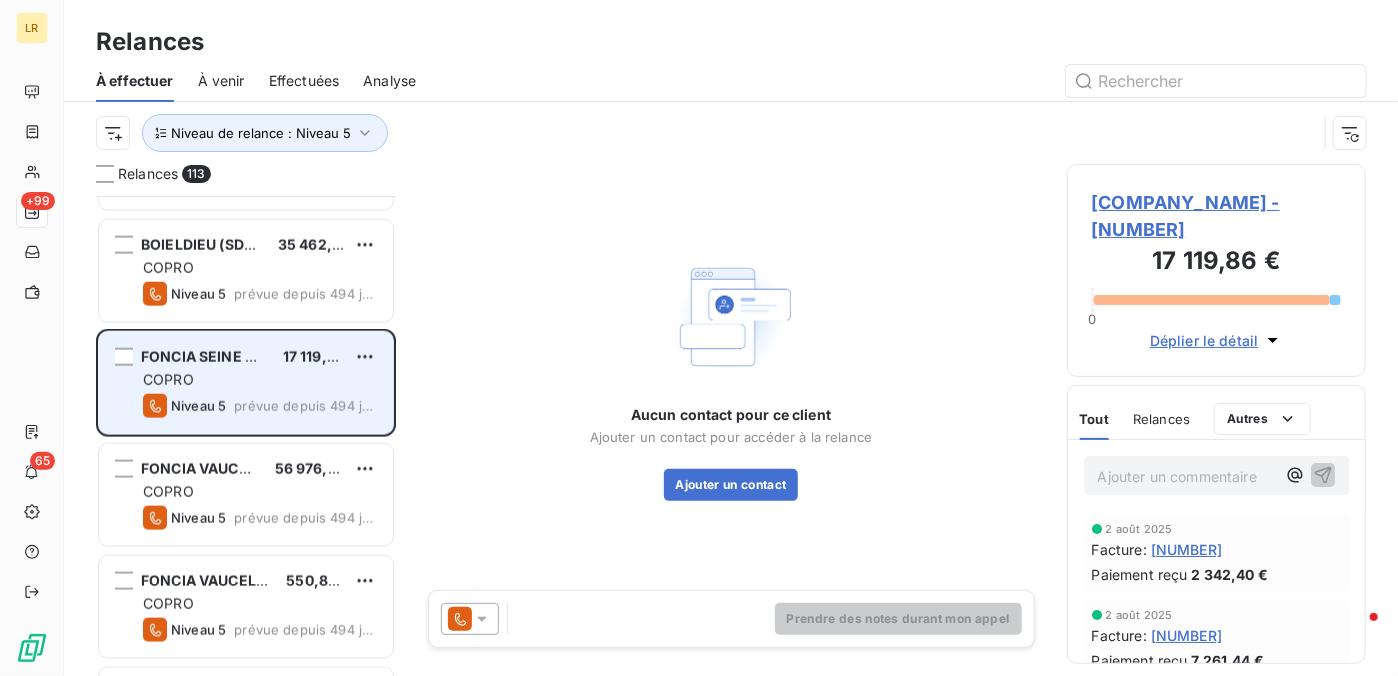 click on "COPRO" at bounding box center (260, 380) 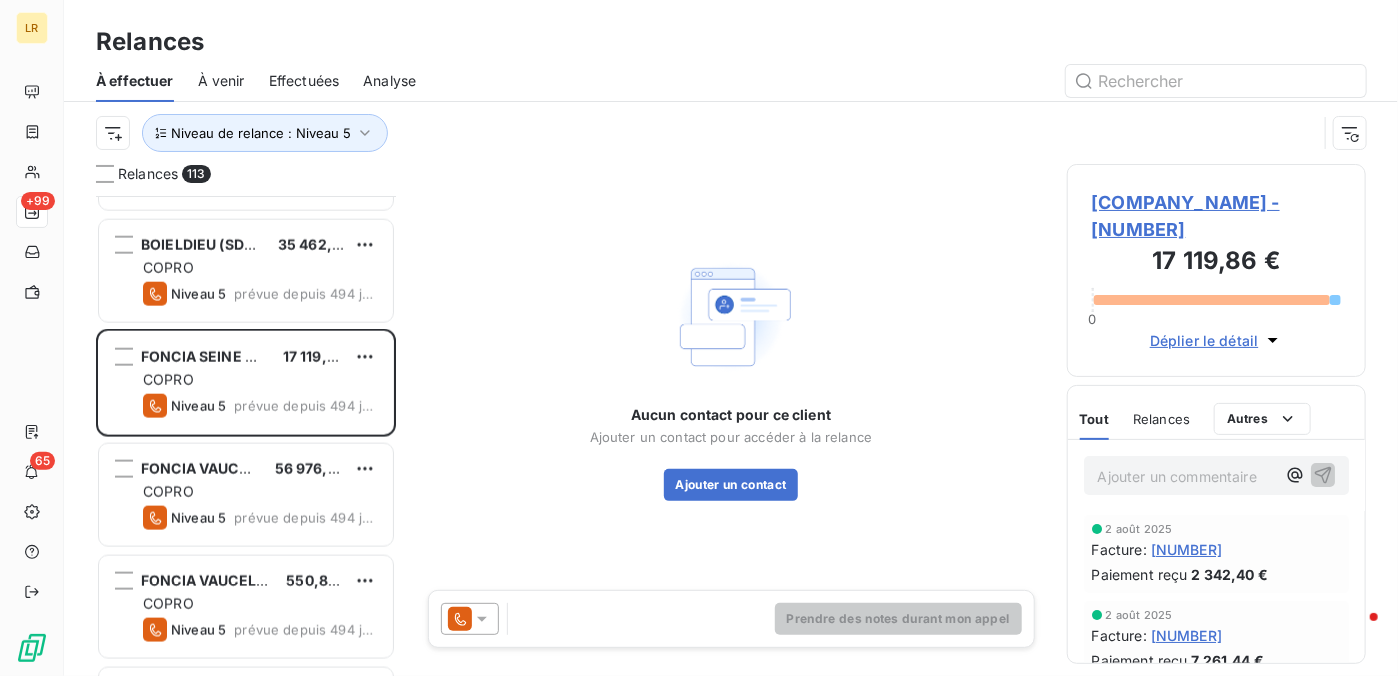 click 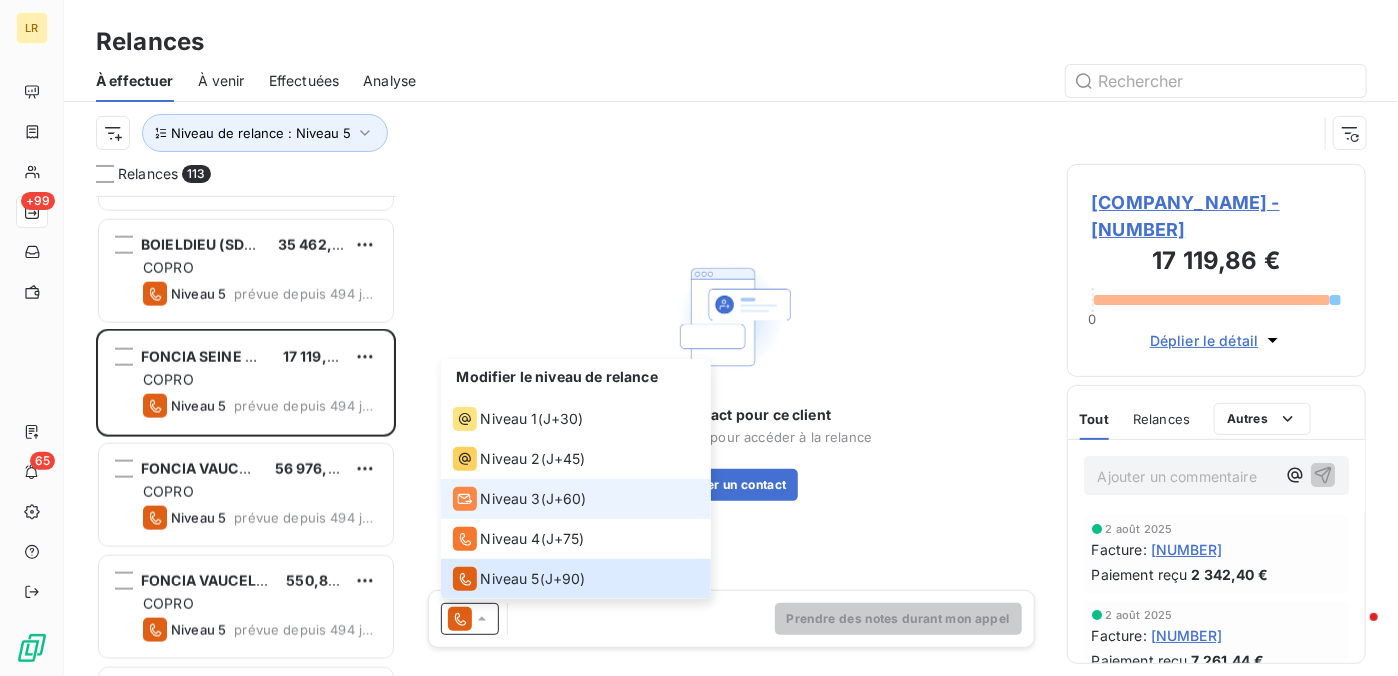 click on "Niveau 3" at bounding box center (511, 499) 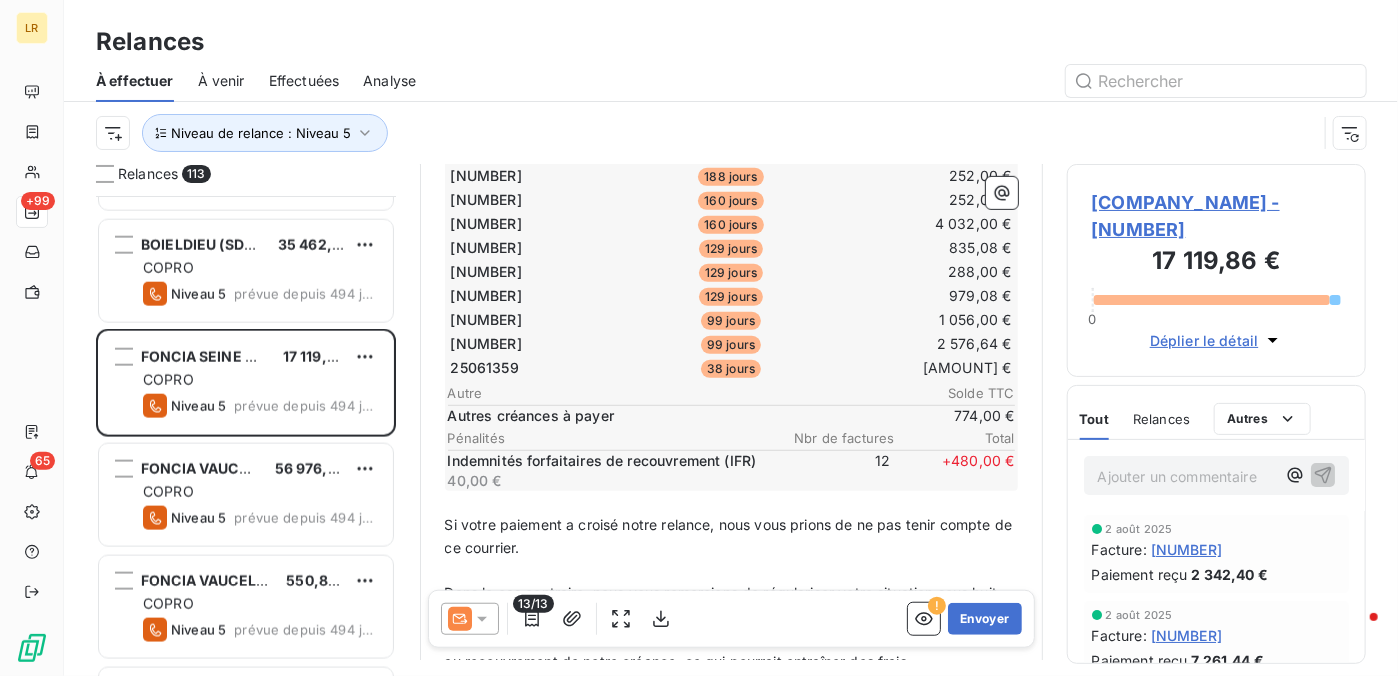 scroll, scrollTop: 300, scrollLeft: 0, axis: vertical 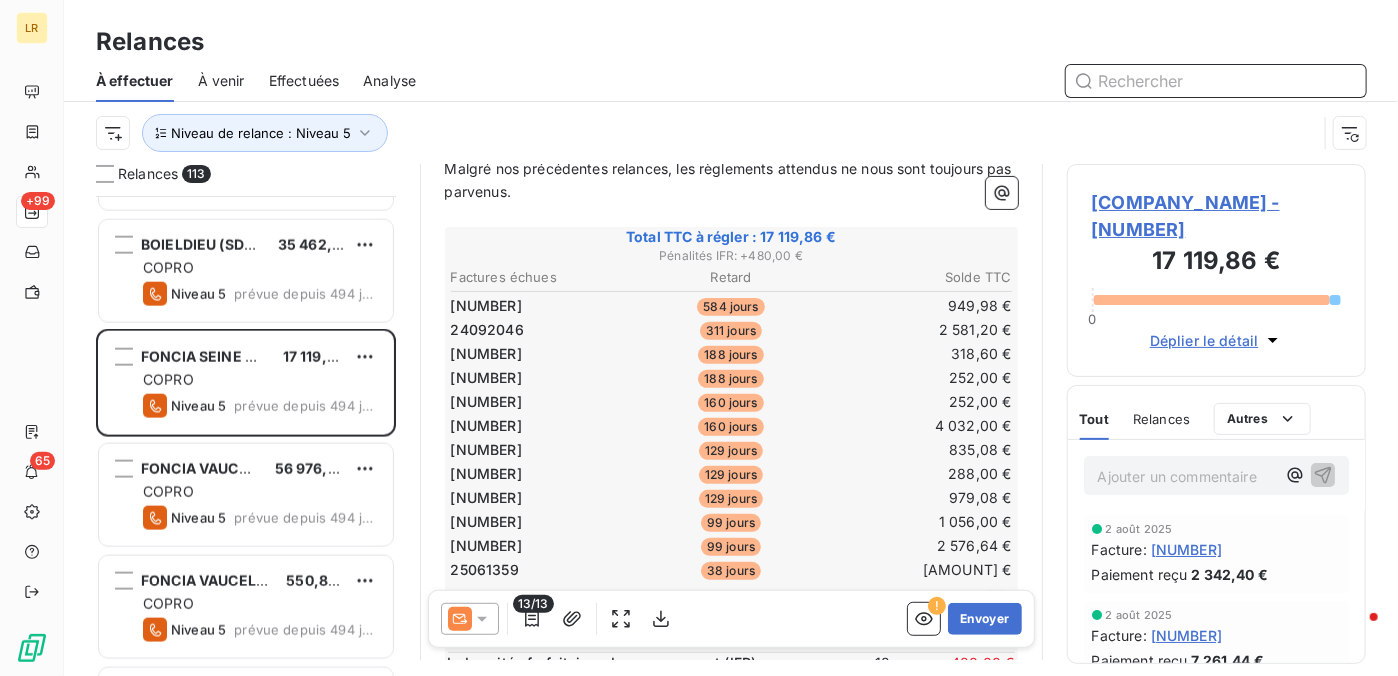 click at bounding box center (1216, 81) 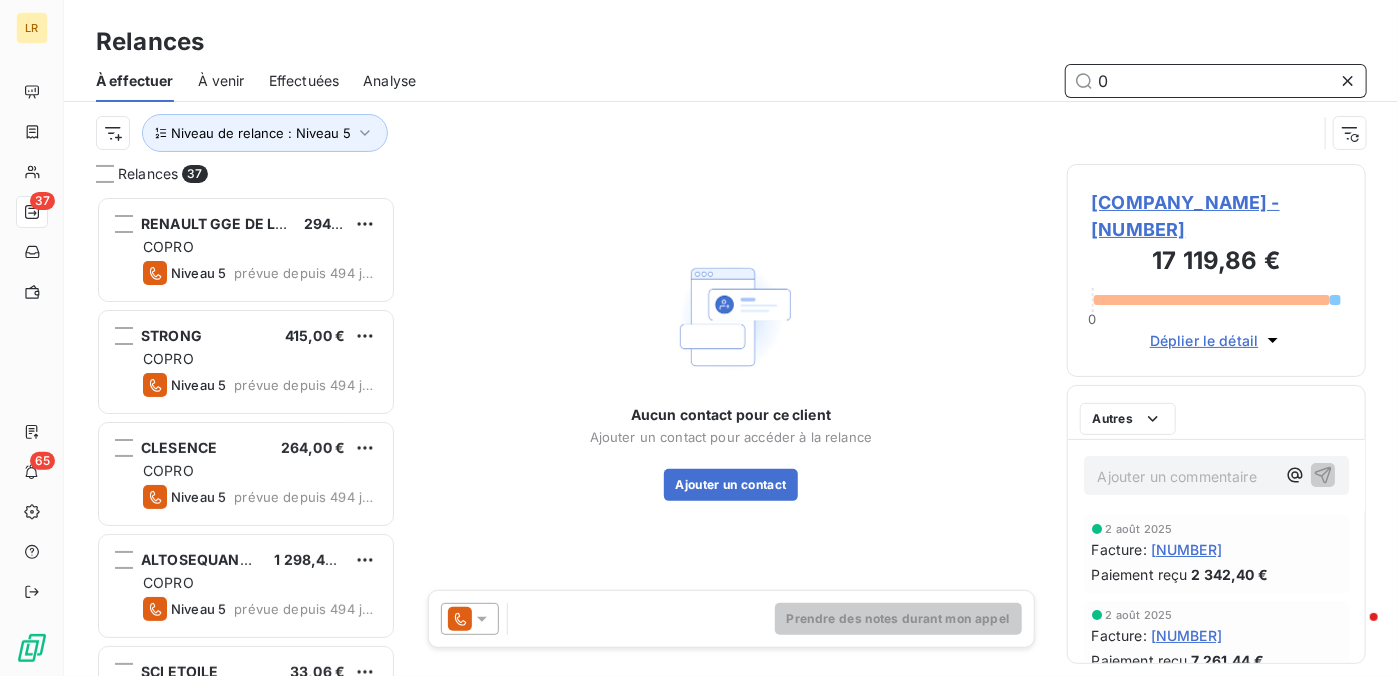 scroll, scrollTop: 16, scrollLeft: 16, axis: both 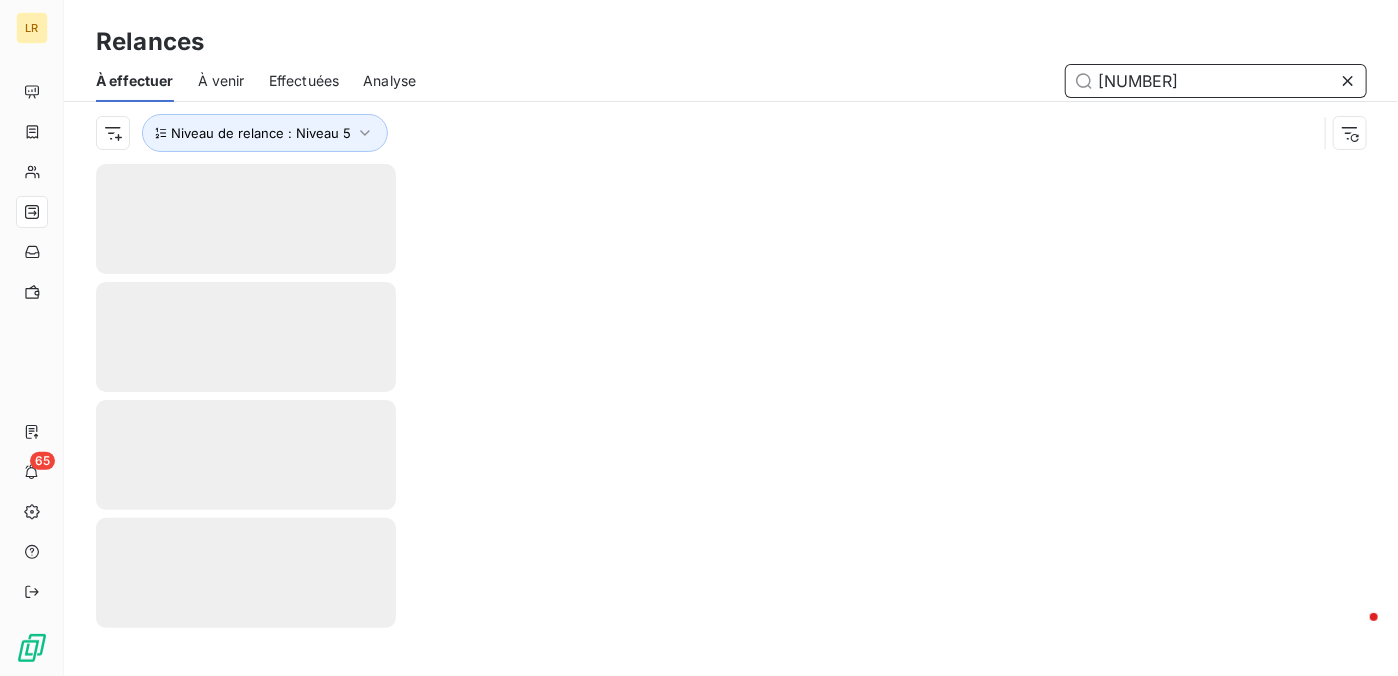 type on "[NUMBER]" 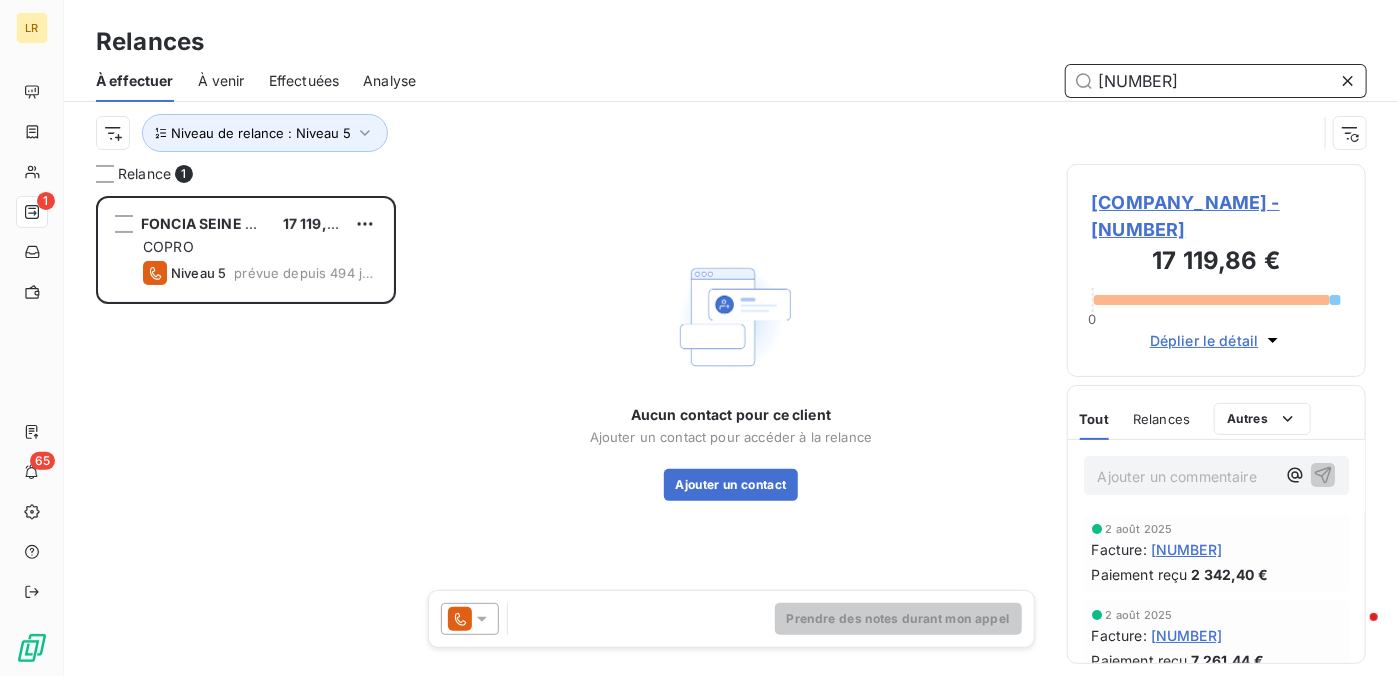 scroll, scrollTop: 16, scrollLeft: 16, axis: both 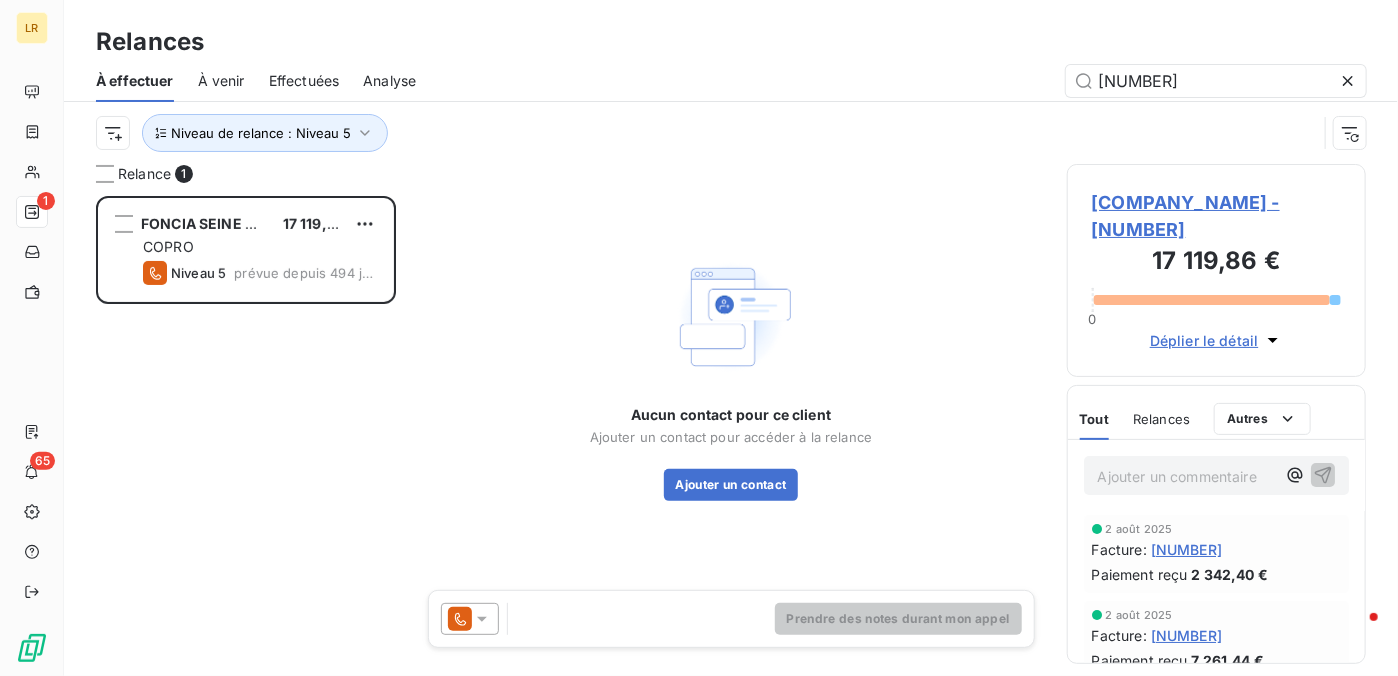 click 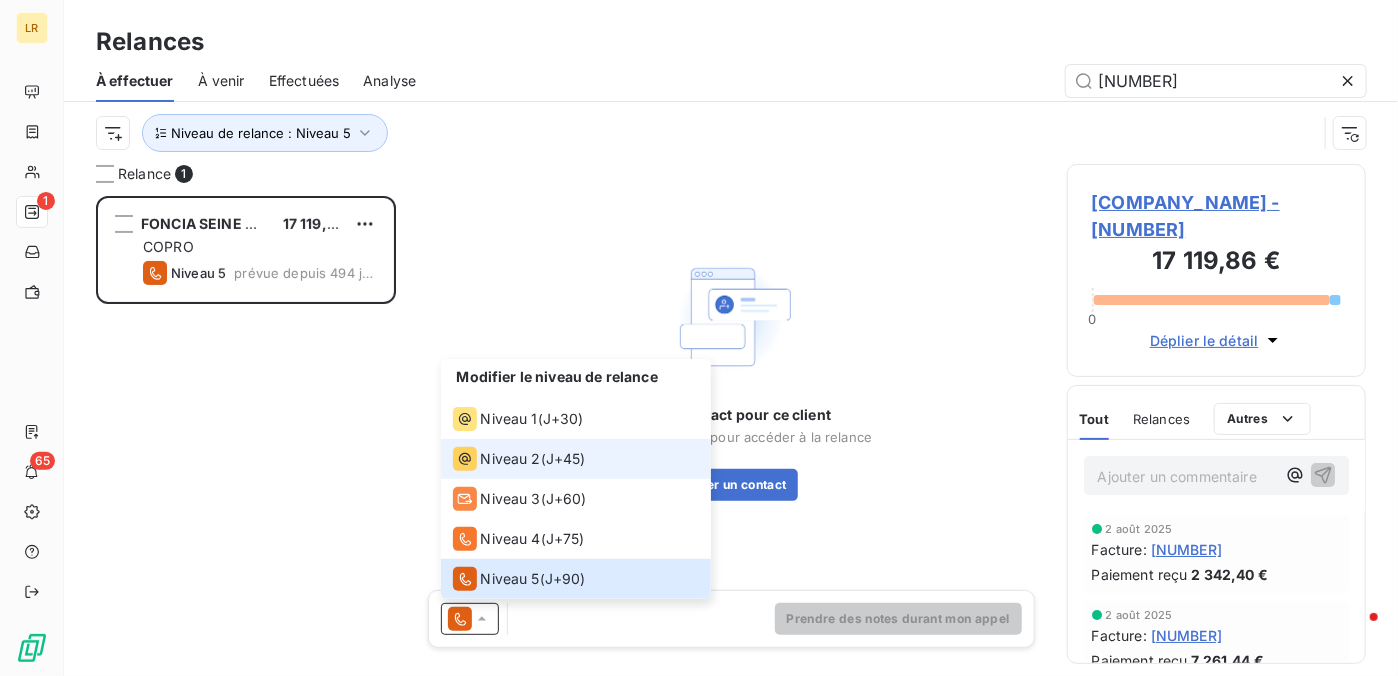 click on "Niveau 2" at bounding box center [511, 459] 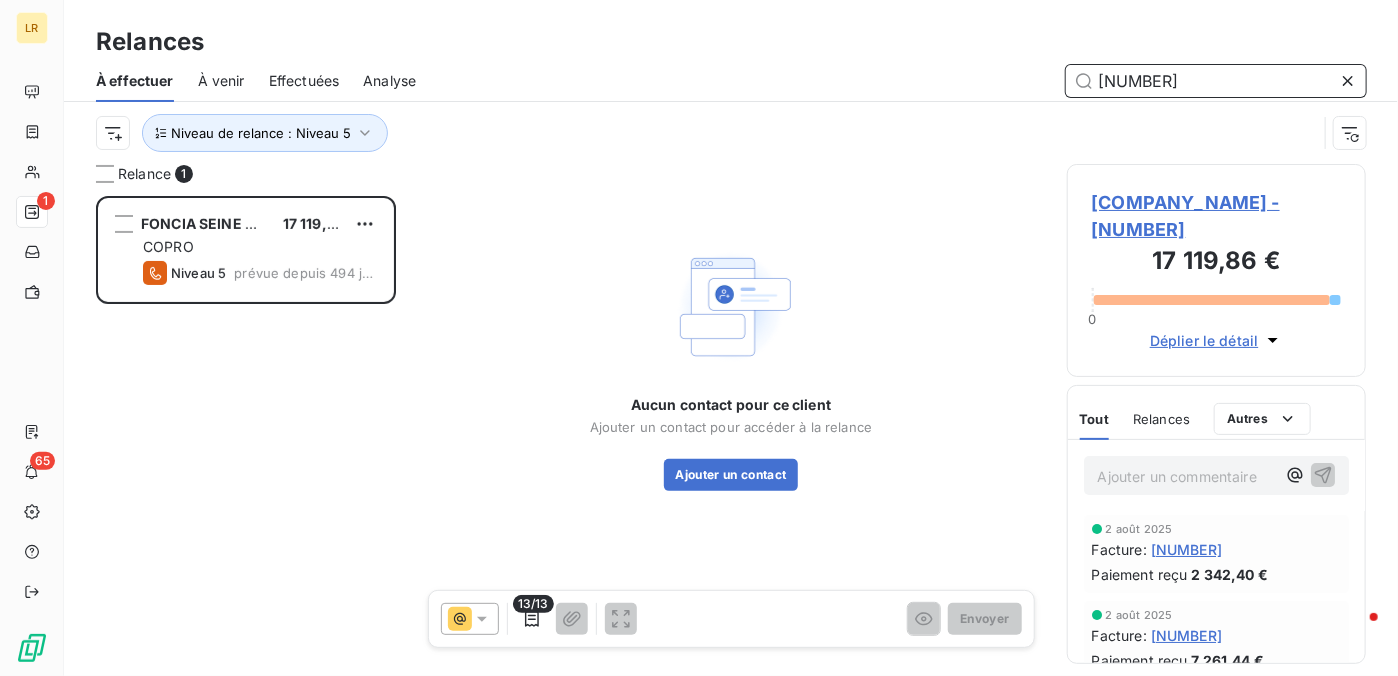 drag, startPoint x: 1185, startPoint y: 81, endPoint x: 1018, endPoint y: 84, distance: 167.02695 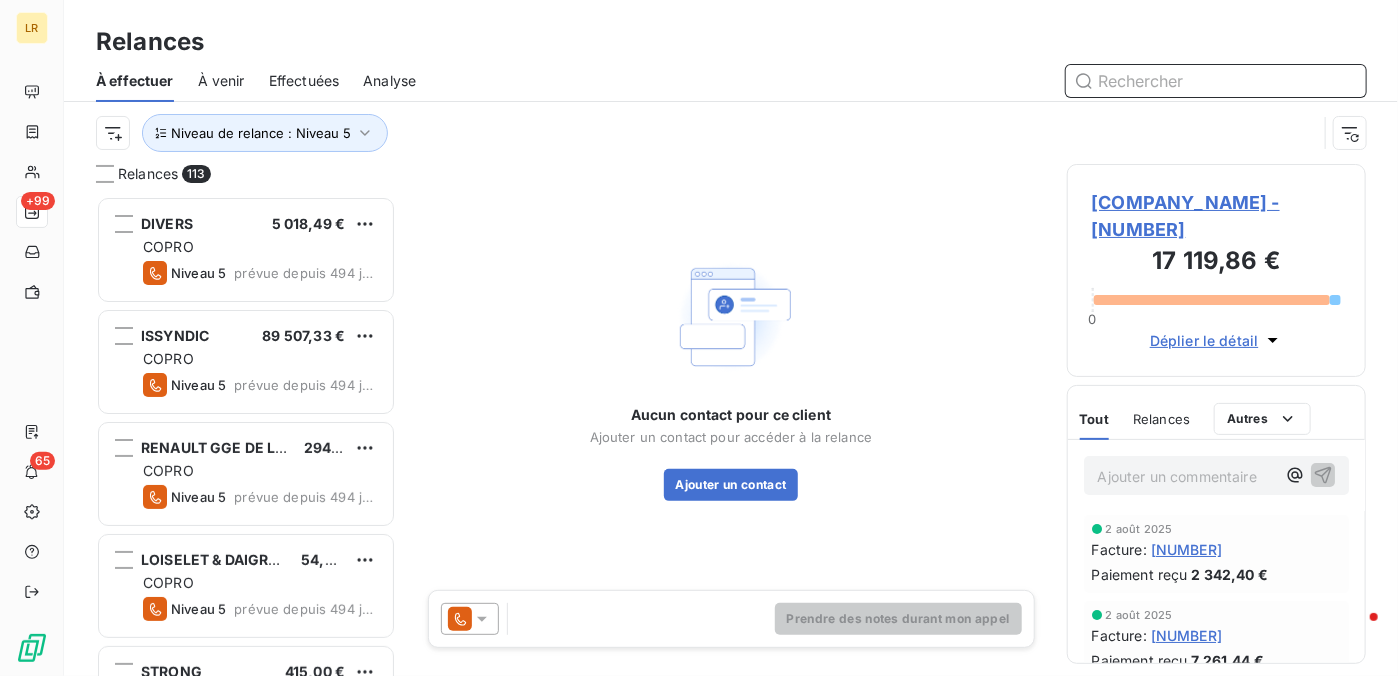 scroll, scrollTop: 16, scrollLeft: 16, axis: both 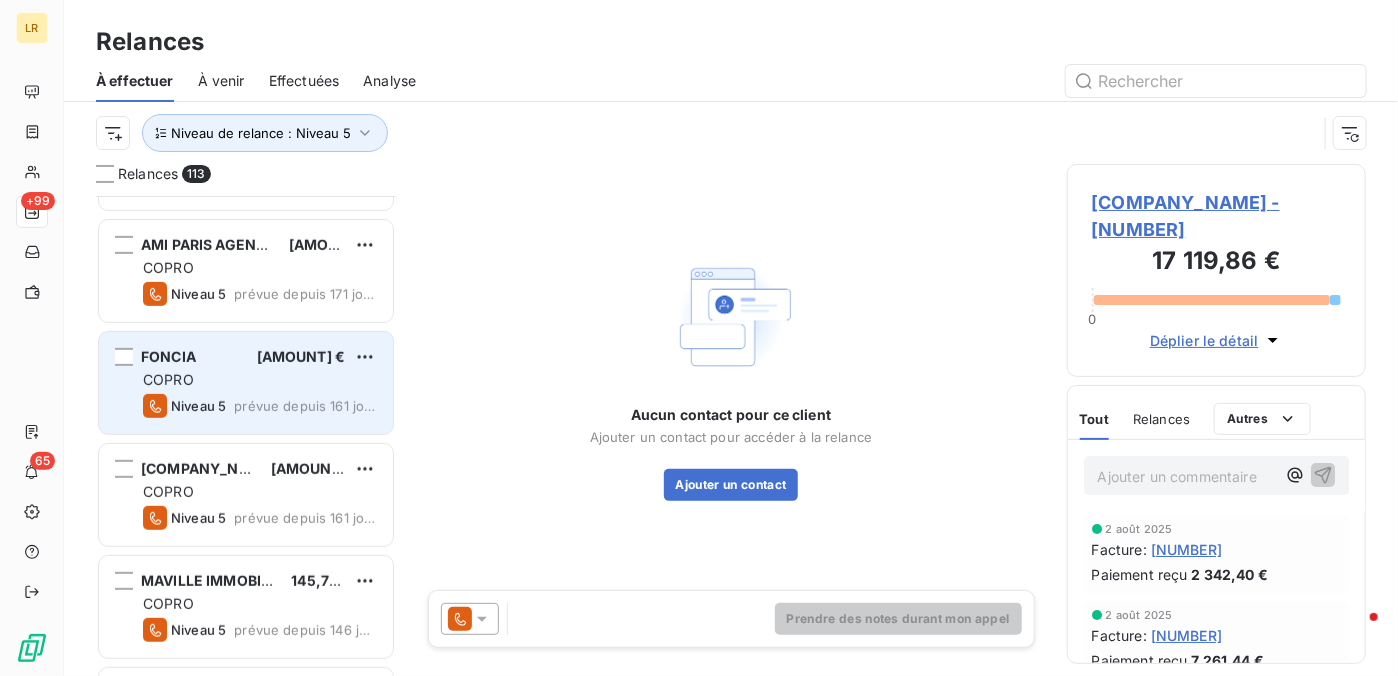 click on "prévue depuis 161 jours" at bounding box center (305, 406) 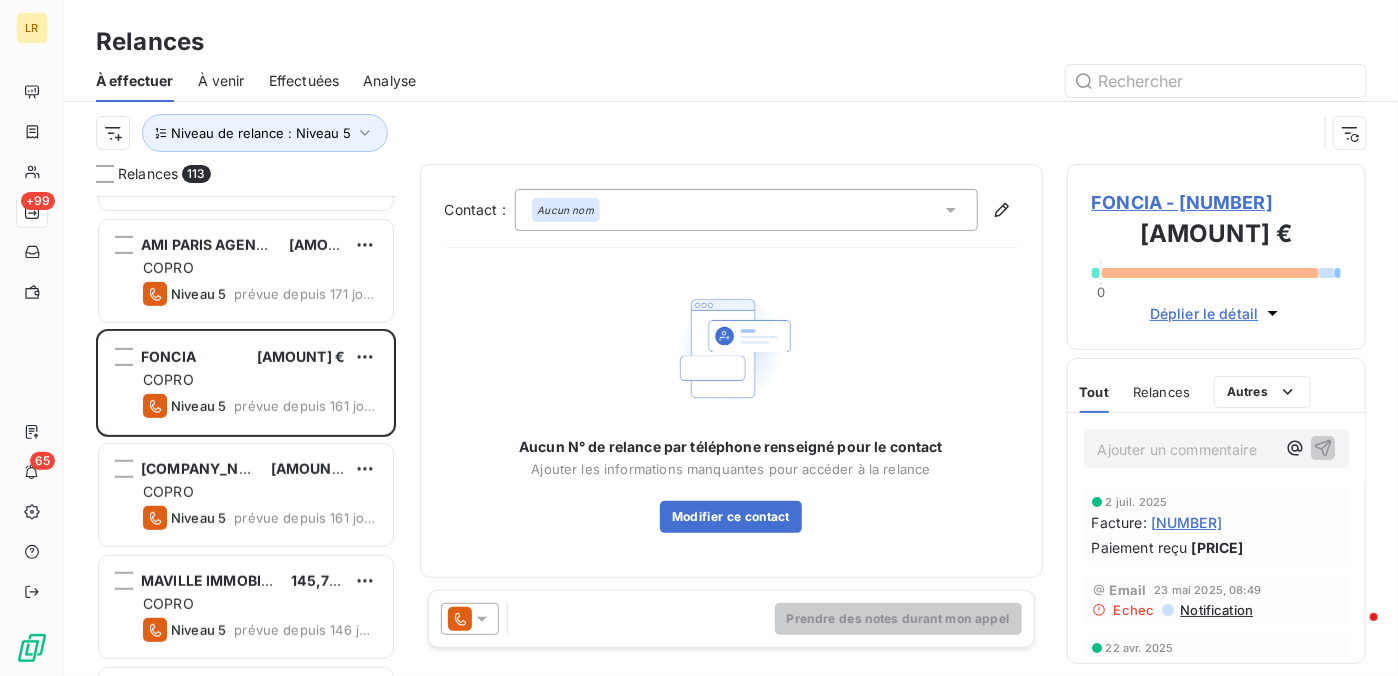 click 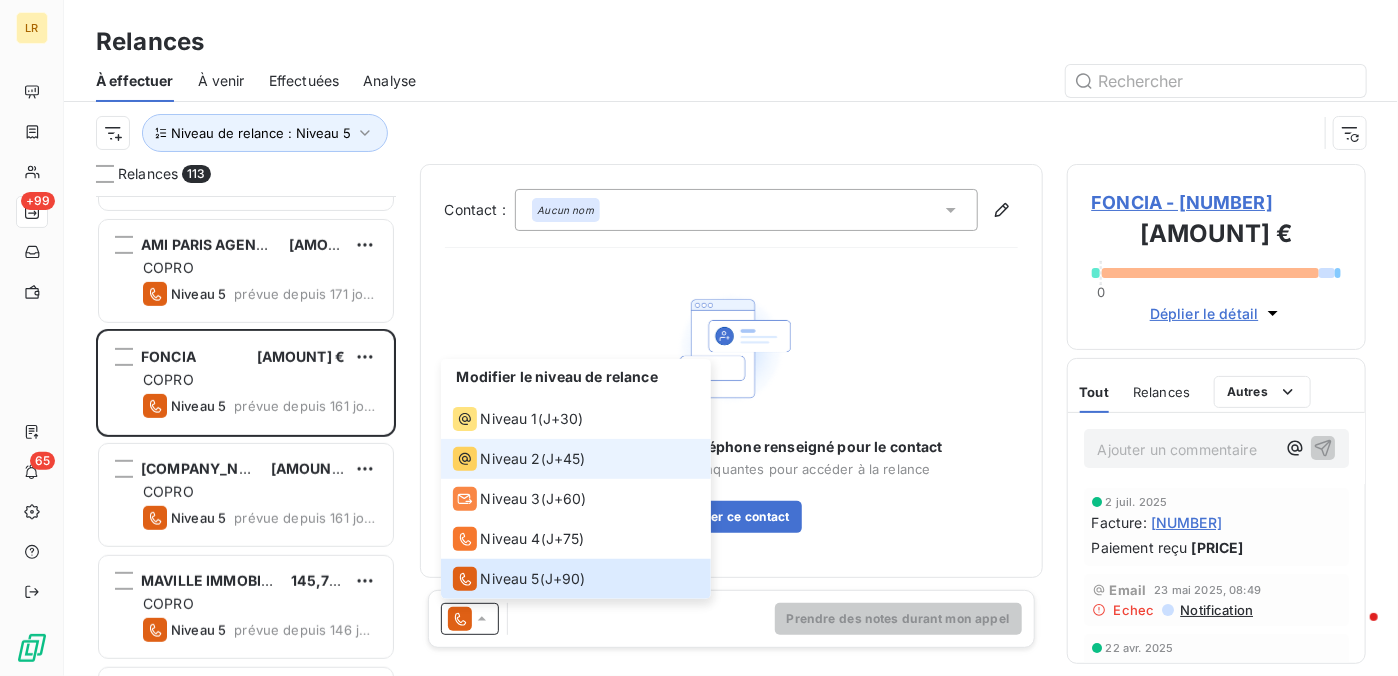 click on "Niveau 2" at bounding box center (511, 459) 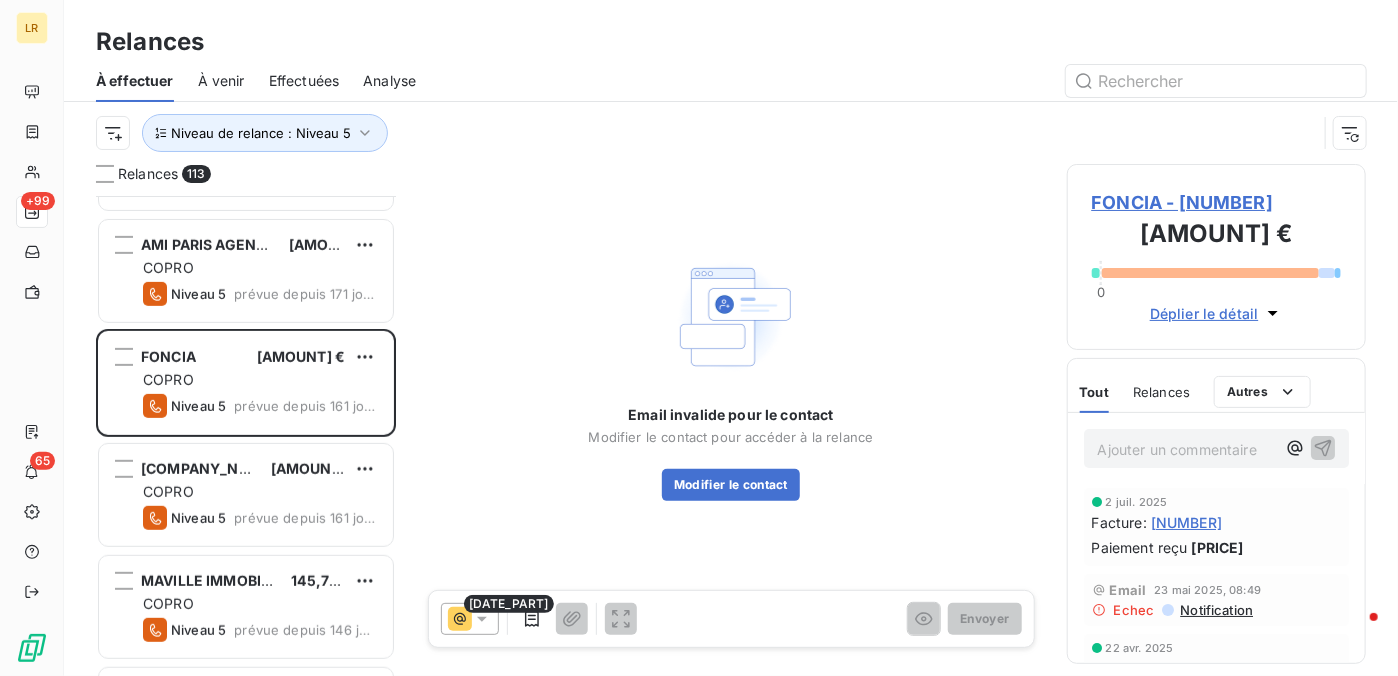 click 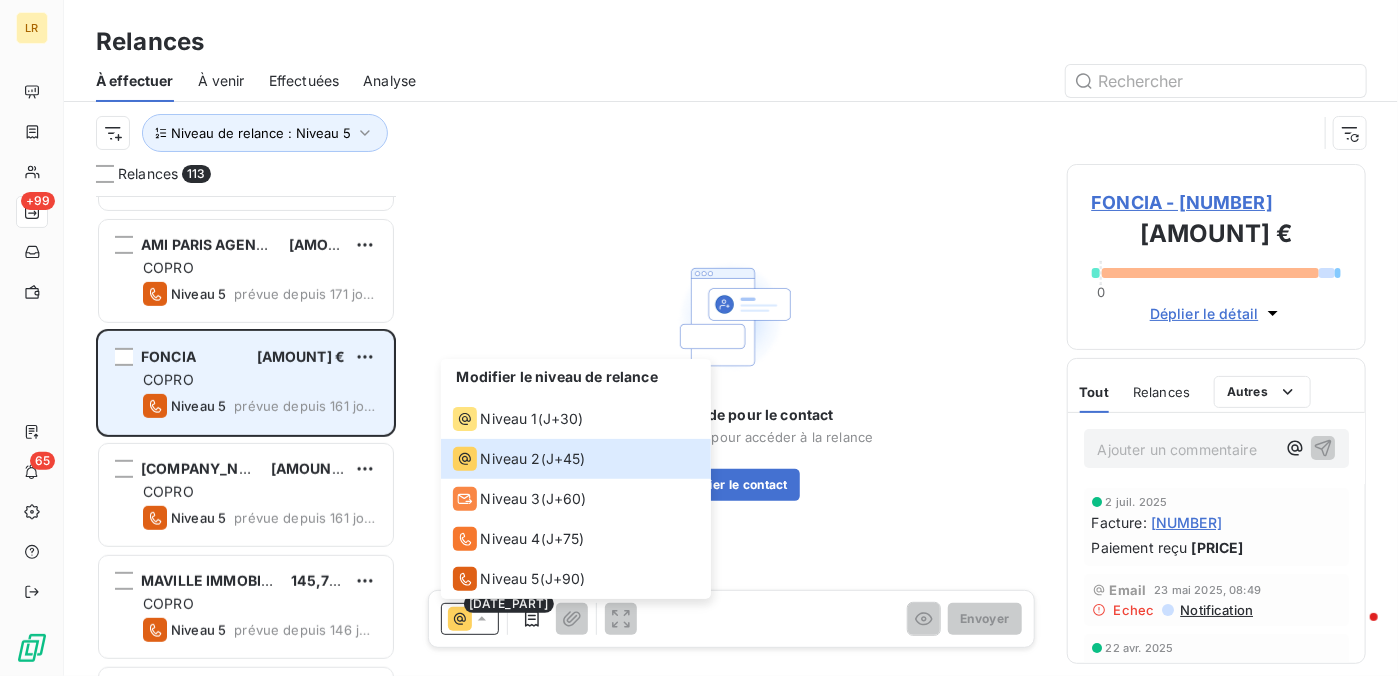 click on "COPRO" at bounding box center [260, 380] 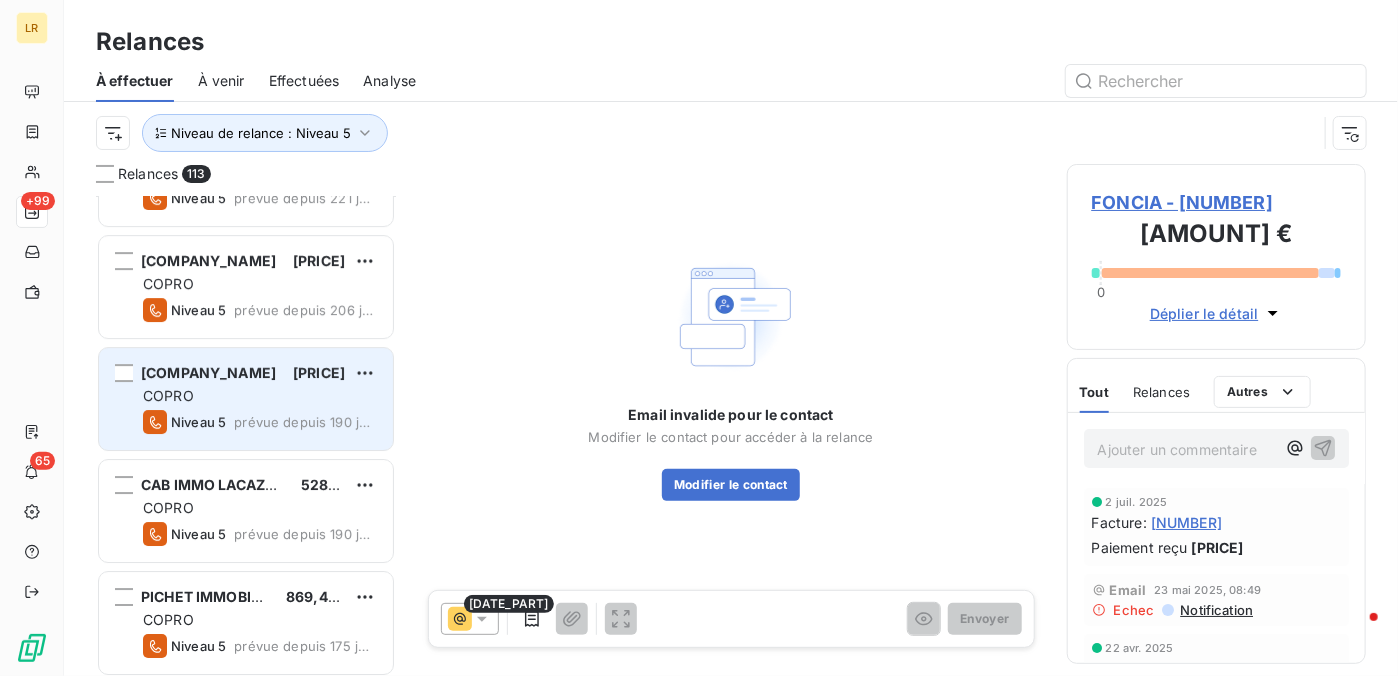 scroll, scrollTop: 3000, scrollLeft: 0, axis: vertical 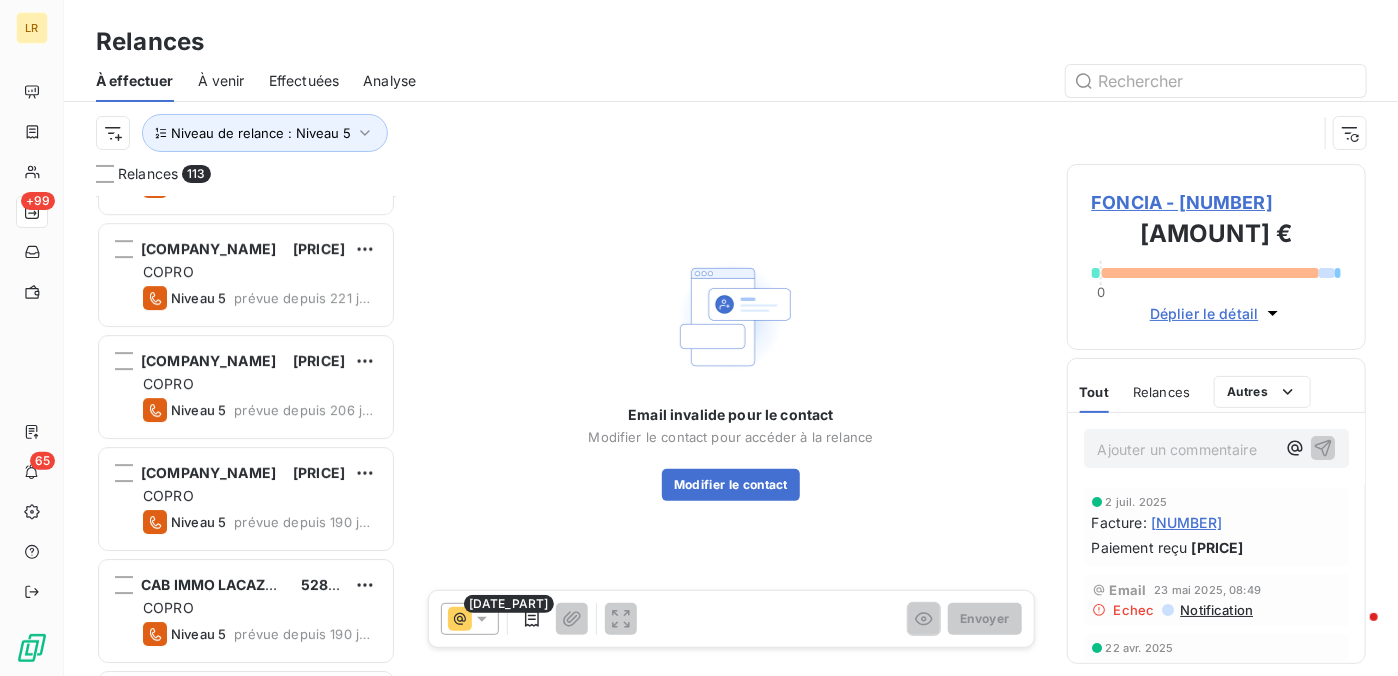 click on "[COMPANY_NAME] [AMOUNT] €" at bounding box center (260, 361) 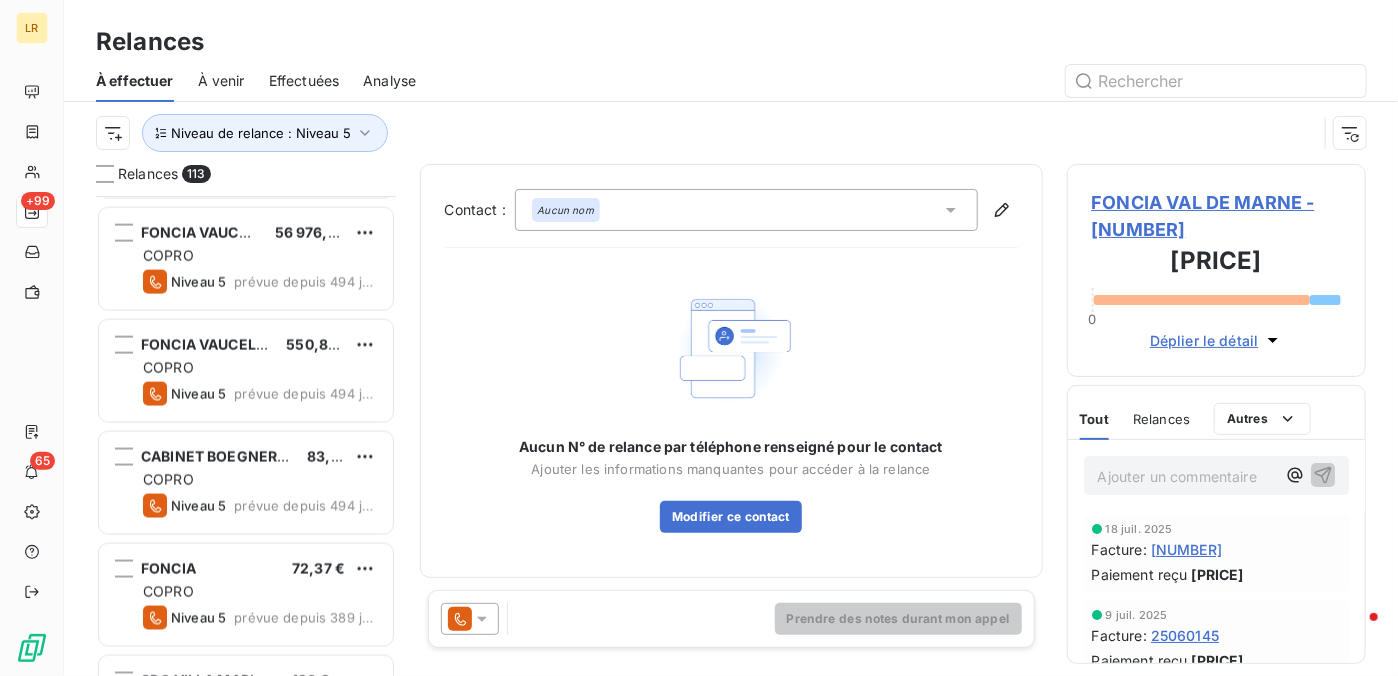 scroll, scrollTop: 1300, scrollLeft: 0, axis: vertical 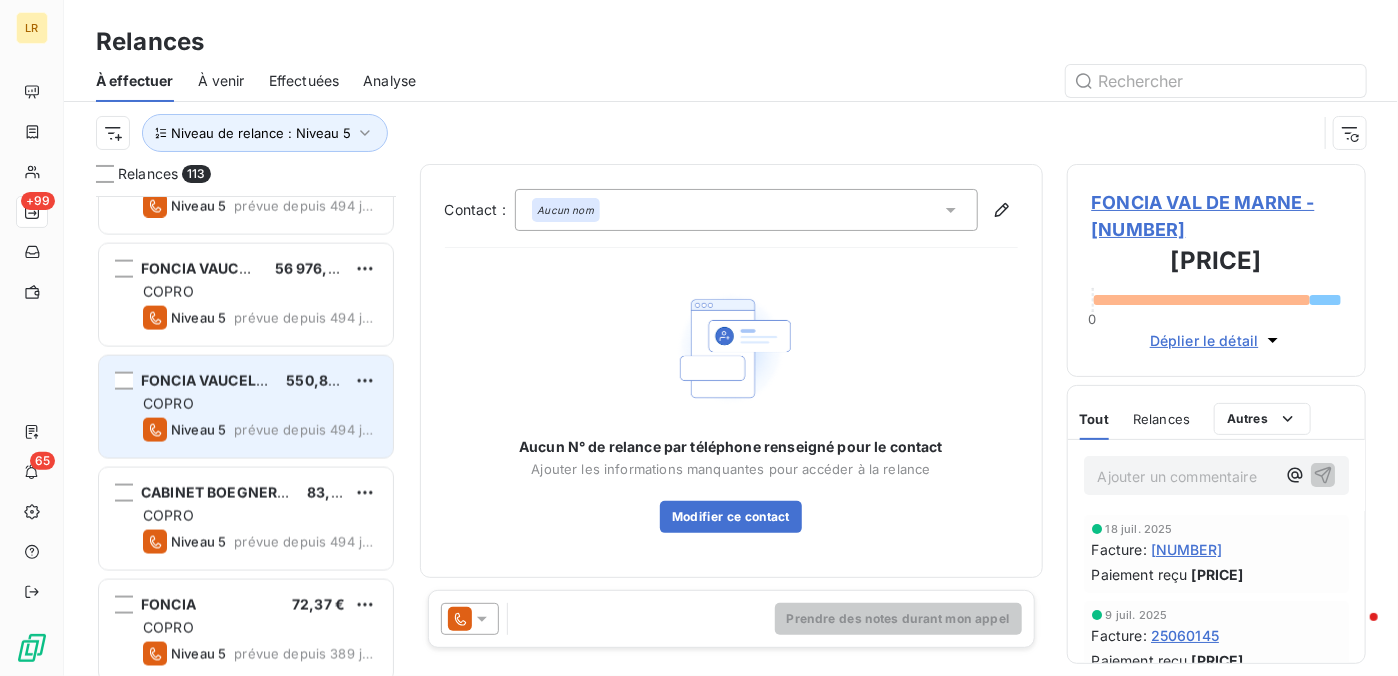 click on "FONCIA VAUCELLES [PRICE] COPRO Niveau 5 prévue depuis 494 jours" at bounding box center (246, 407) 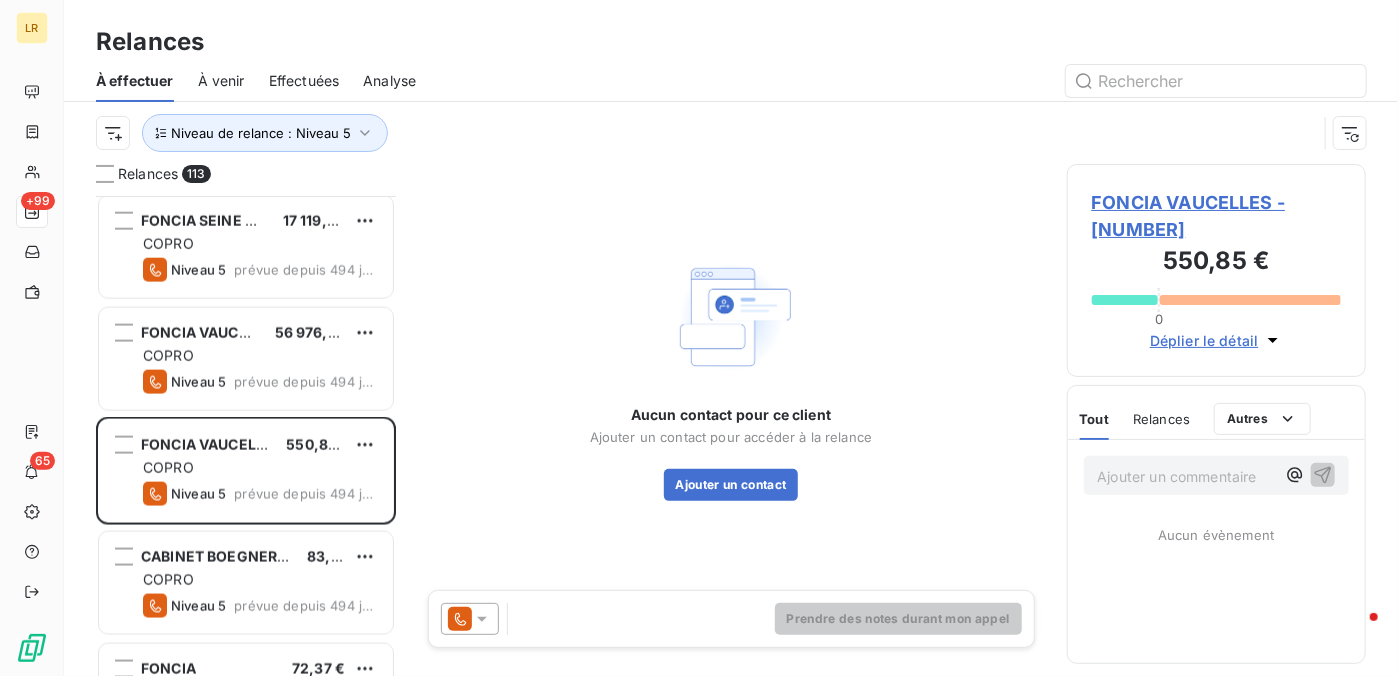 scroll, scrollTop: 1100, scrollLeft: 0, axis: vertical 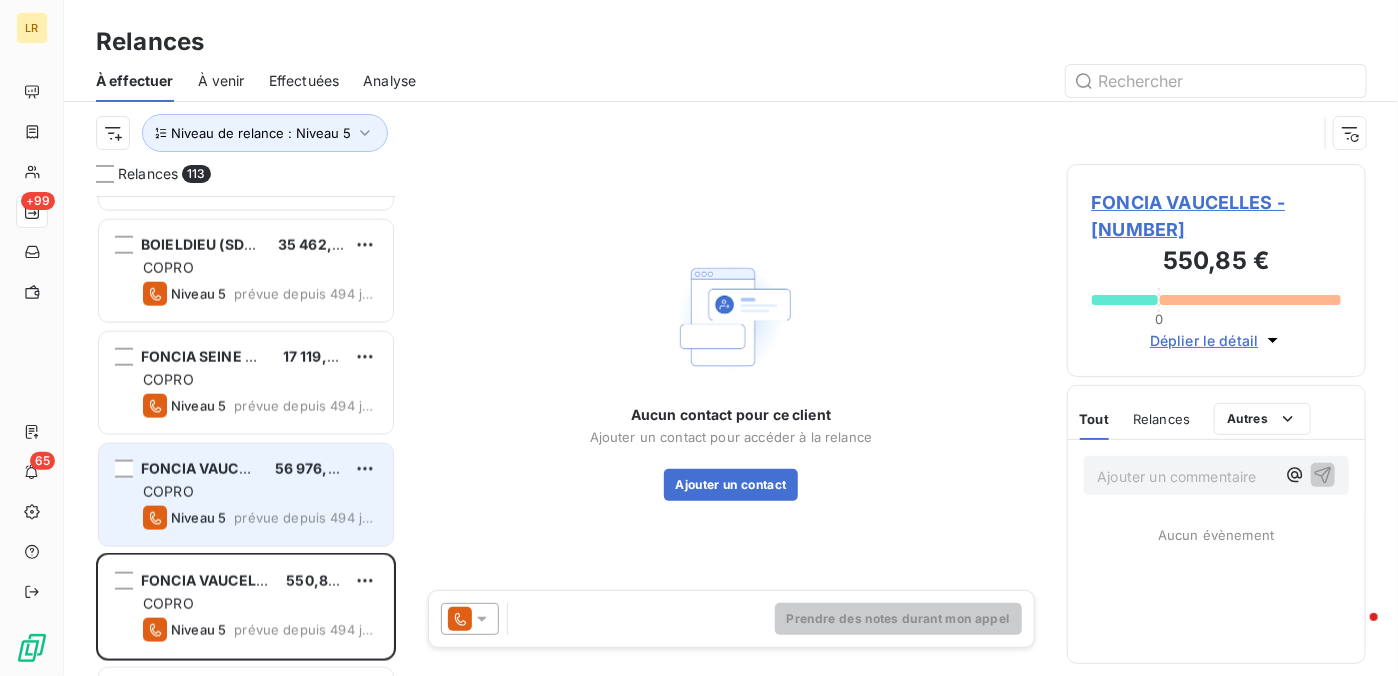 click on "COPRO" at bounding box center [260, 492] 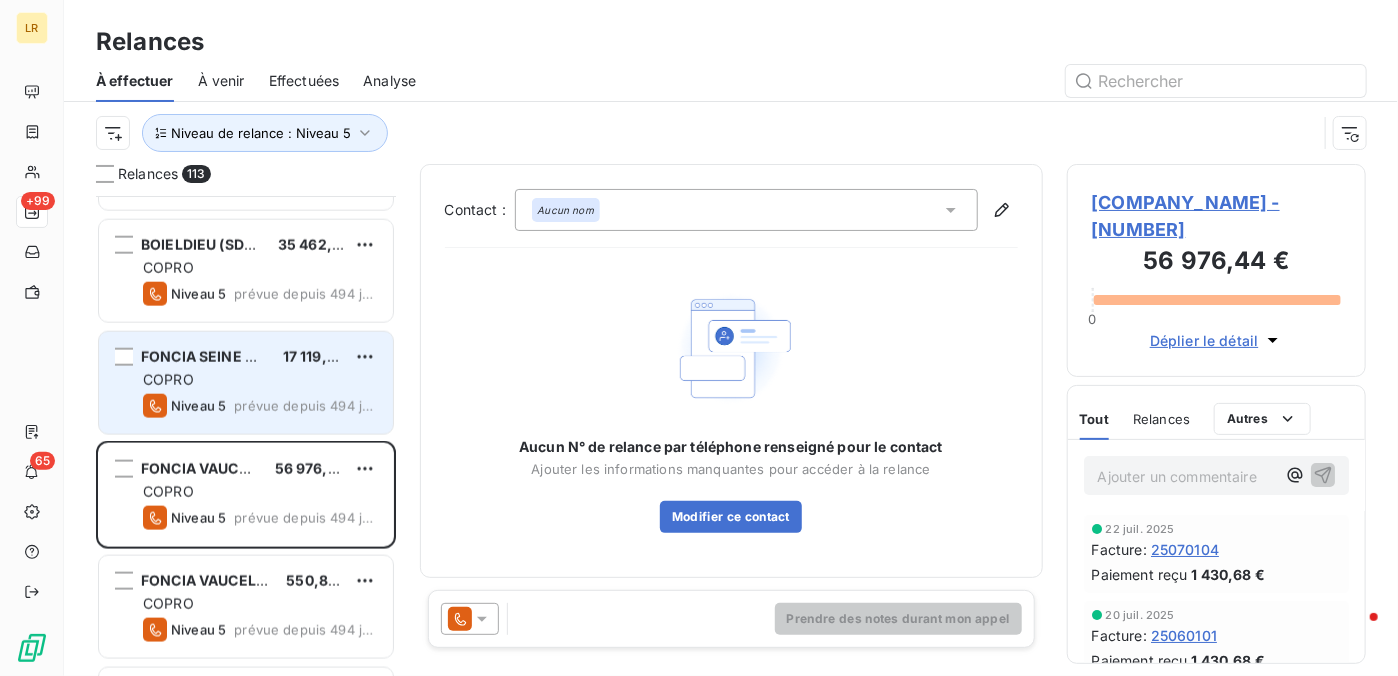 click on "17 119,86 €" at bounding box center [314, 357] 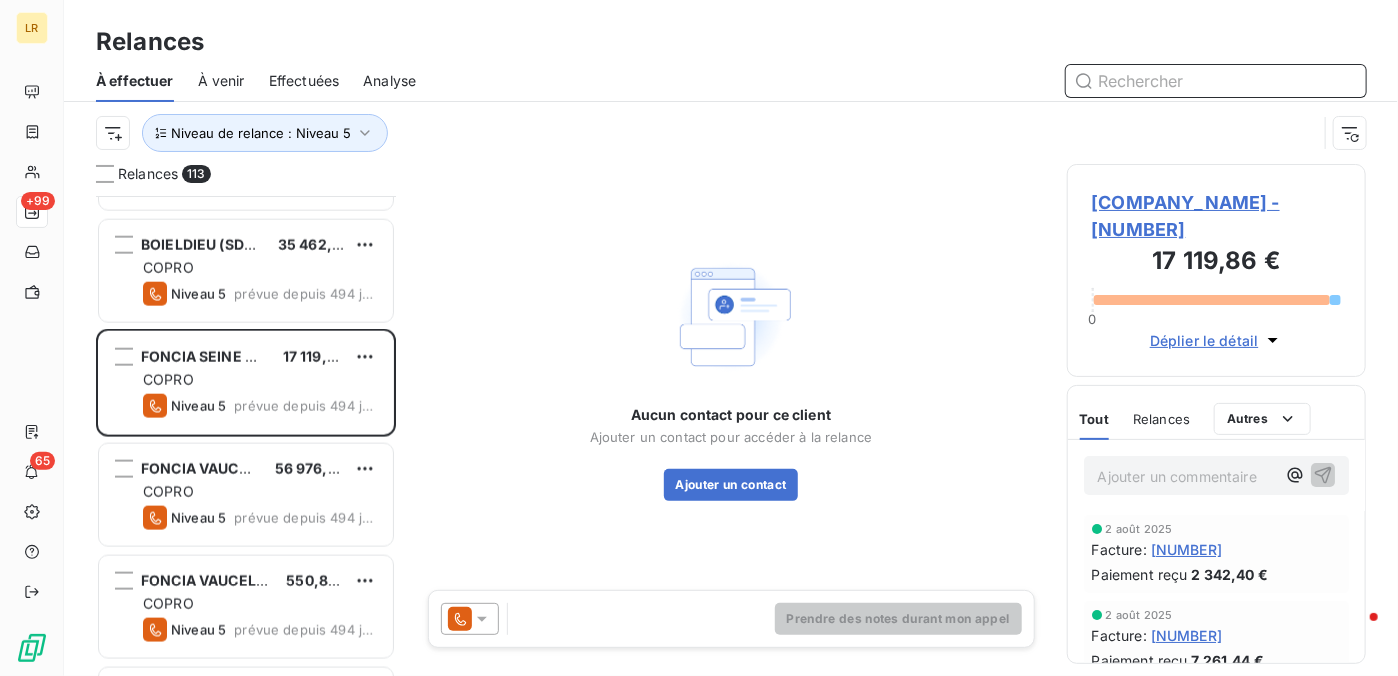 click at bounding box center [1216, 81] 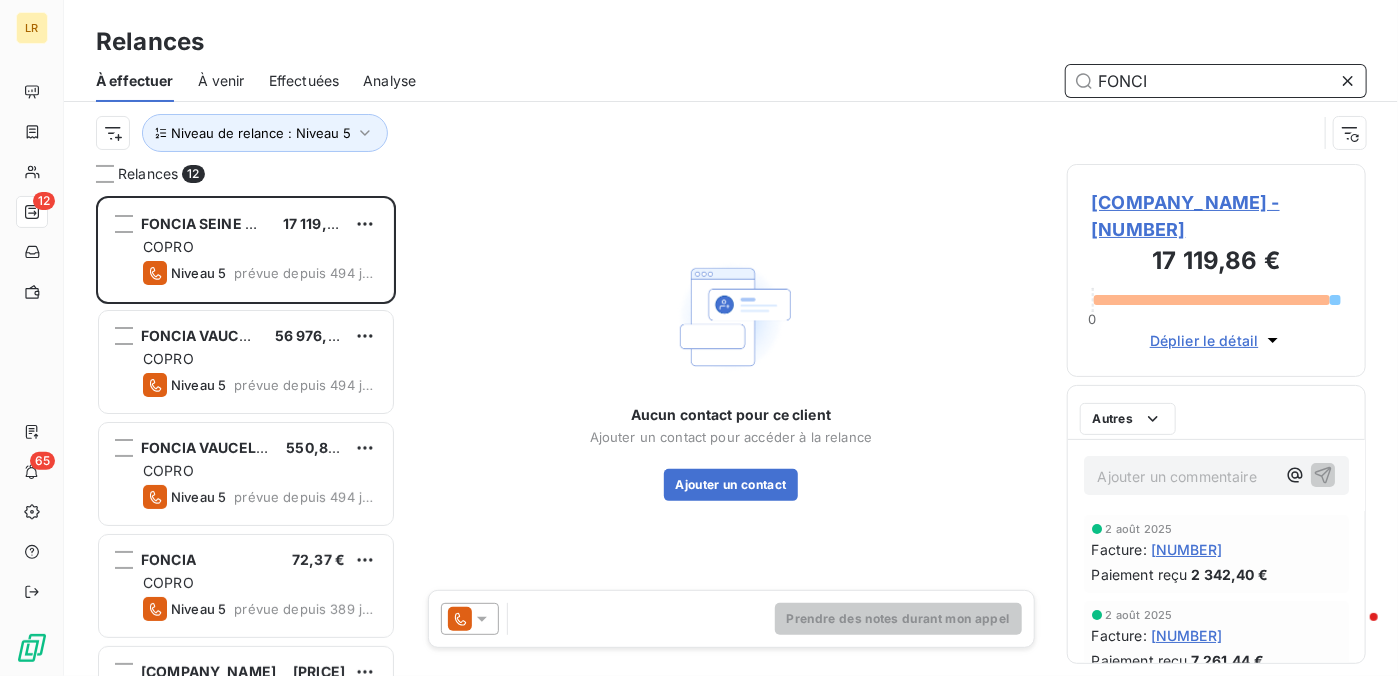 scroll, scrollTop: 16, scrollLeft: 16, axis: both 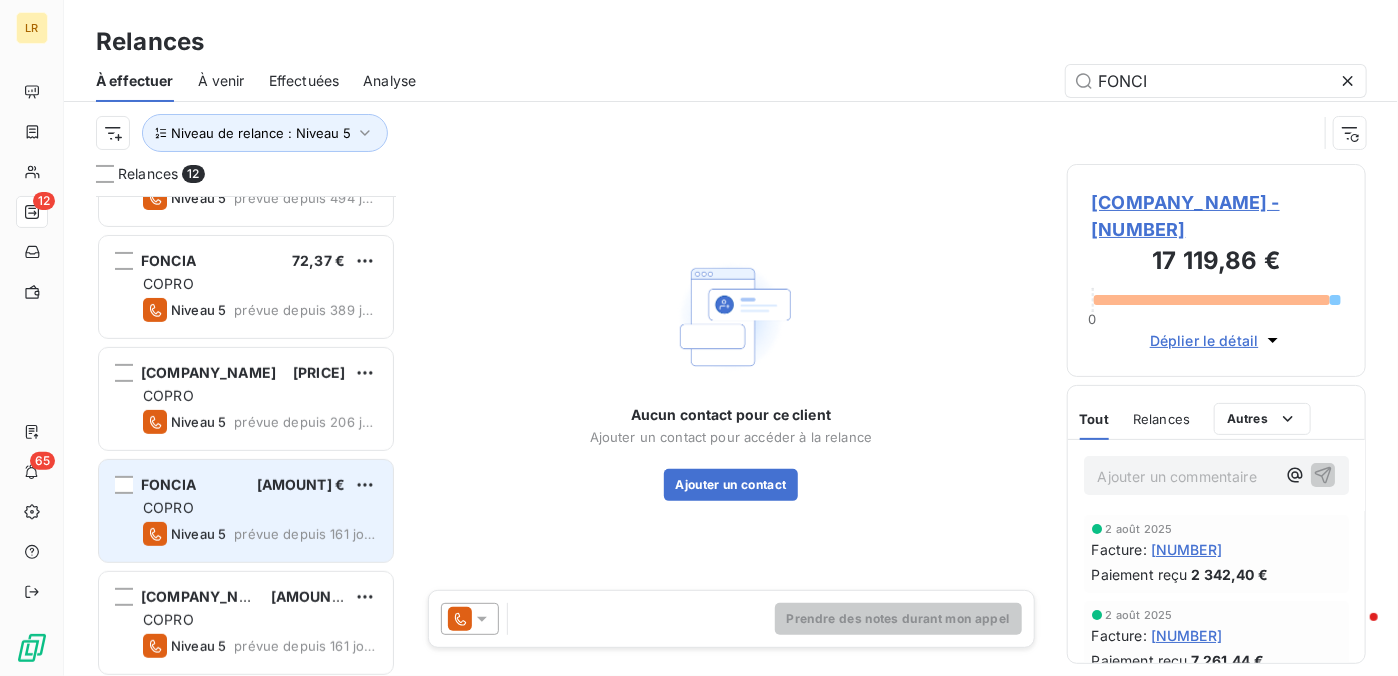 click on "[AMOUNT] €" at bounding box center (301, 484) 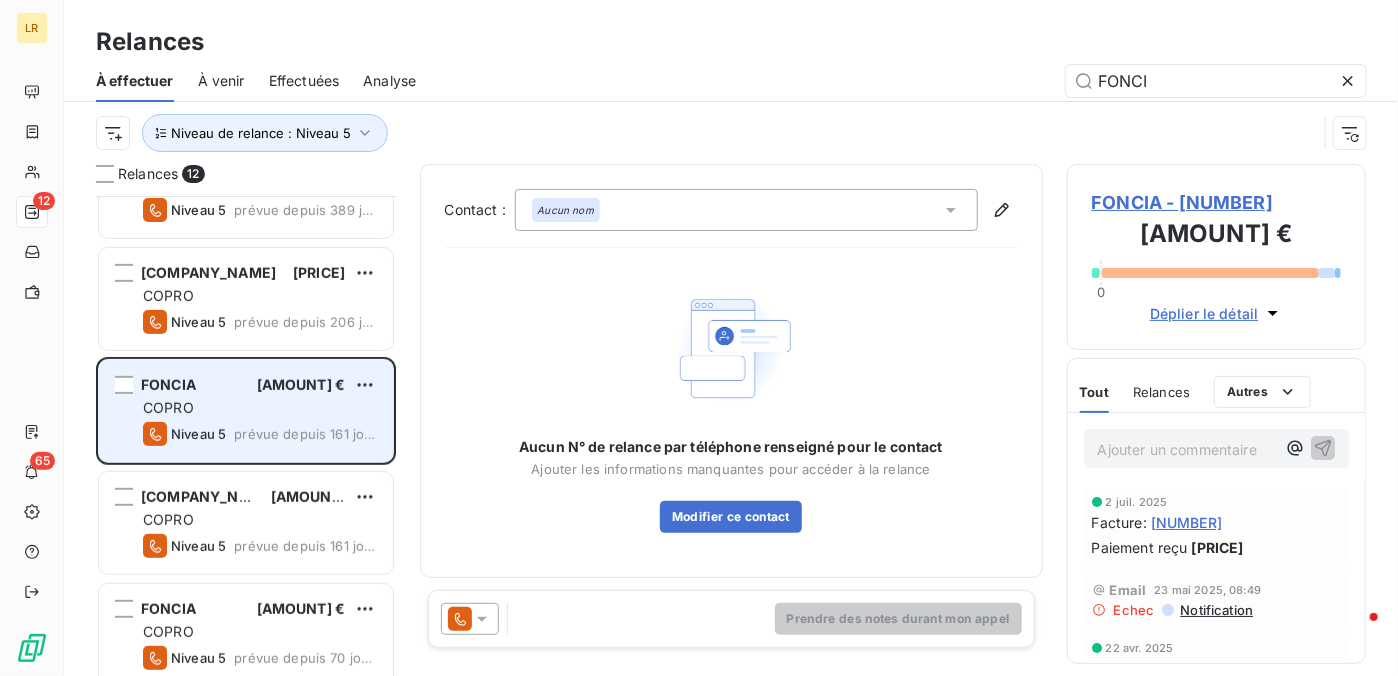 scroll, scrollTop: 500, scrollLeft: 0, axis: vertical 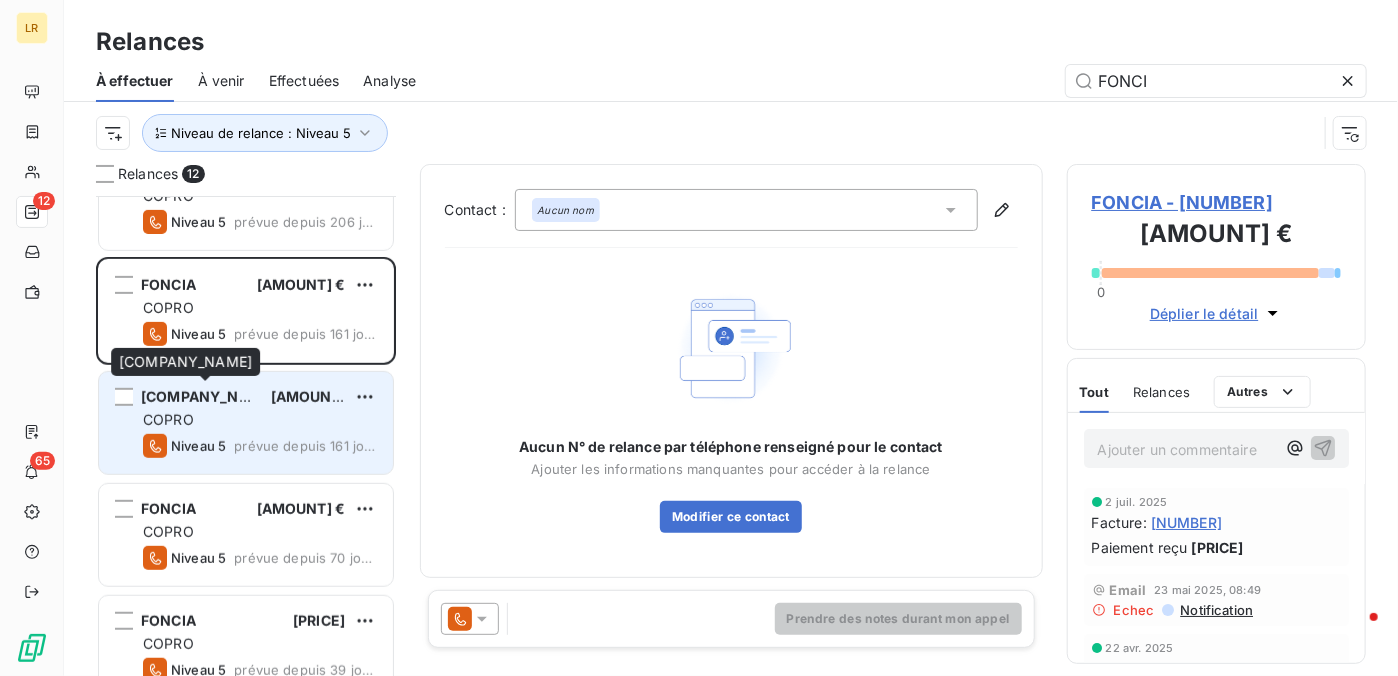 click on "[COMPANY_NAME]" at bounding box center (208, 396) 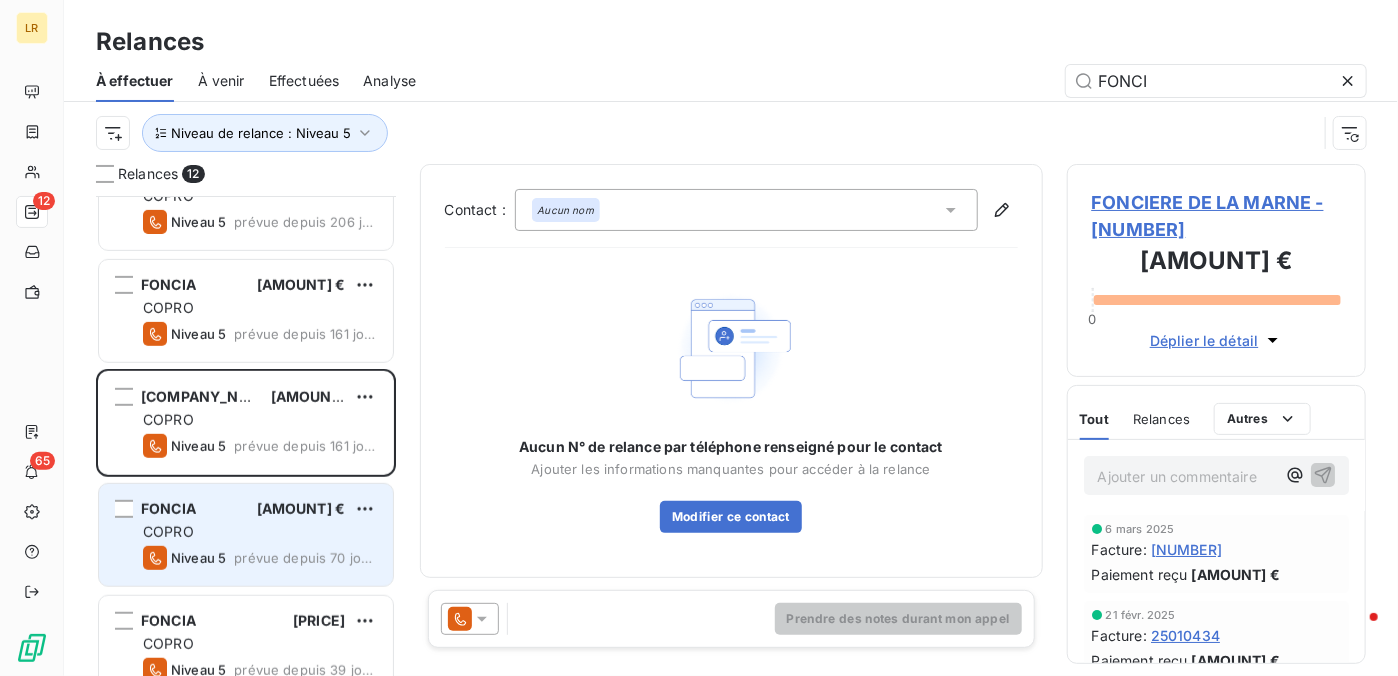 click on "COPRO" at bounding box center (260, 532) 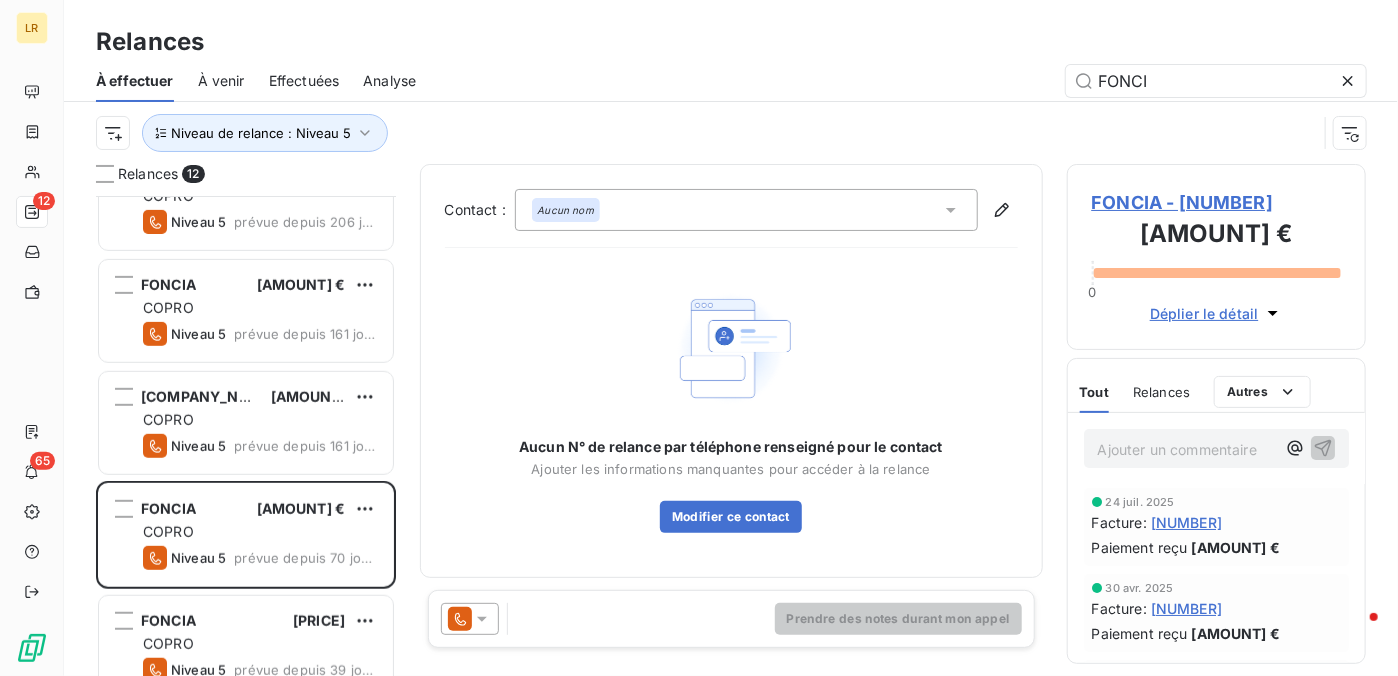 click 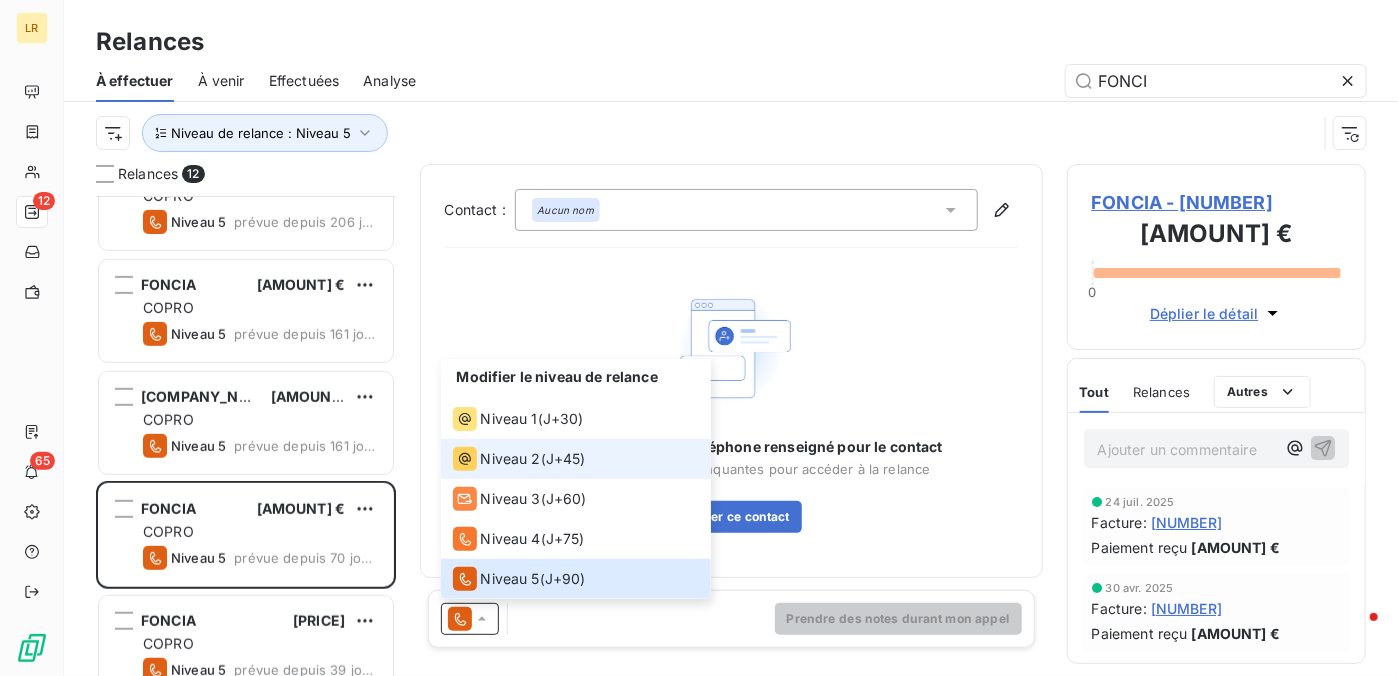 click on "Niveau 2" at bounding box center [511, 459] 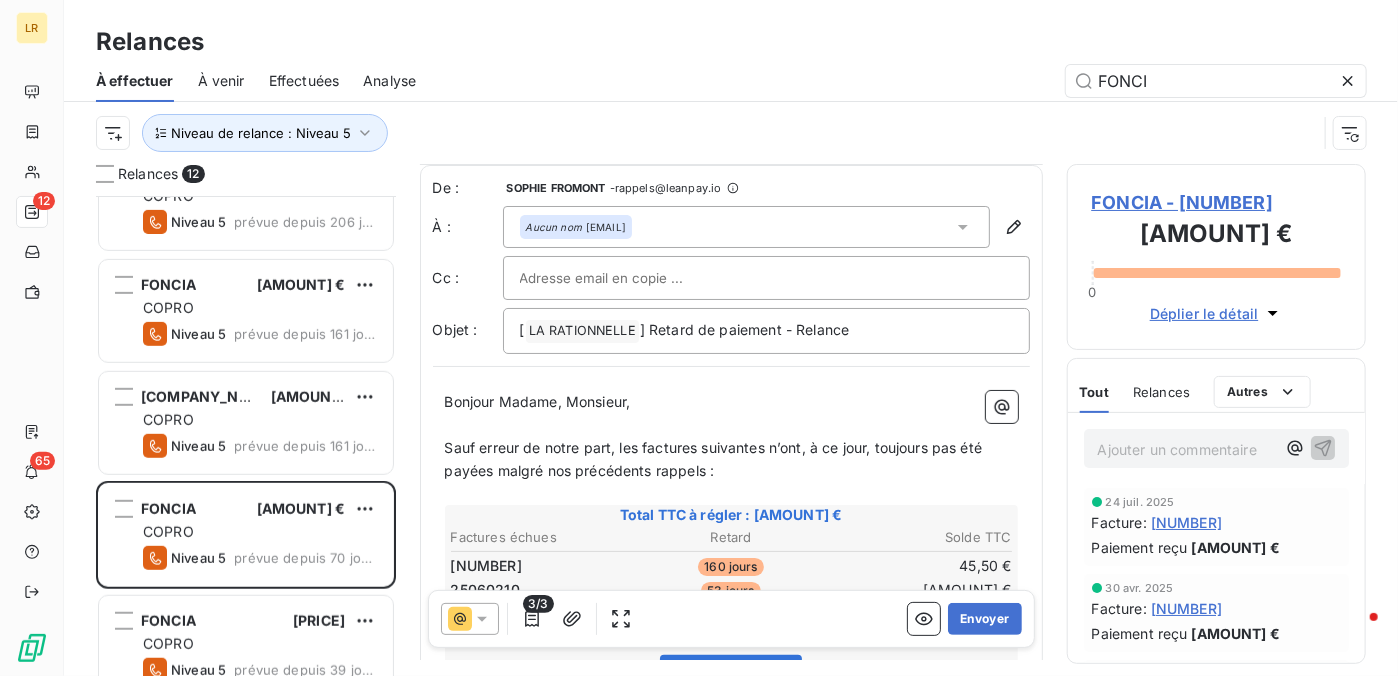 scroll, scrollTop: 200, scrollLeft: 0, axis: vertical 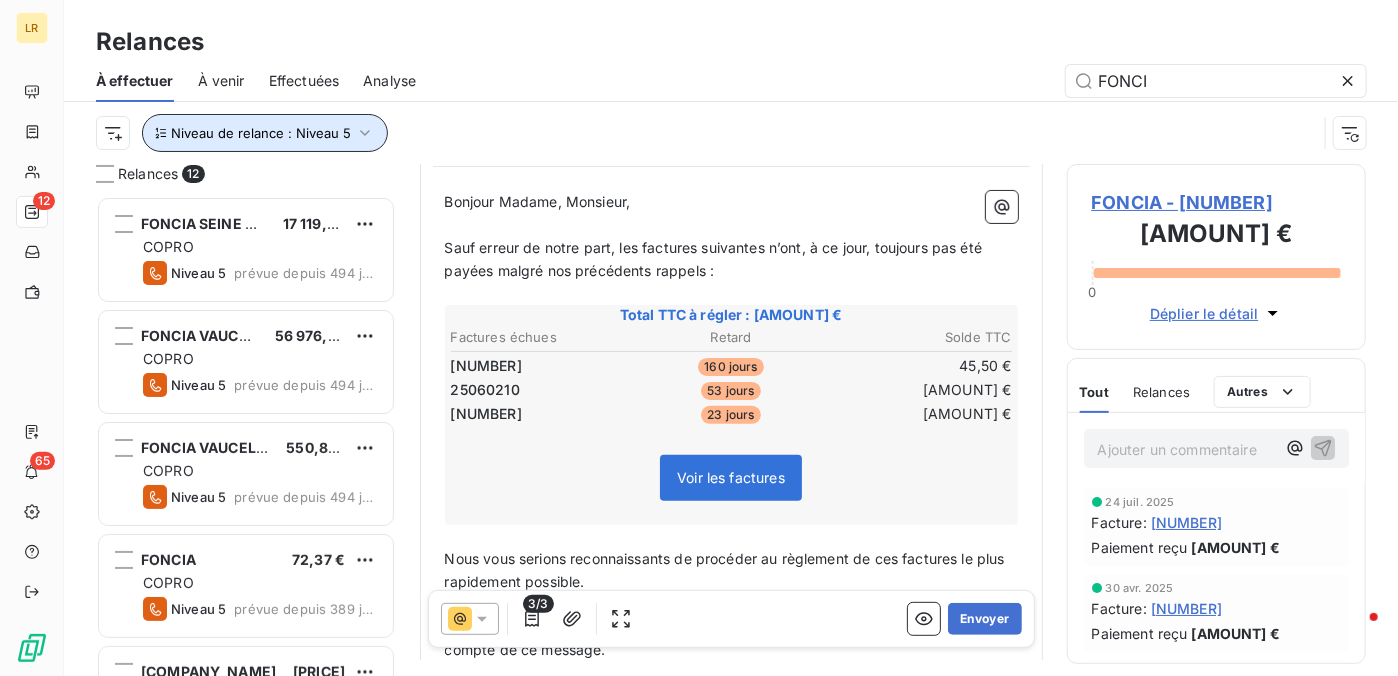 click 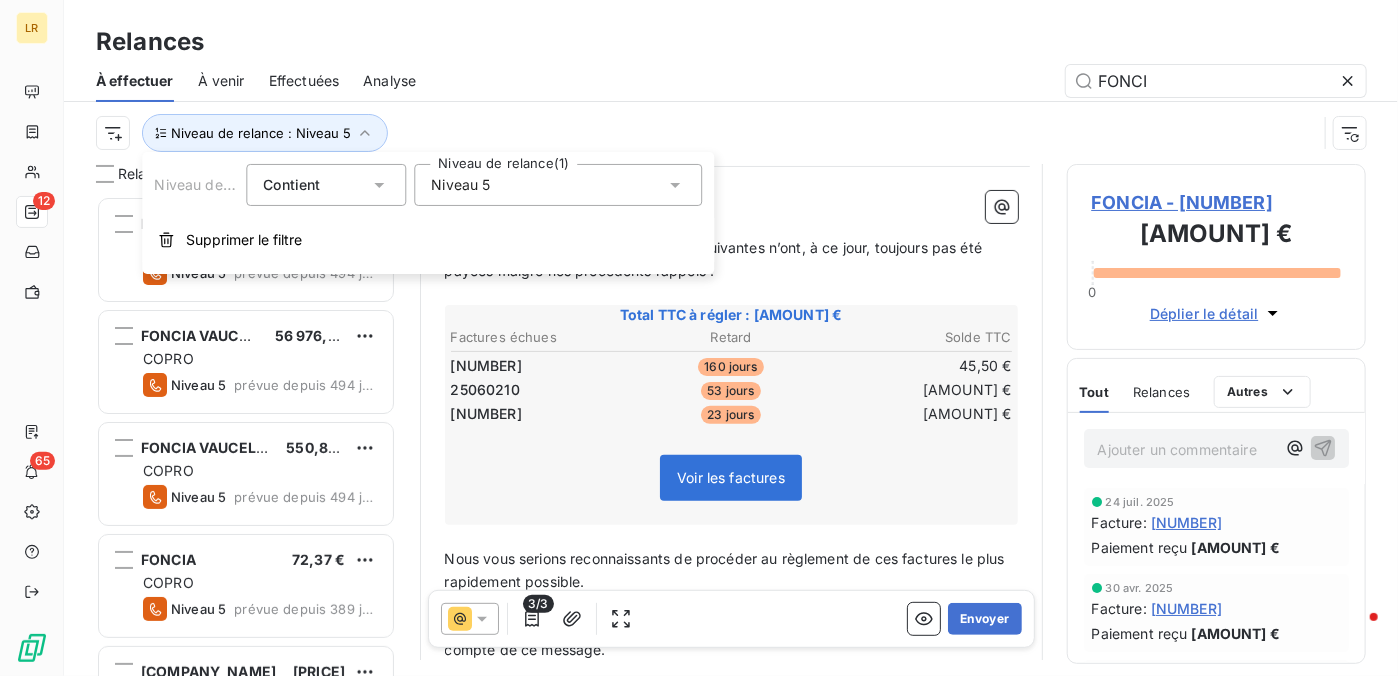 click 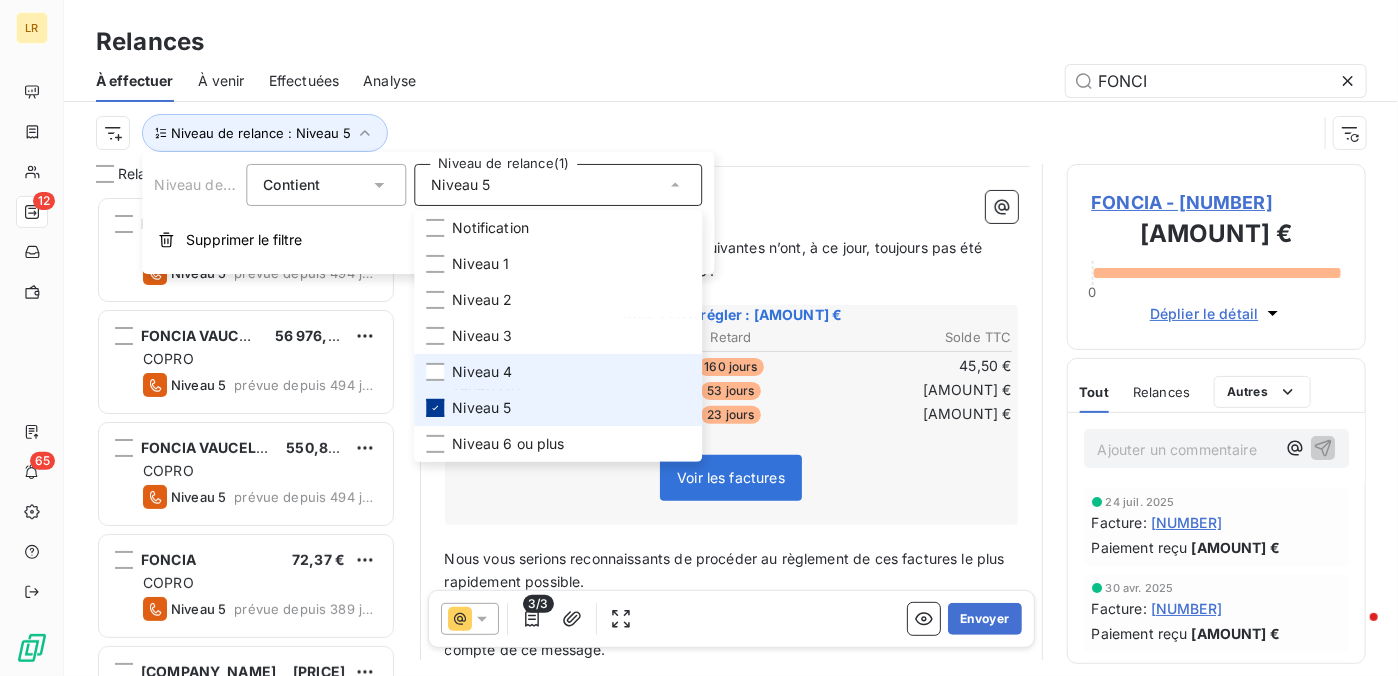 drag, startPoint x: 436, startPoint y: 367, endPoint x: 434, endPoint y: 415, distance: 48.04165 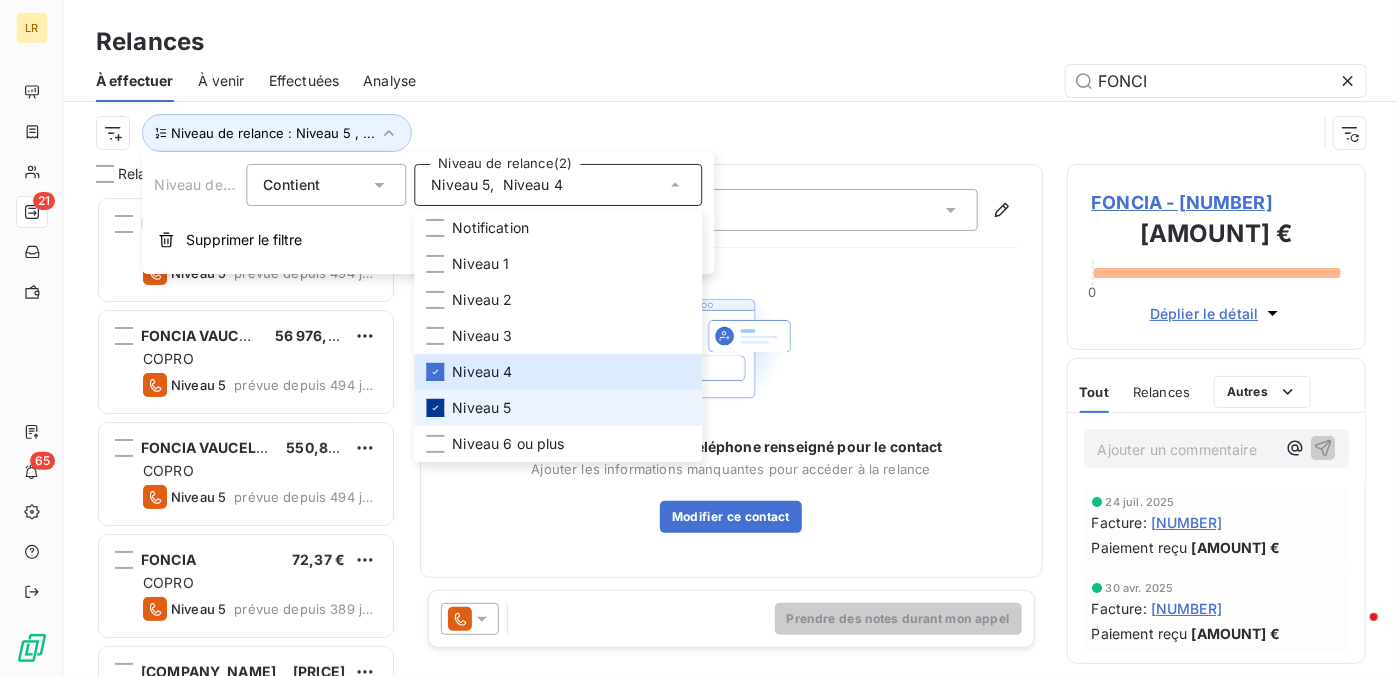 scroll, scrollTop: 16, scrollLeft: 16, axis: both 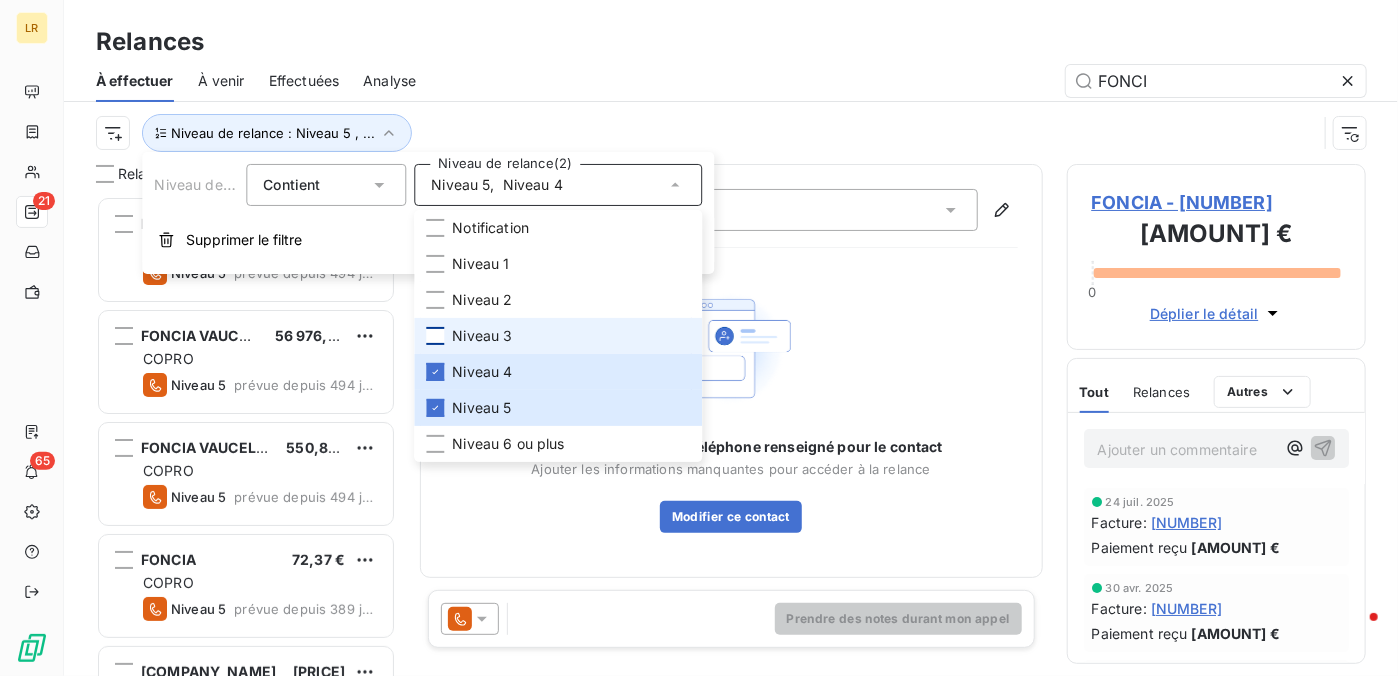 click at bounding box center (435, 336) 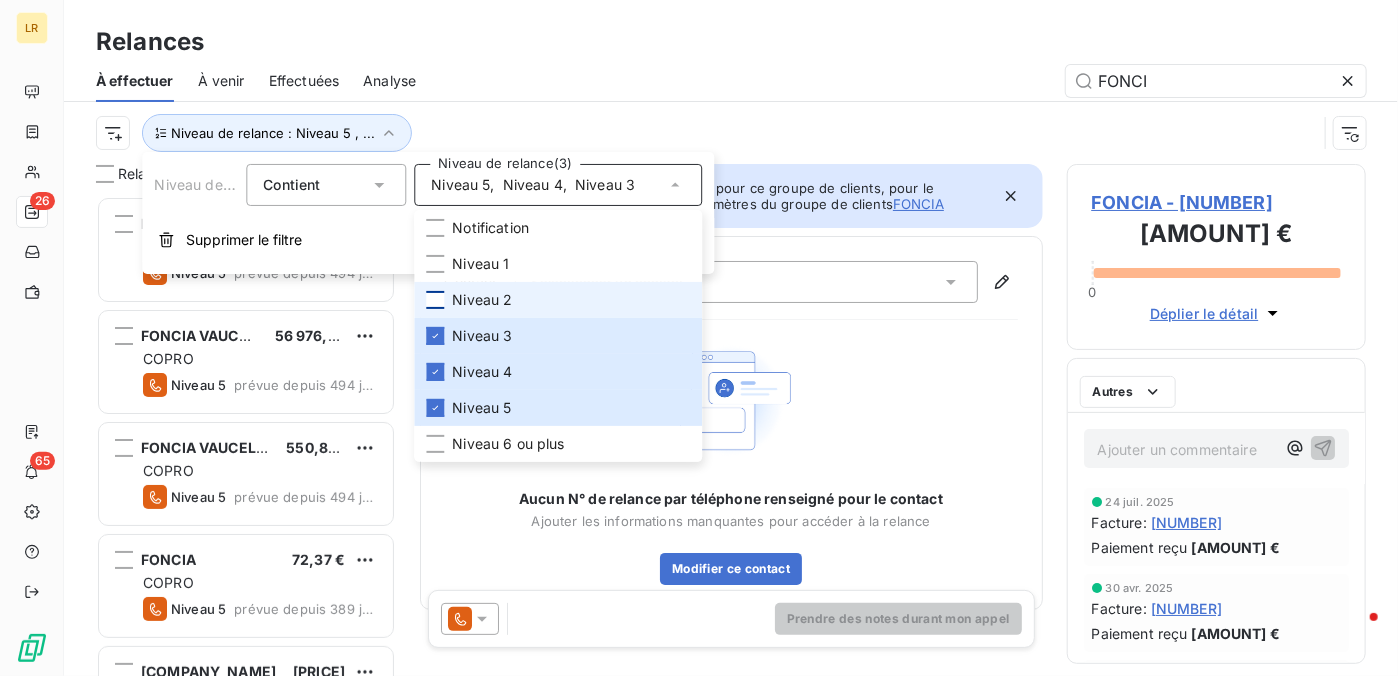 scroll, scrollTop: 16, scrollLeft: 16, axis: both 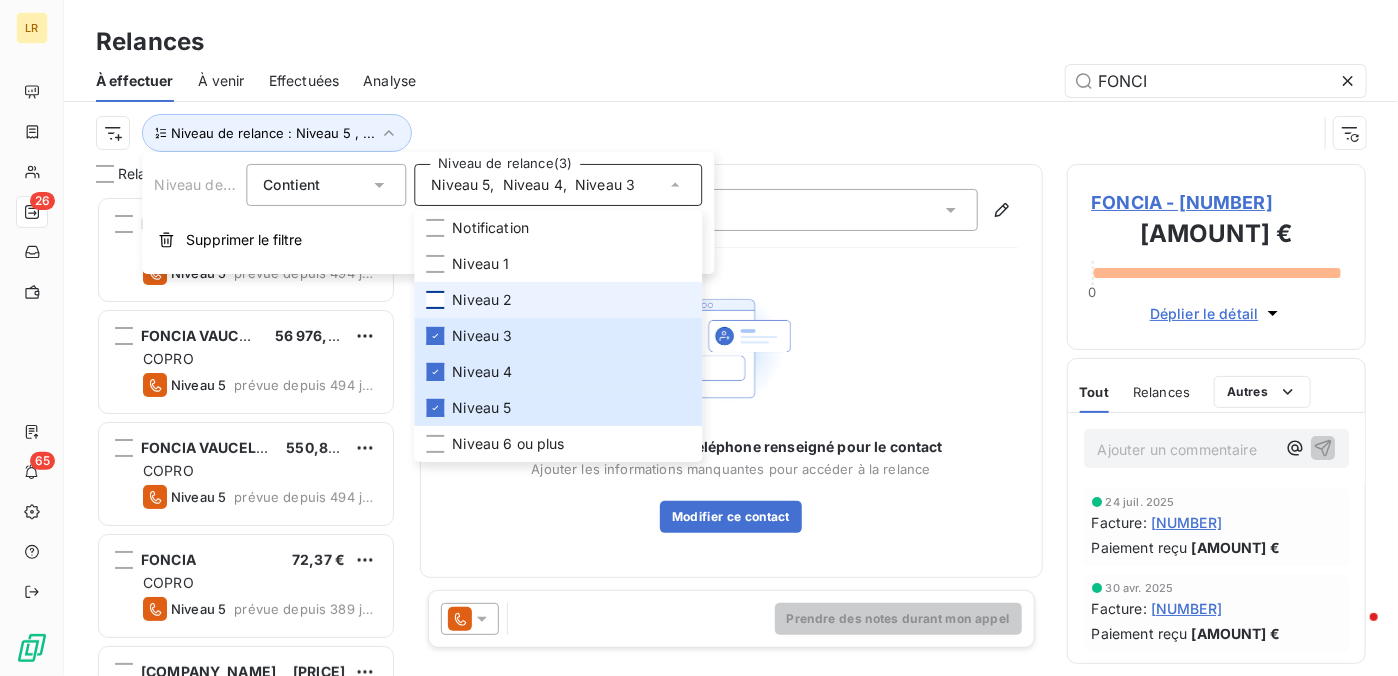 click at bounding box center (435, 300) 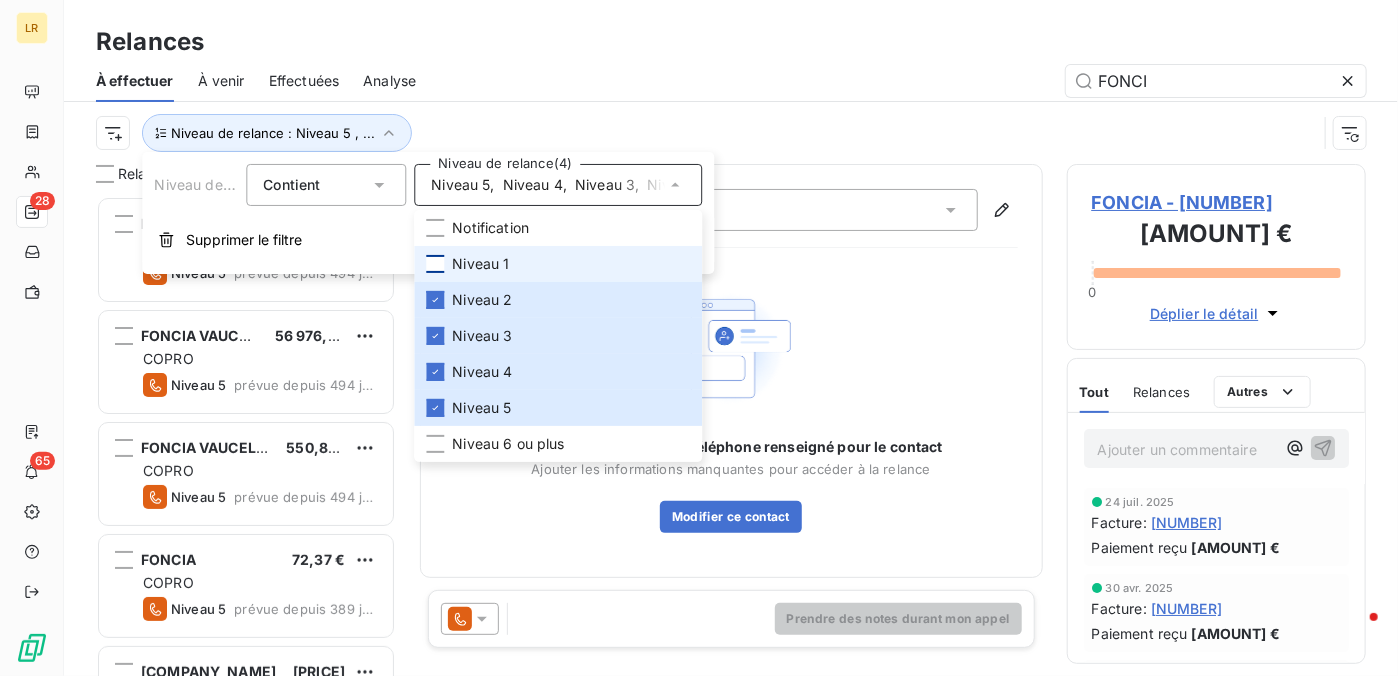 scroll, scrollTop: 16, scrollLeft: 16, axis: both 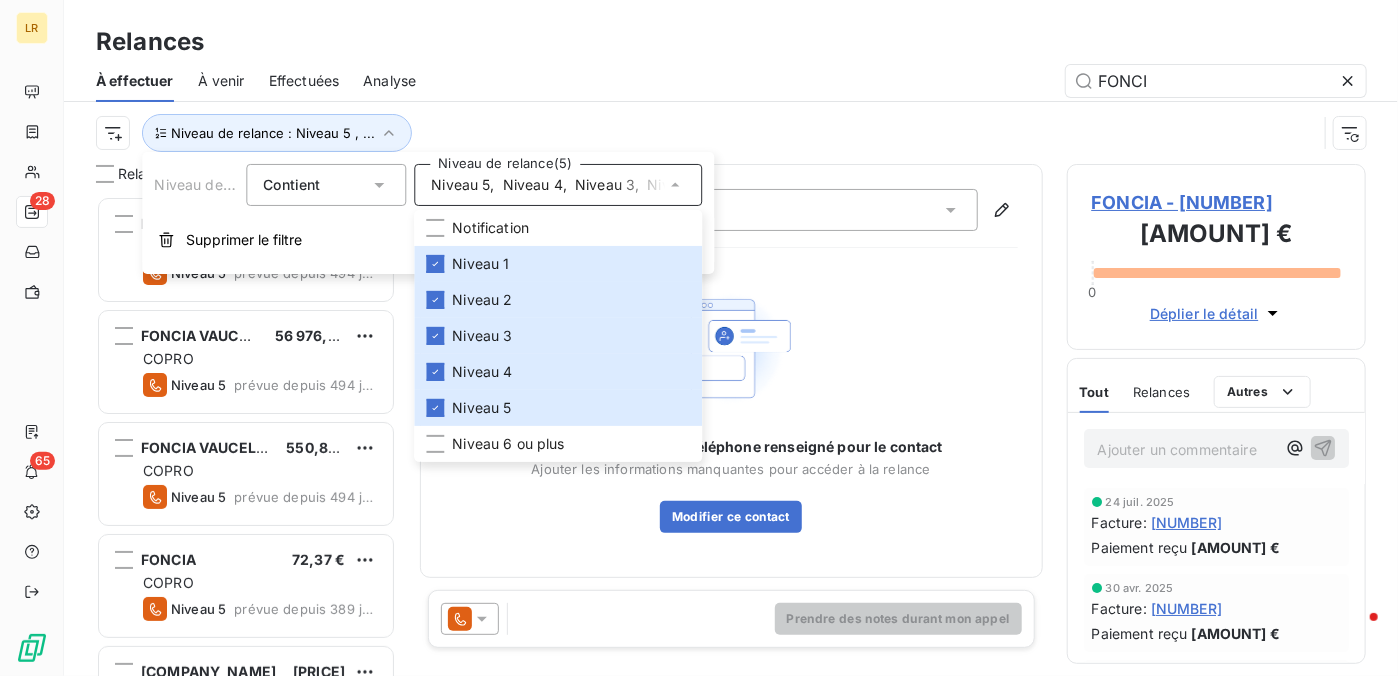 click on "Relances" at bounding box center (731, 42) 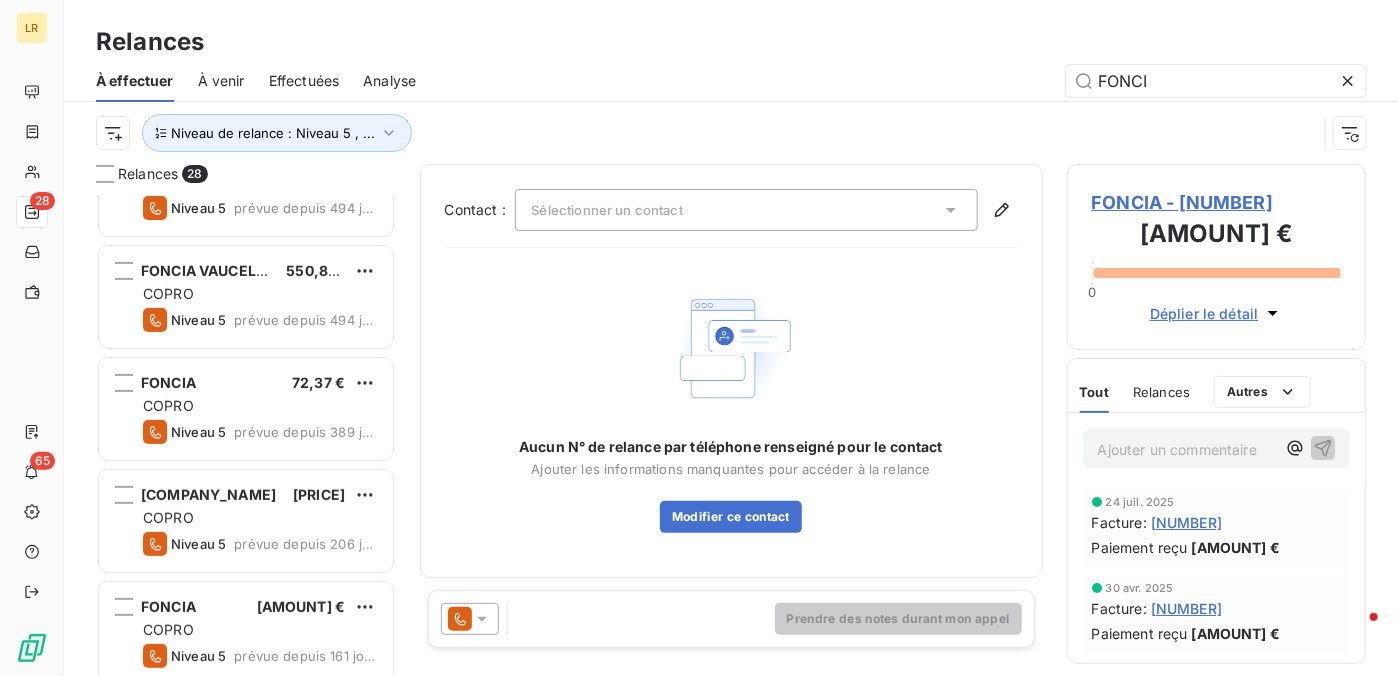 scroll, scrollTop: 300, scrollLeft: 0, axis: vertical 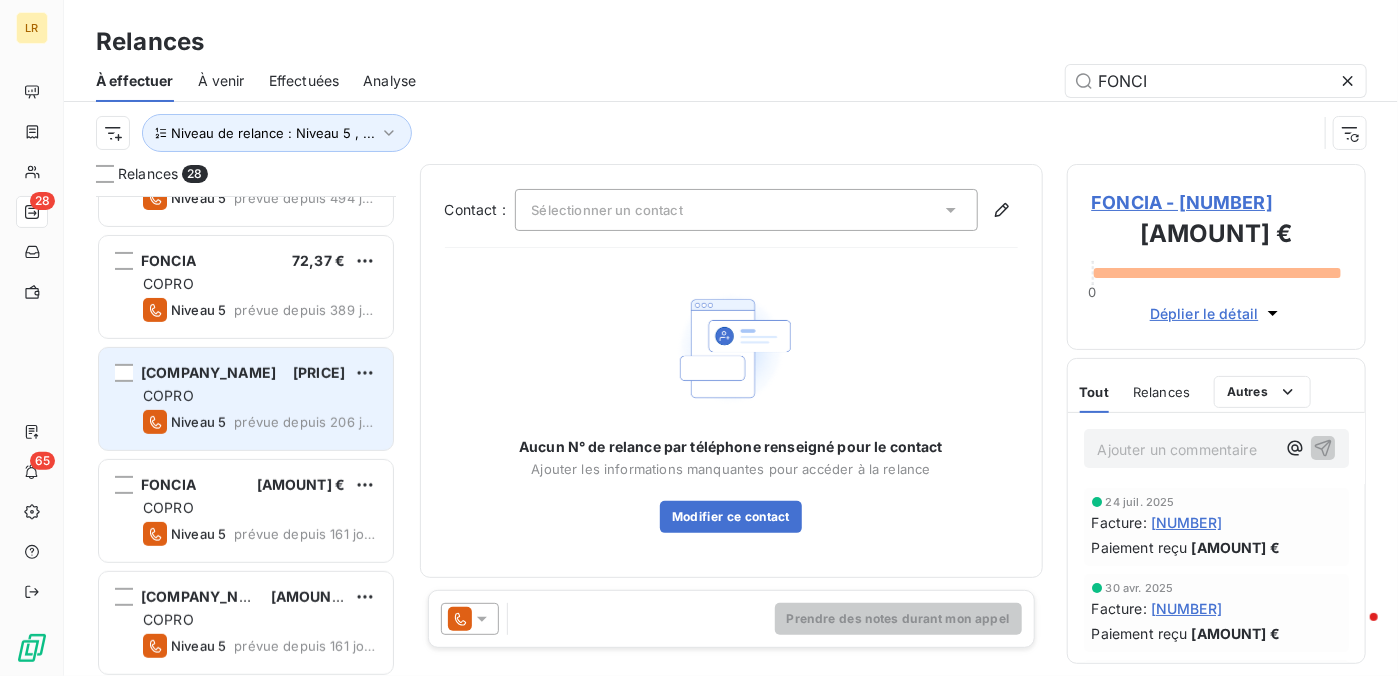 click on "COPRO" at bounding box center [260, 396] 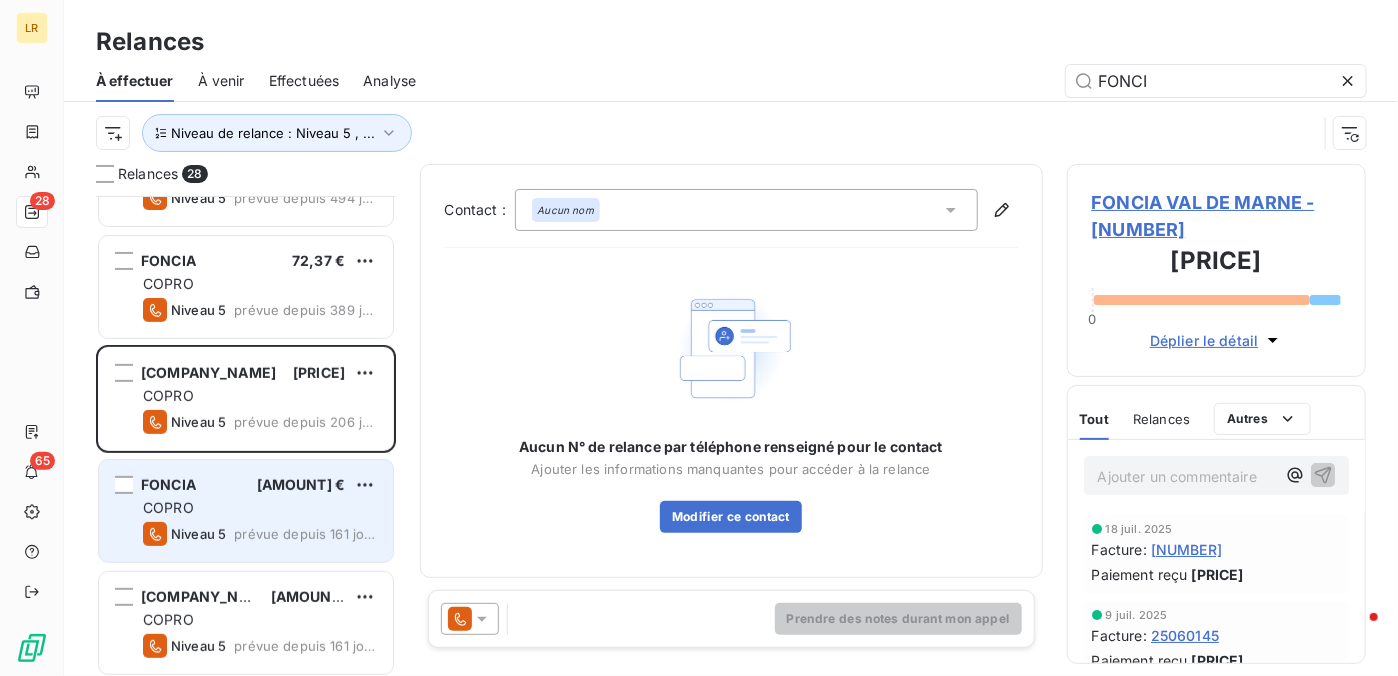click on "COPRO" at bounding box center [260, 508] 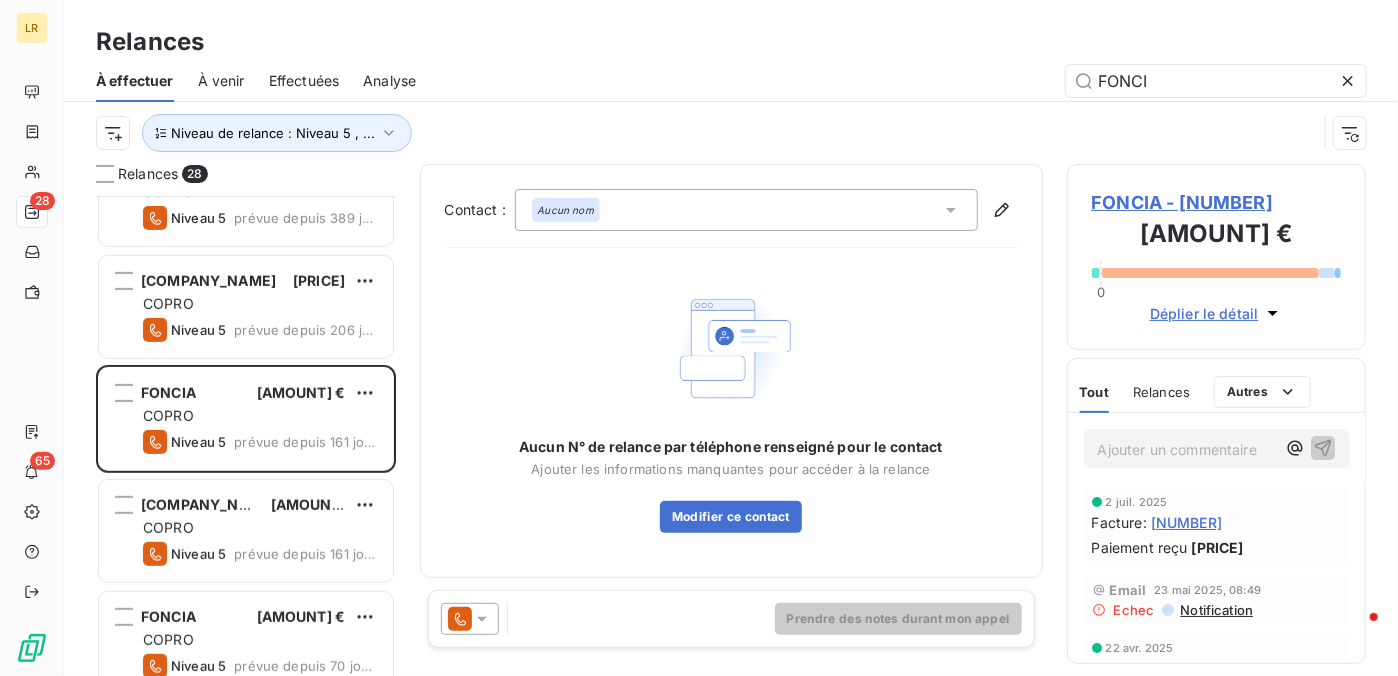scroll, scrollTop: 600, scrollLeft: 0, axis: vertical 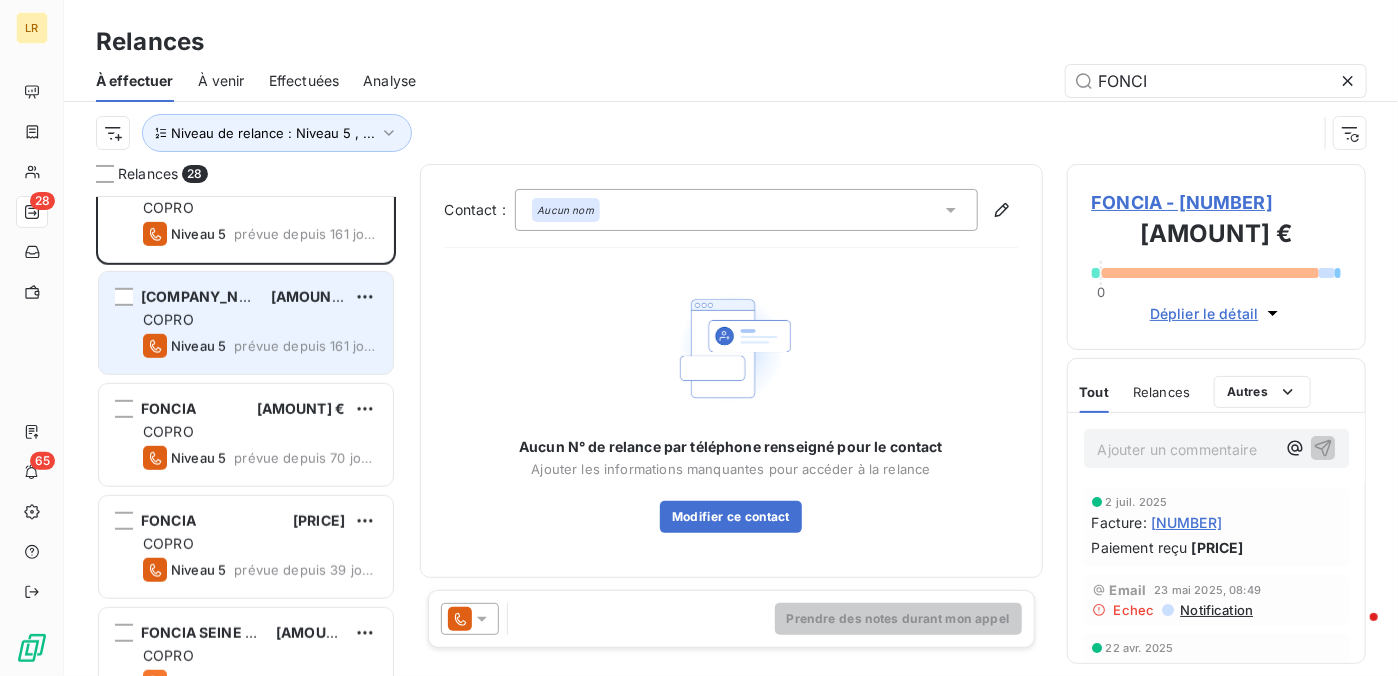 click on "COPRO" at bounding box center (260, 320) 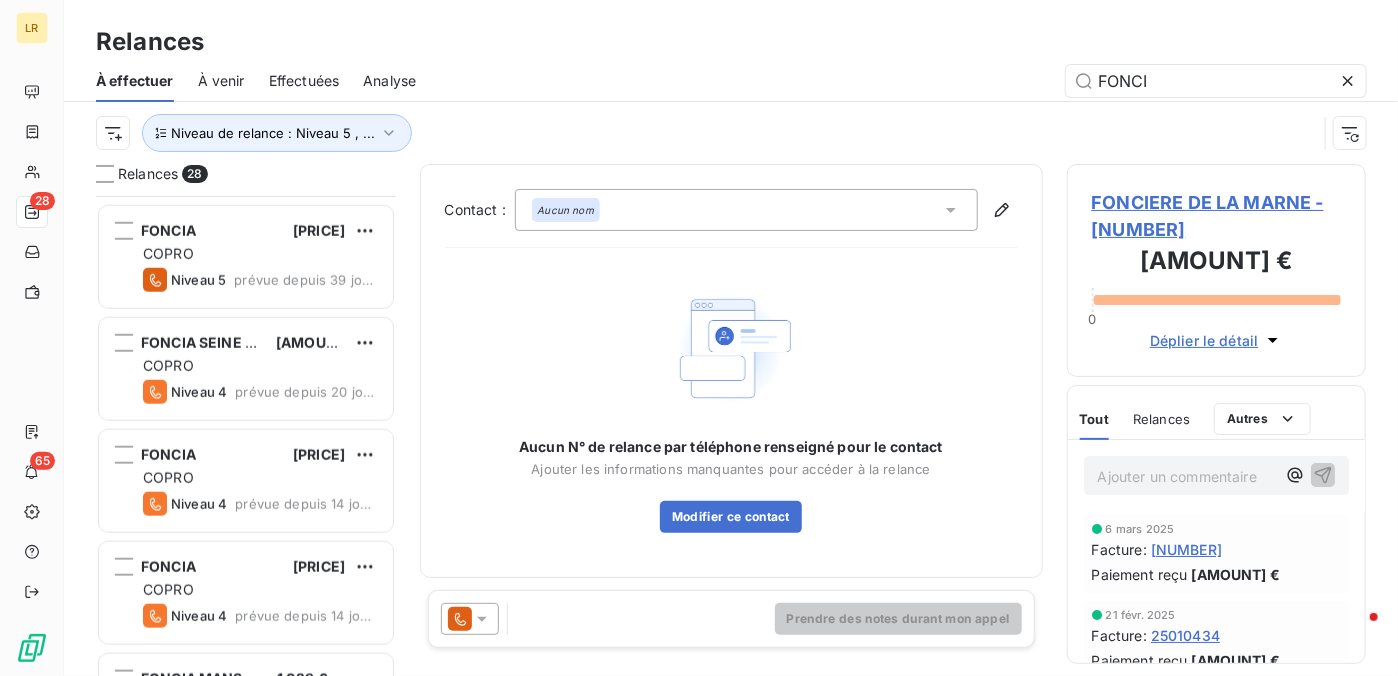 scroll, scrollTop: 900, scrollLeft: 0, axis: vertical 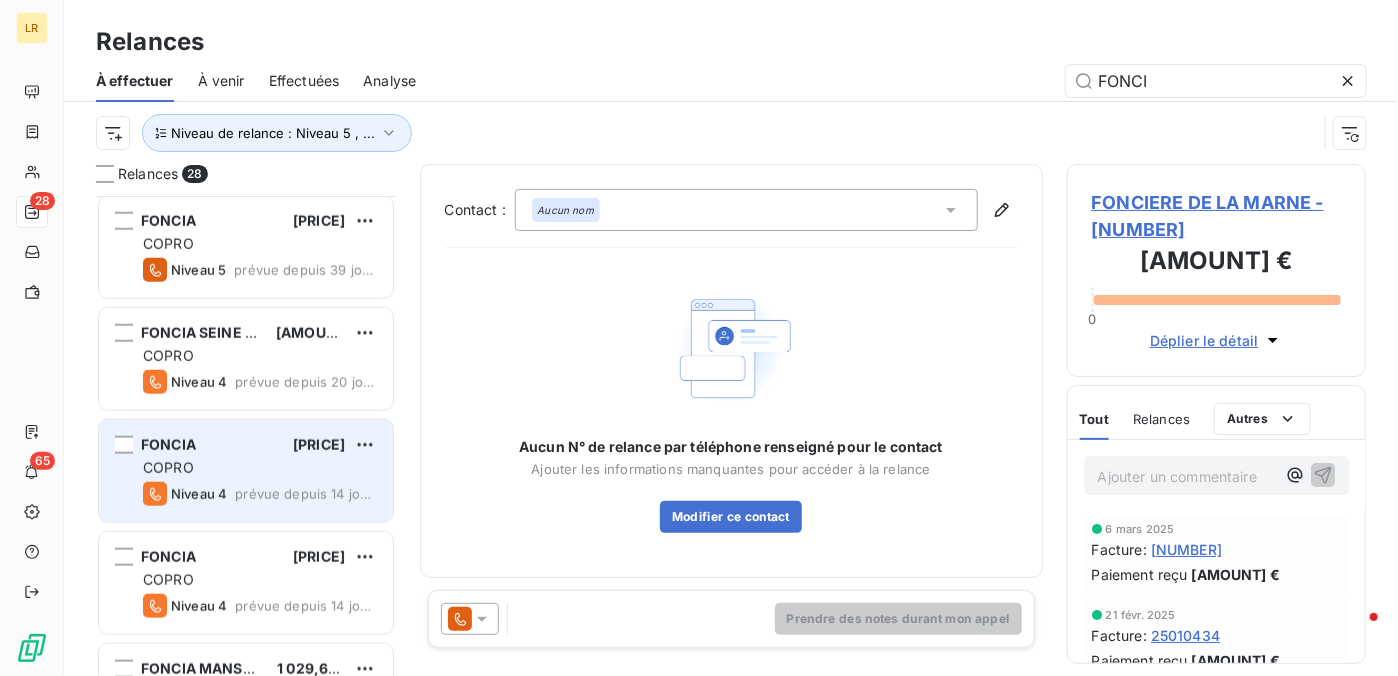 click on "COPRO" at bounding box center (260, 468) 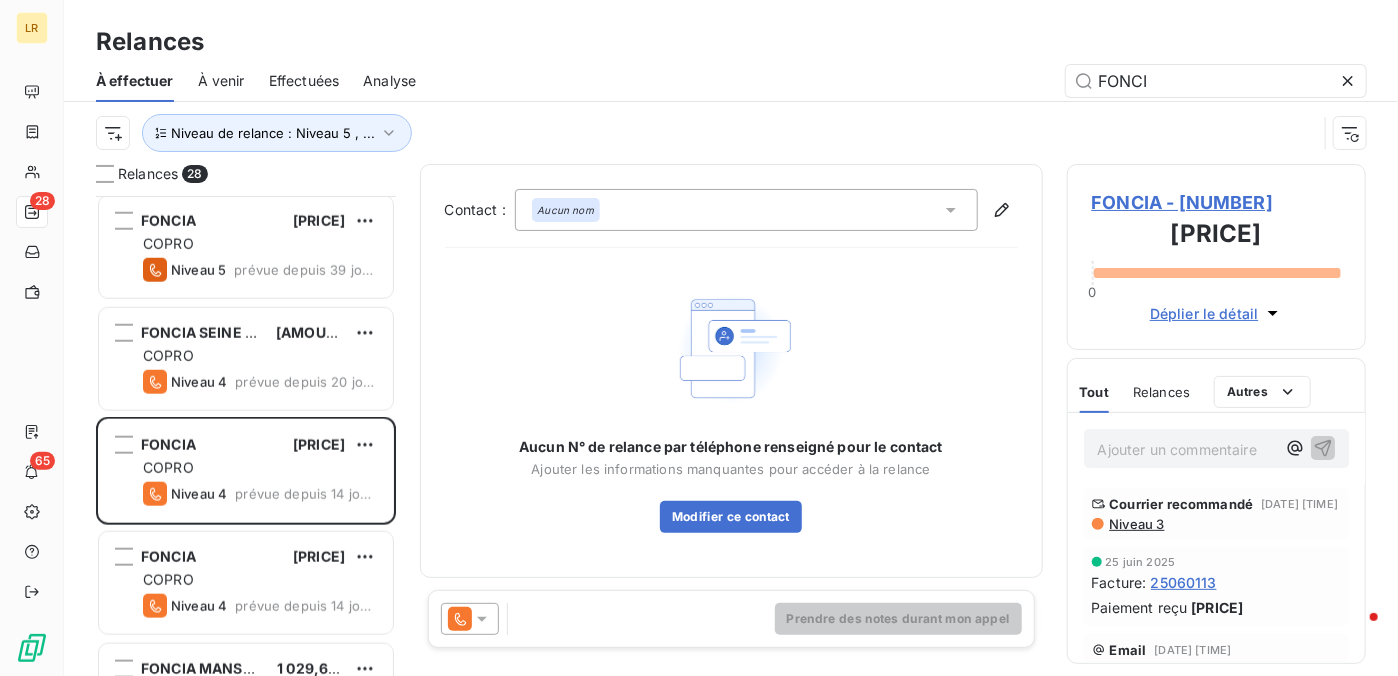 click 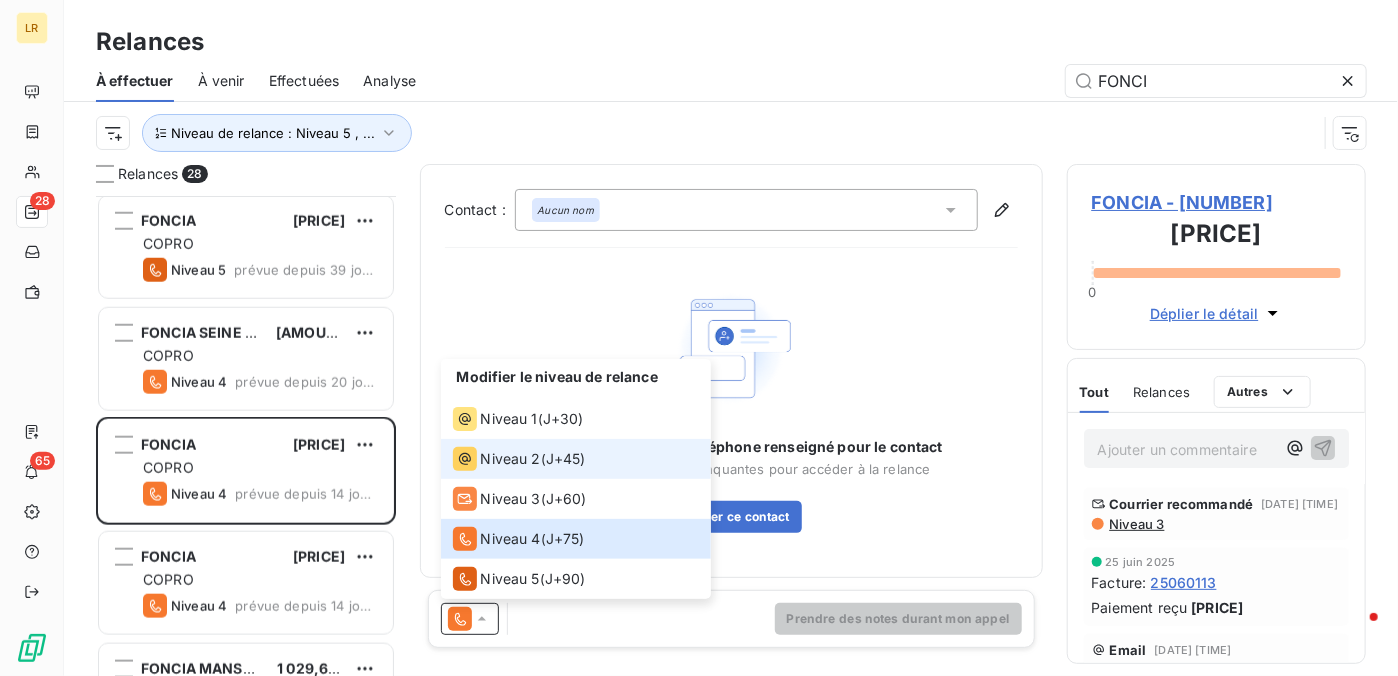 click on "Niveau 2" at bounding box center (511, 459) 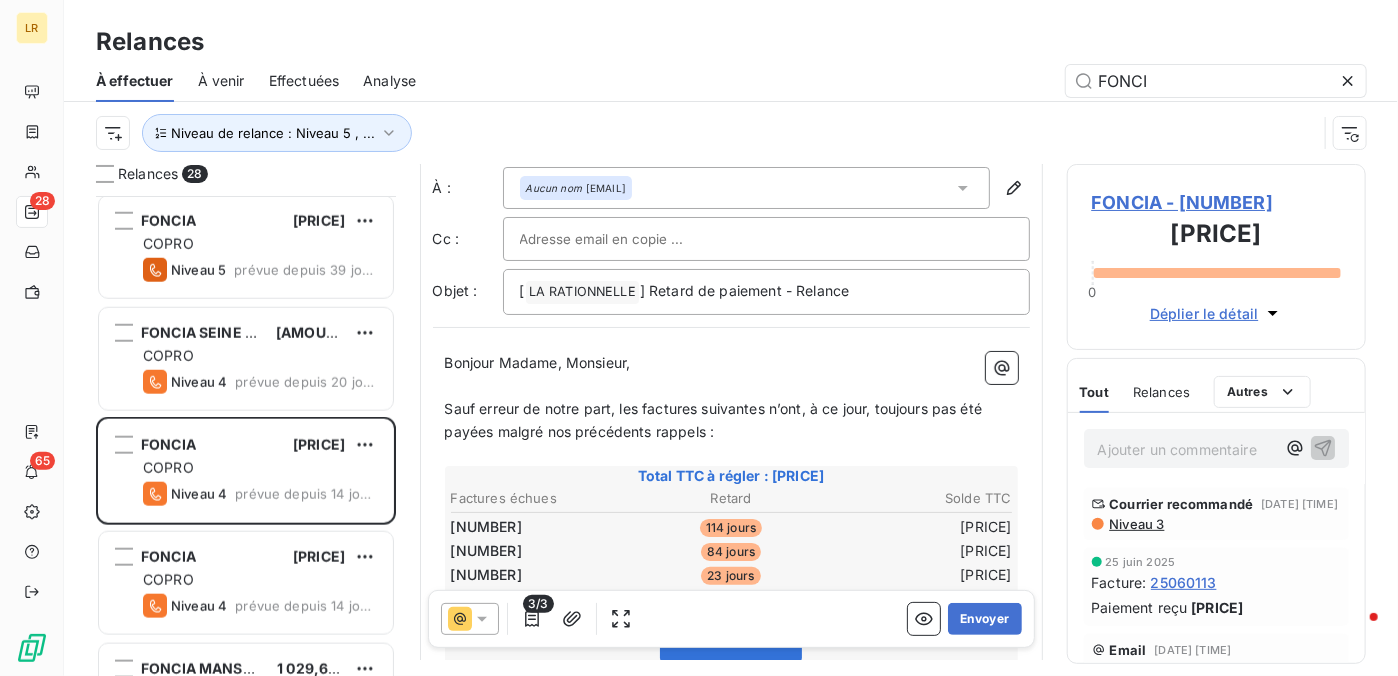 scroll, scrollTop: 100, scrollLeft: 0, axis: vertical 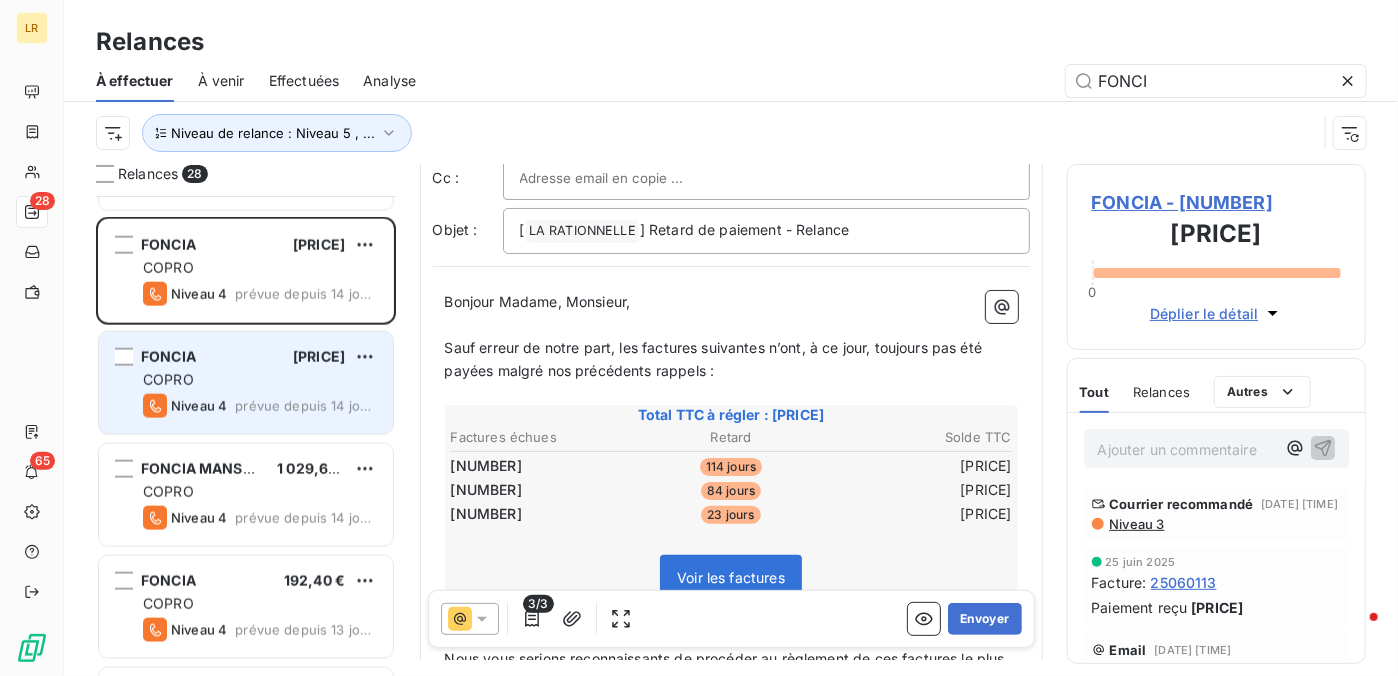 click on "Niveau 4" at bounding box center (185, 406) 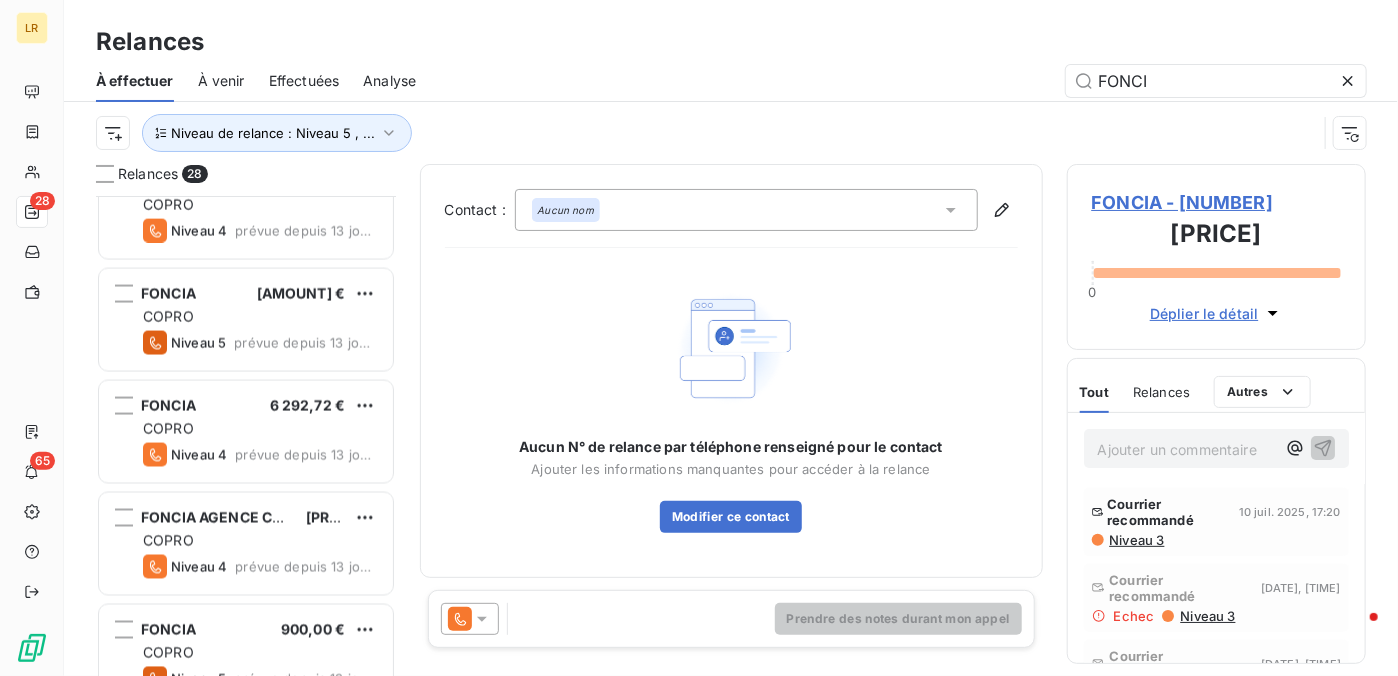 scroll, scrollTop: 1500, scrollLeft: 0, axis: vertical 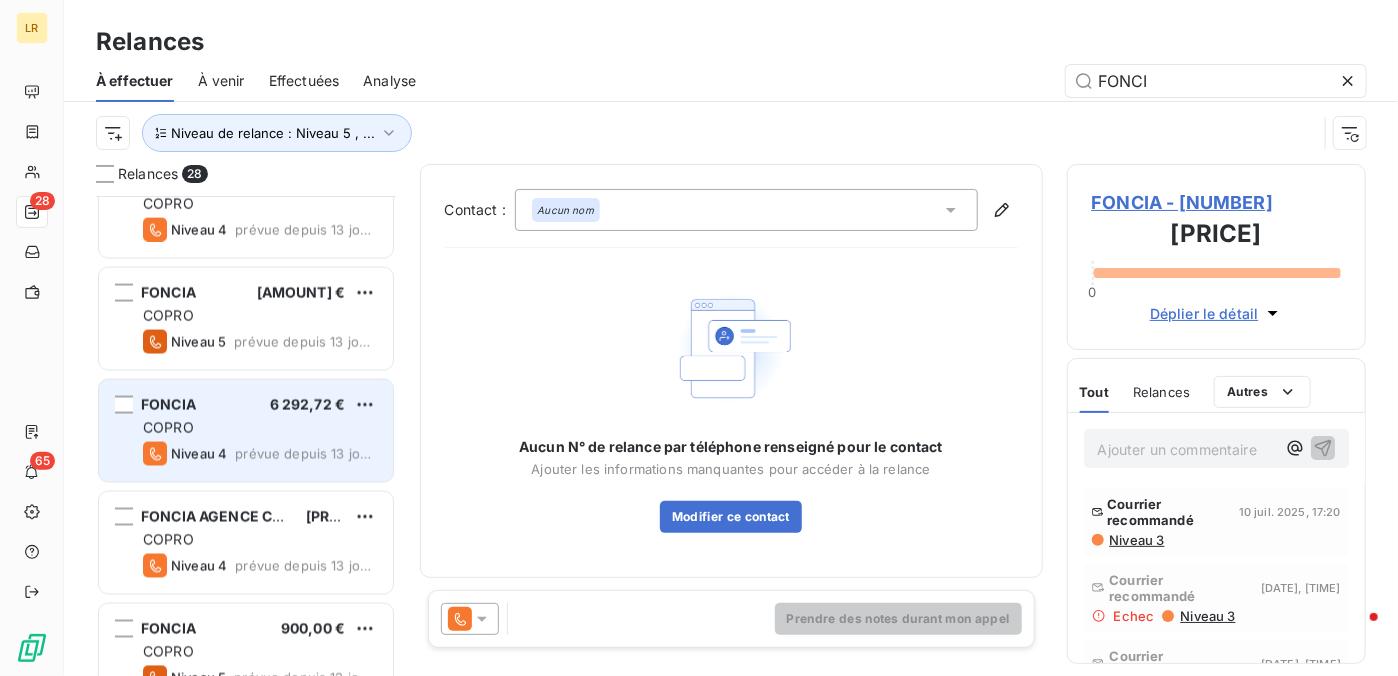 click on "Niveau 4 prévue depuis 13 jours" at bounding box center (260, 454) 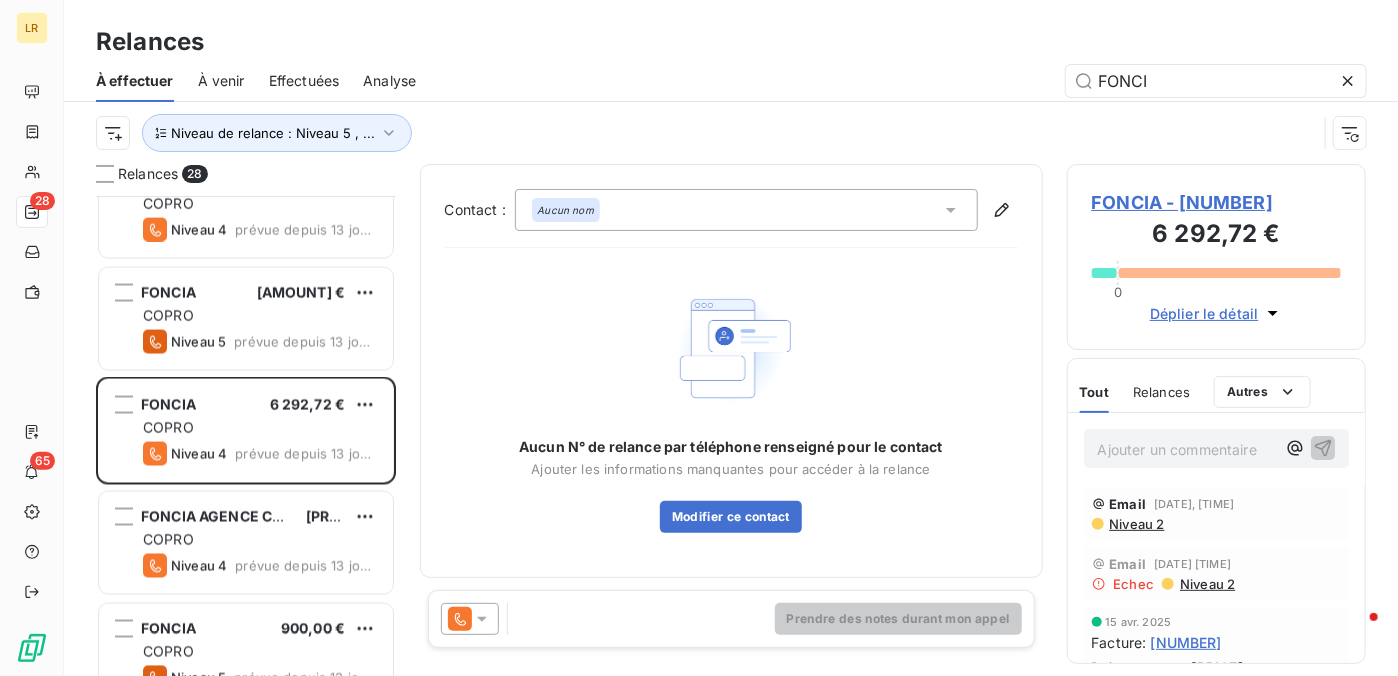 click 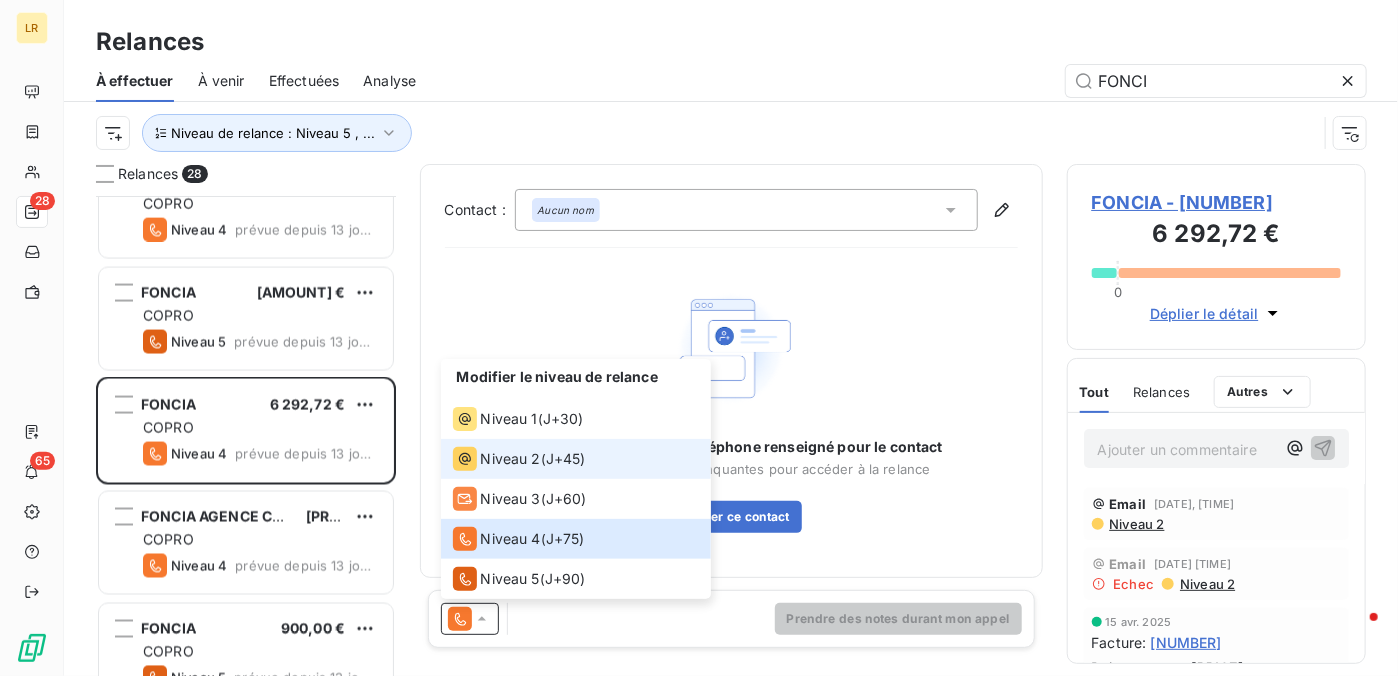 click on "Niveau 2" at bounding box center [511, 459] 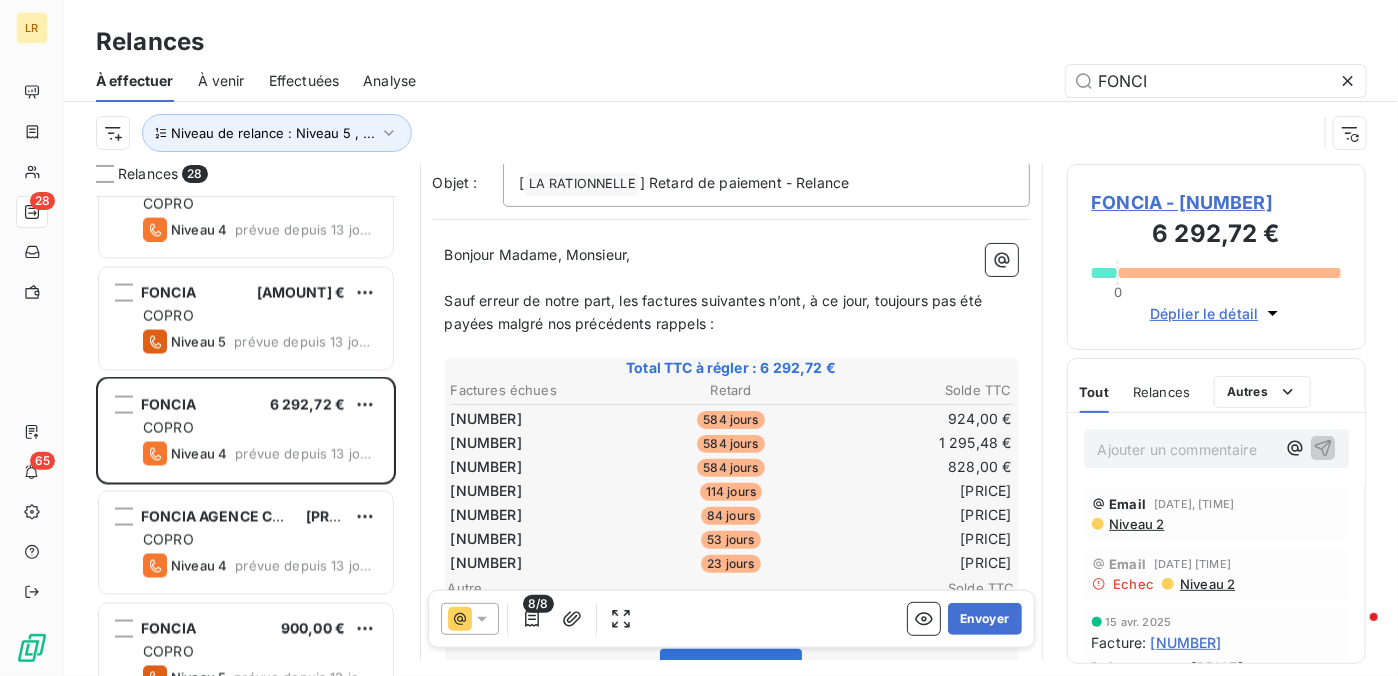 scroll, scrollTop: 300, scrollLeft: 0, axis: vertical 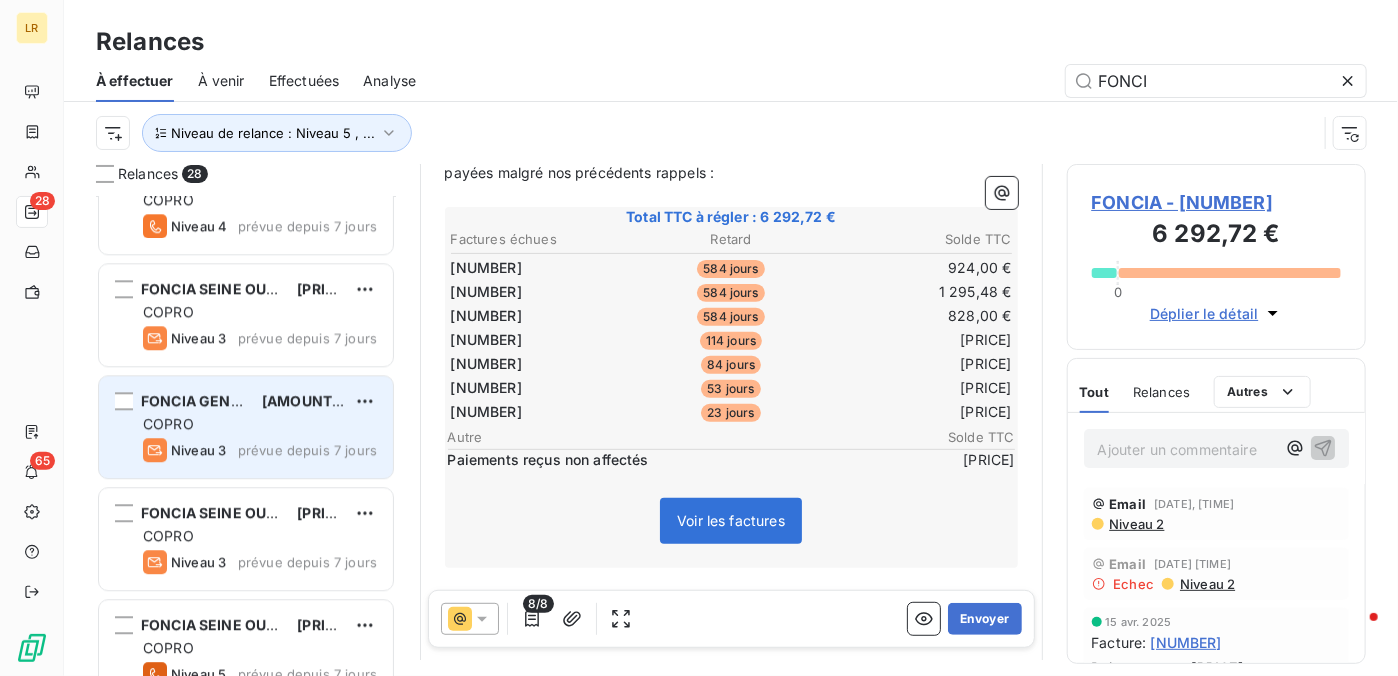 click on "COPRO" at bounding box center [260, 424] 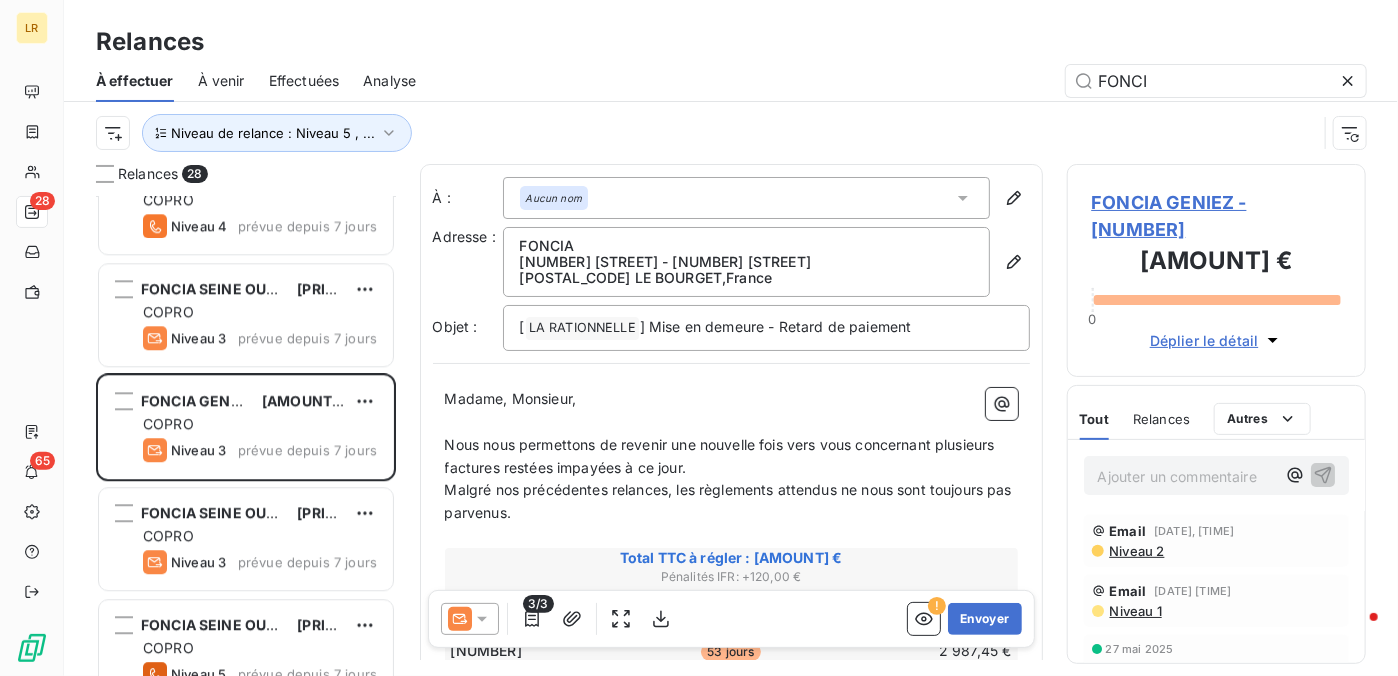 click 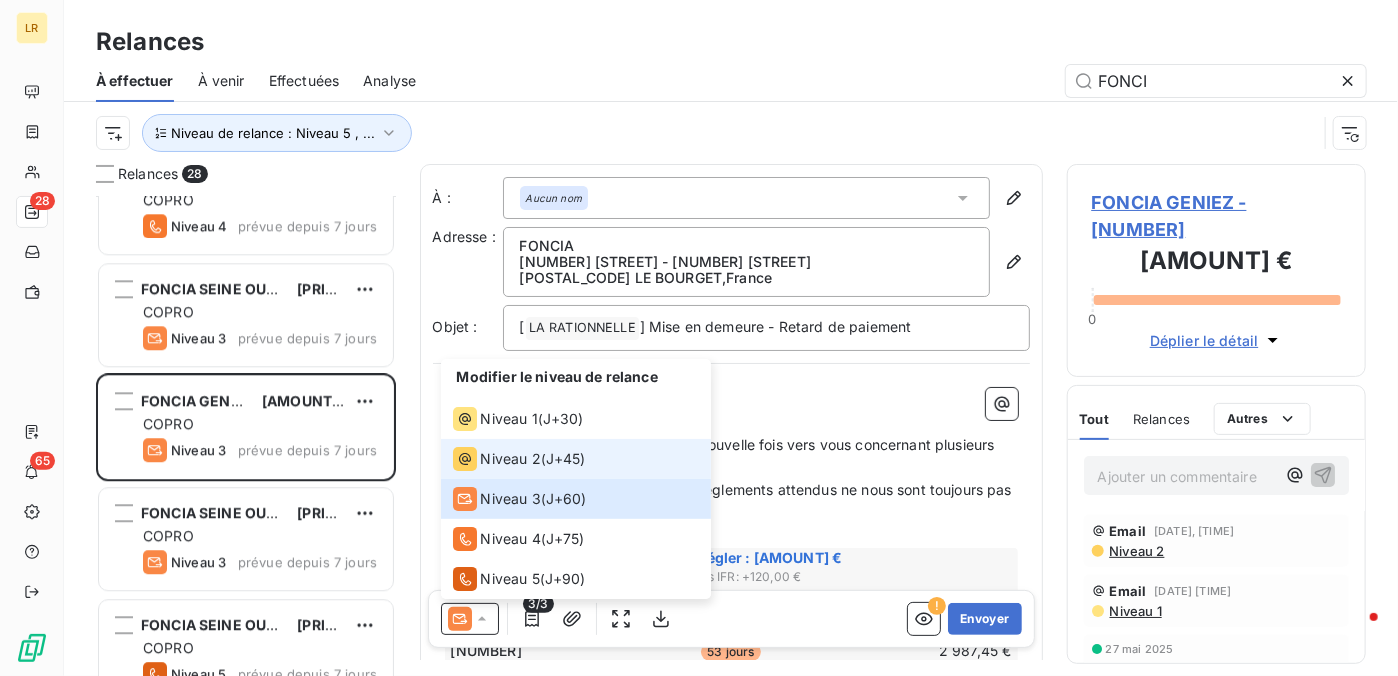 click on "Niveau 2" at bounding box center (511, 459) 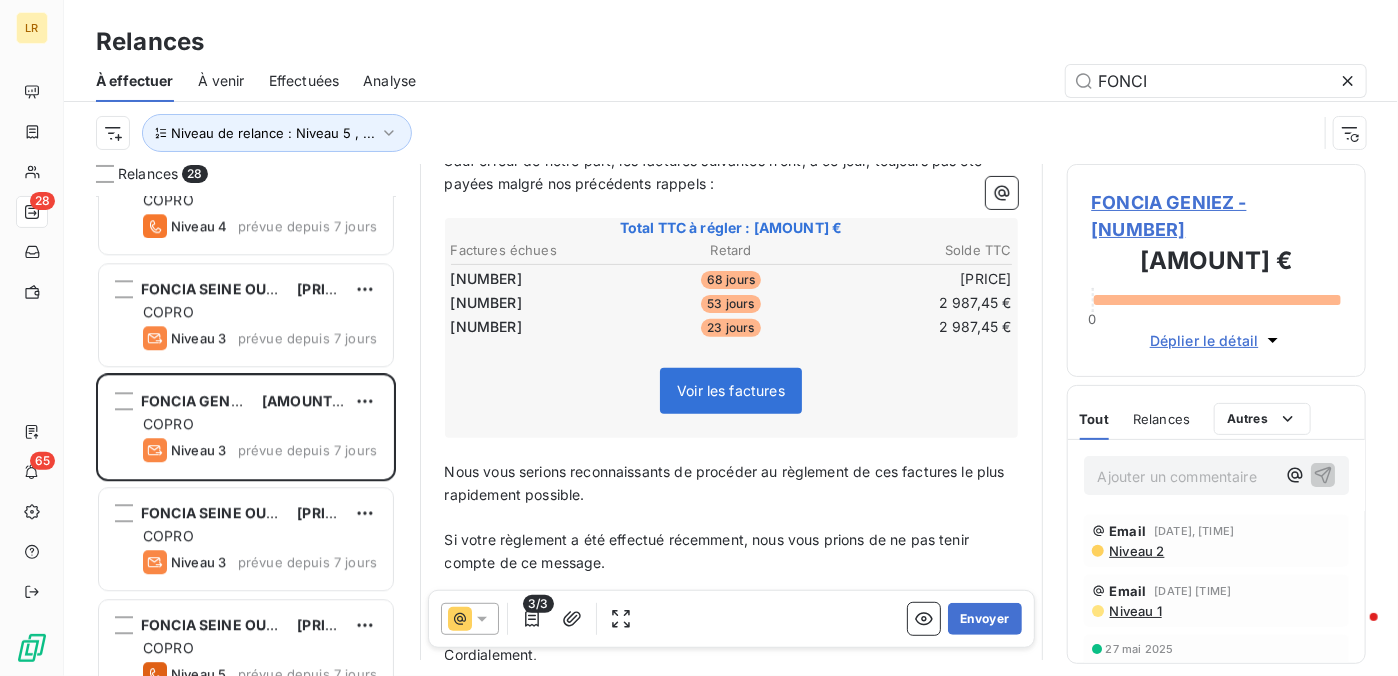 scroll, scrollTop: 300, scrollLeft: 0, axis: vertical 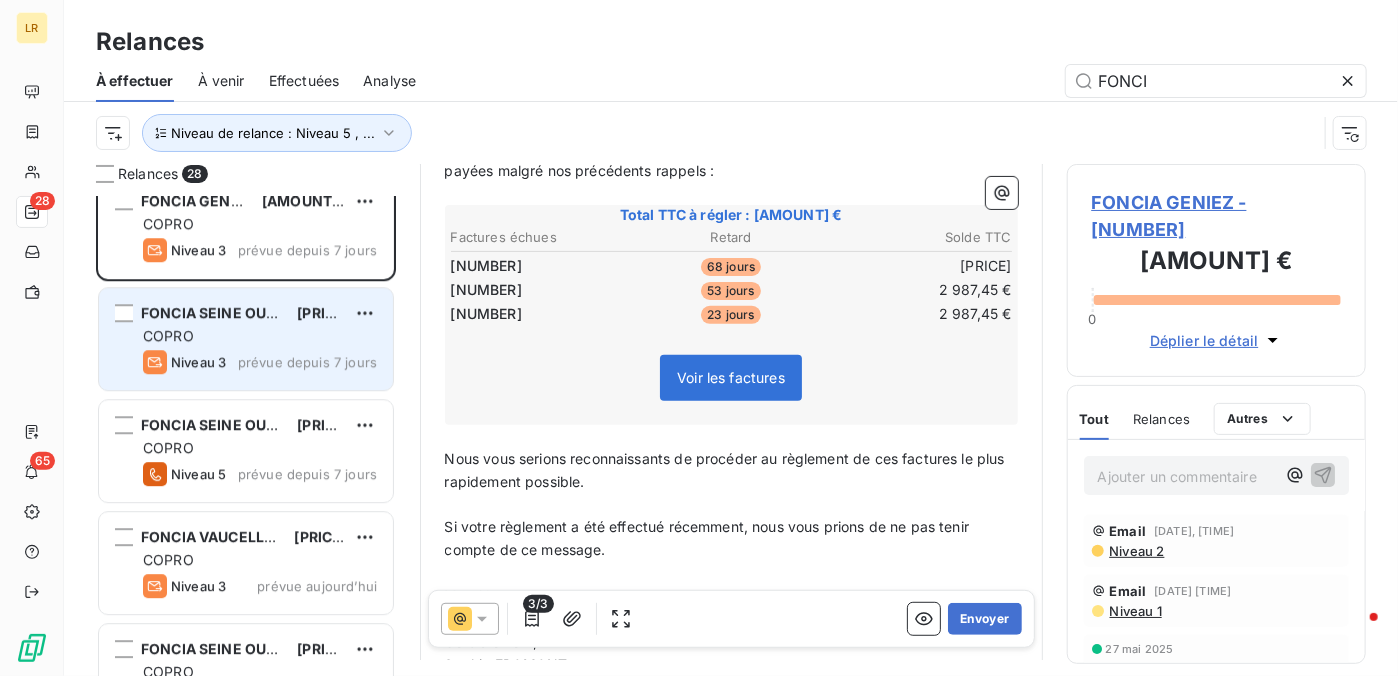 click on "[COMPANY_NAME] [AMOUNT] € [COMPANY_NAME] [NUMBER] [TIME_PERIOD]" at bounding box center [246, 339] 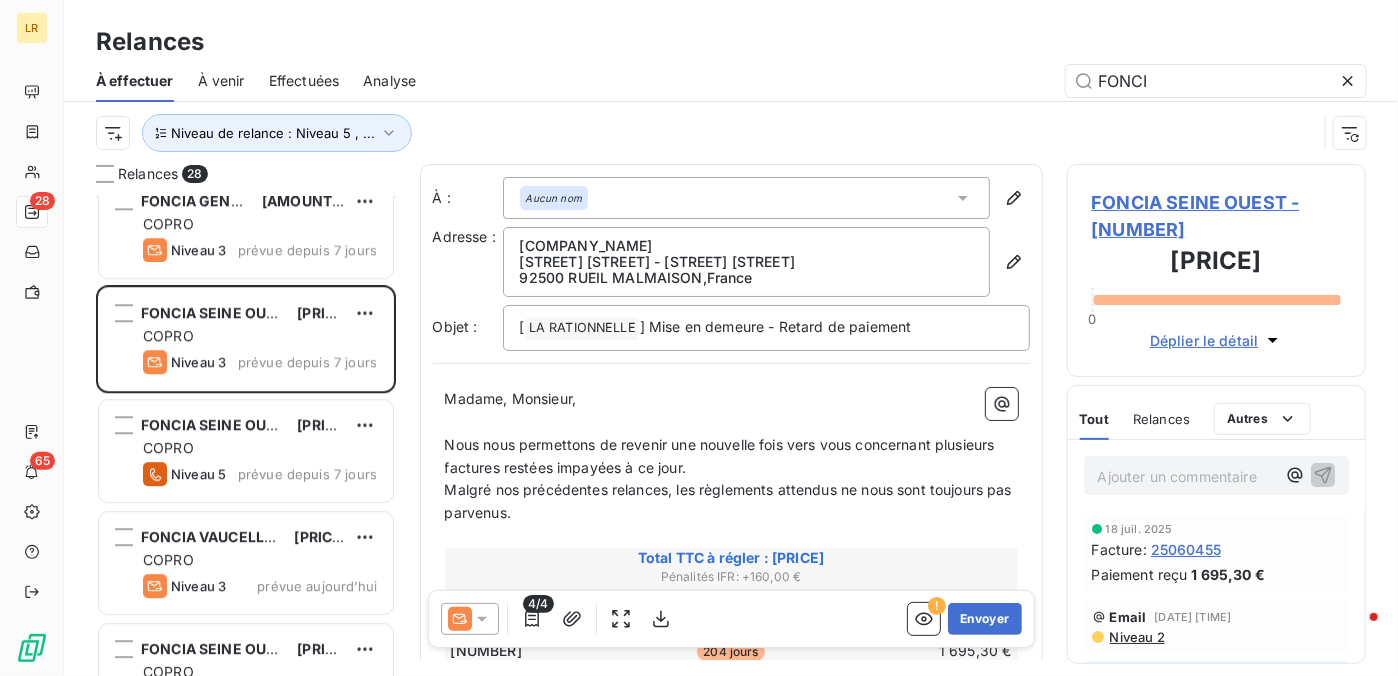 click 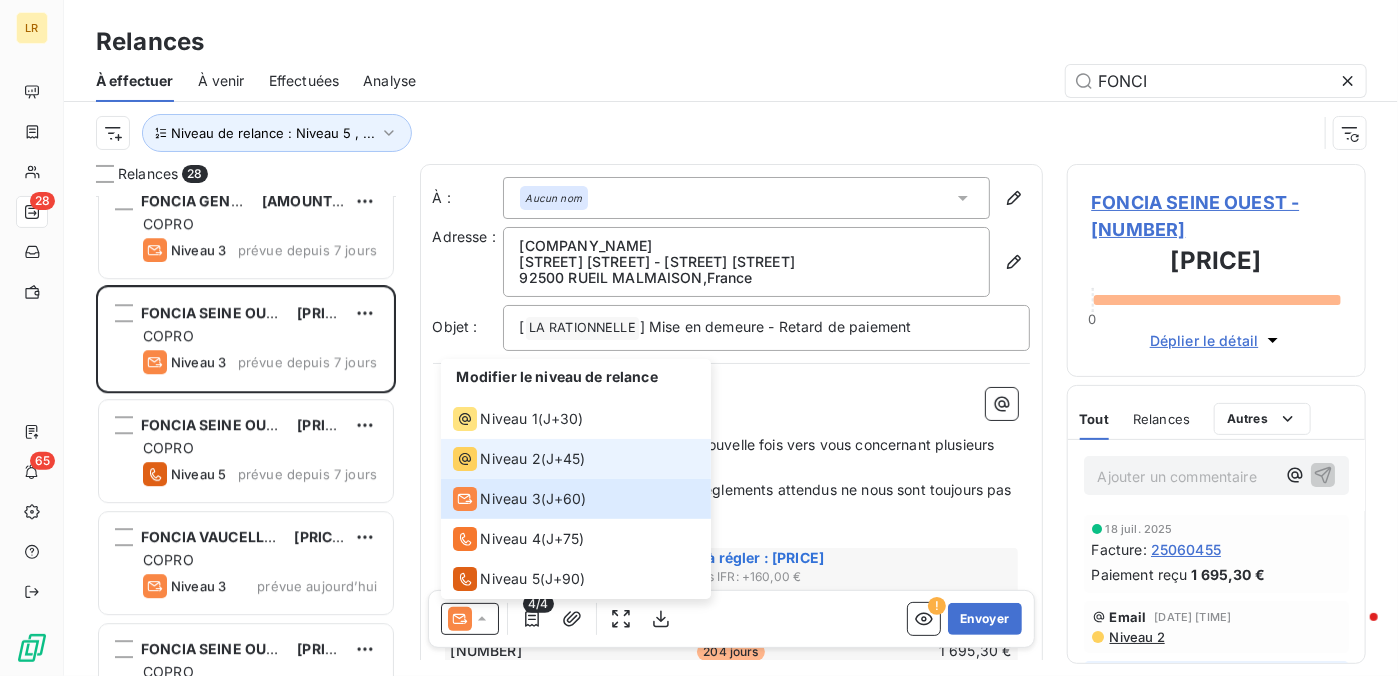 click on "Niveau 2" at bounding box center [511, 459] 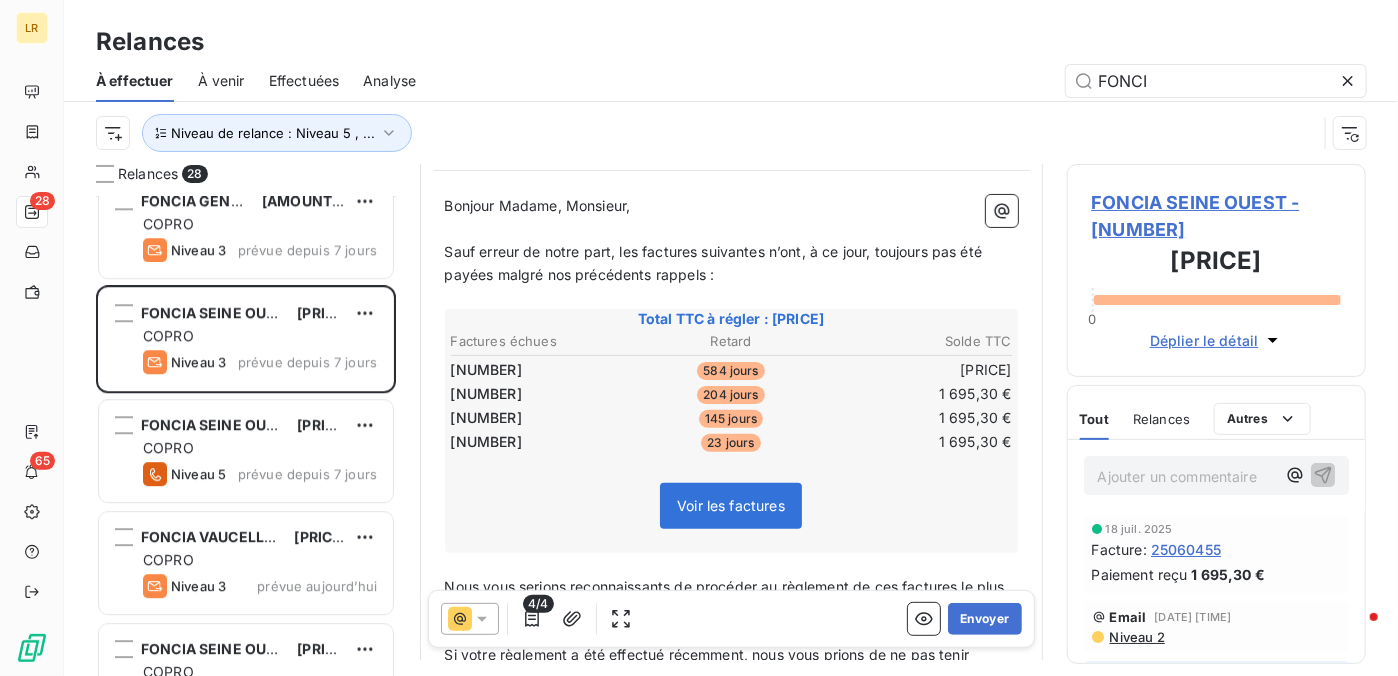 scroll, scrollTop: 200, scrollLeft: 0, axis: vertical 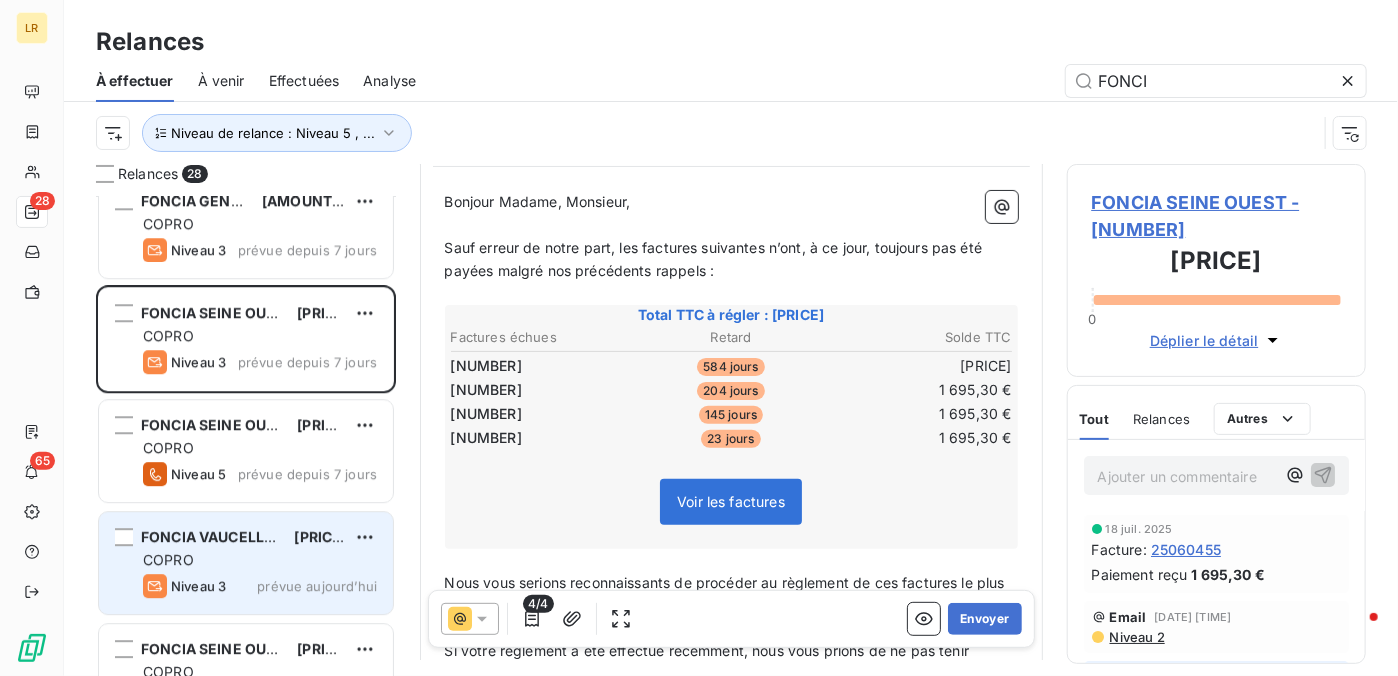 click on "COPRO" at bounding box center [260, 560] 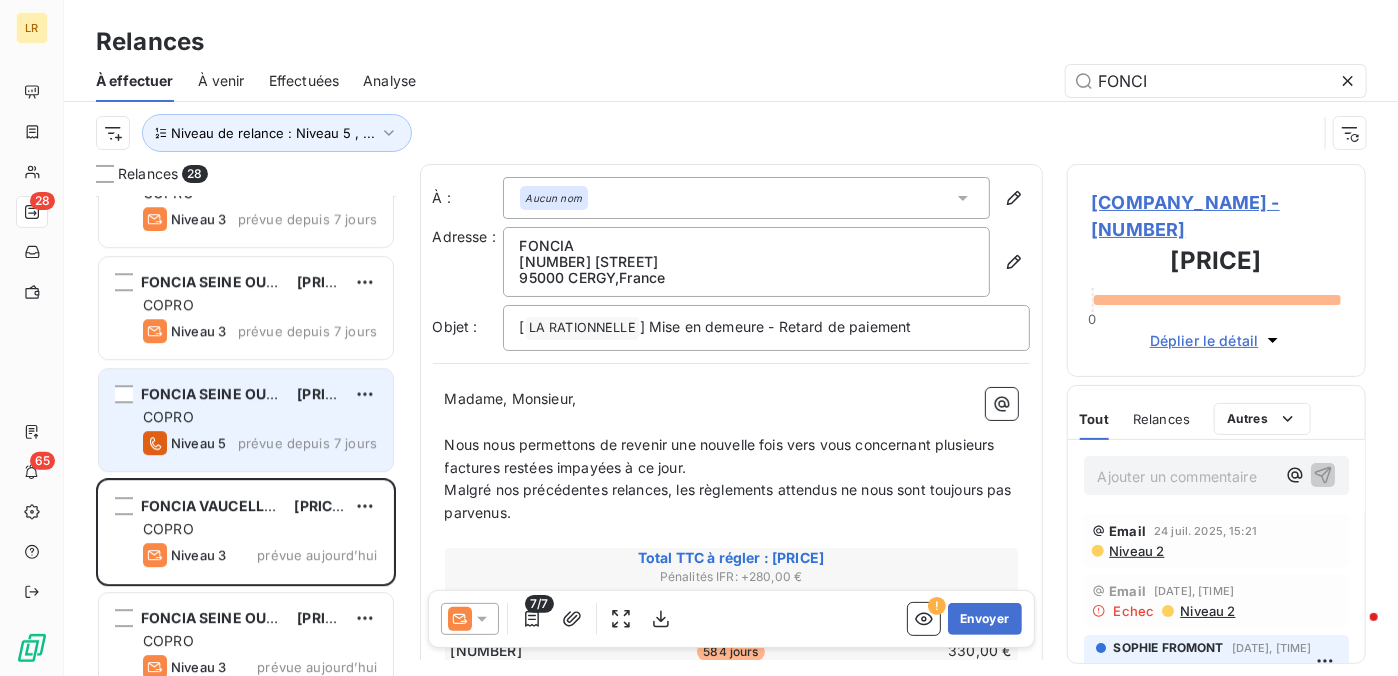 scroll, scrollTop: 2656, scrollLeft: 0, axis: vertical 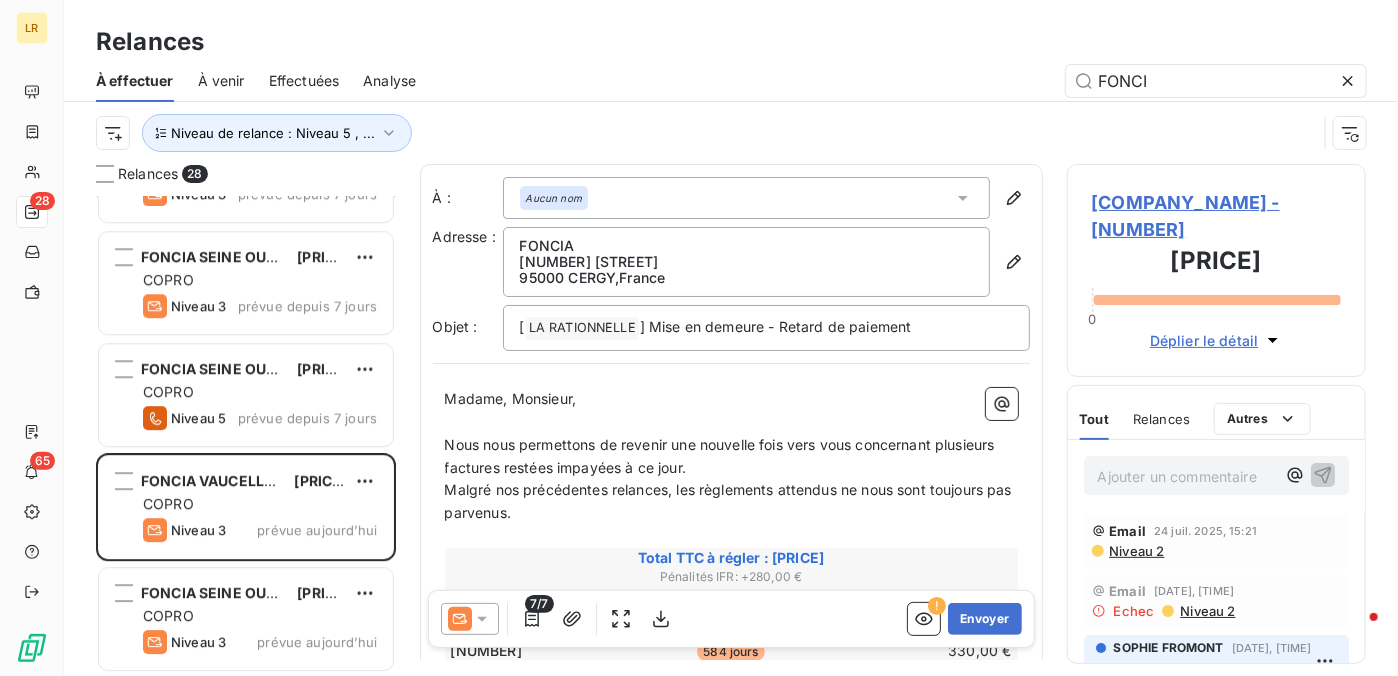 click 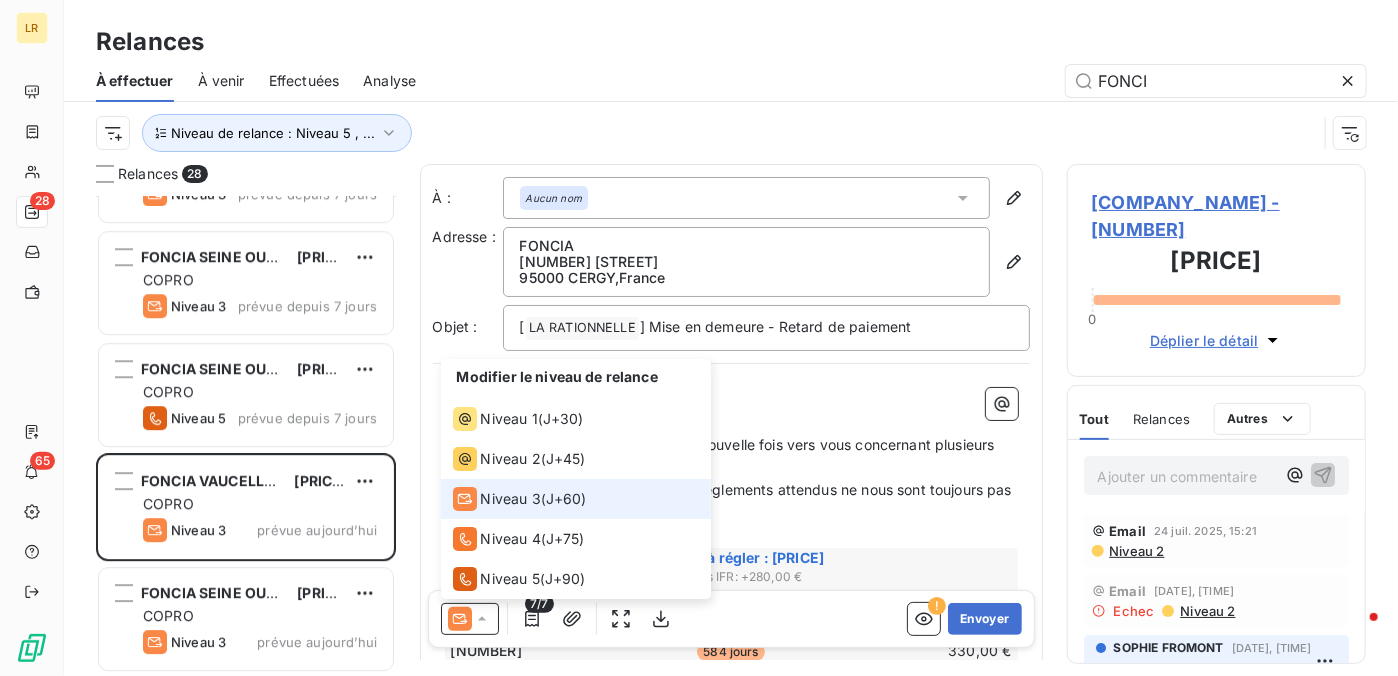 click on "Niveau 3" at bounding box center (511, 499) 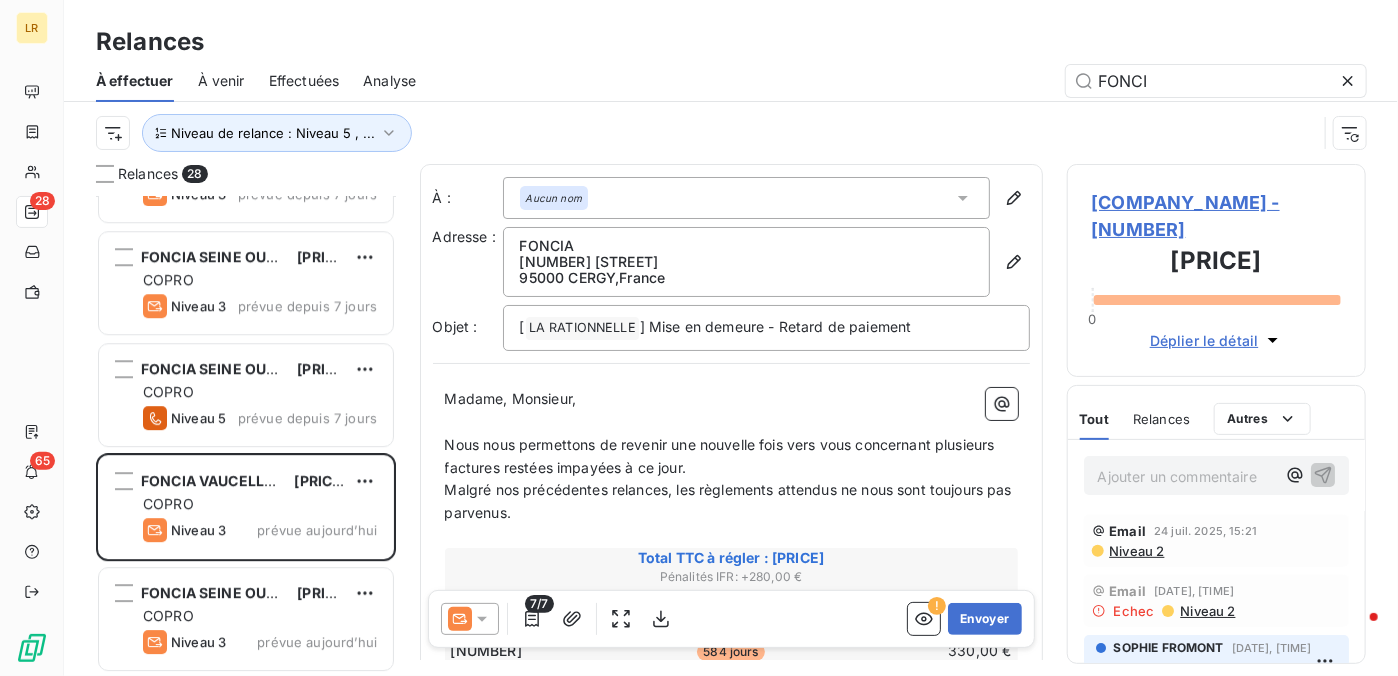 click 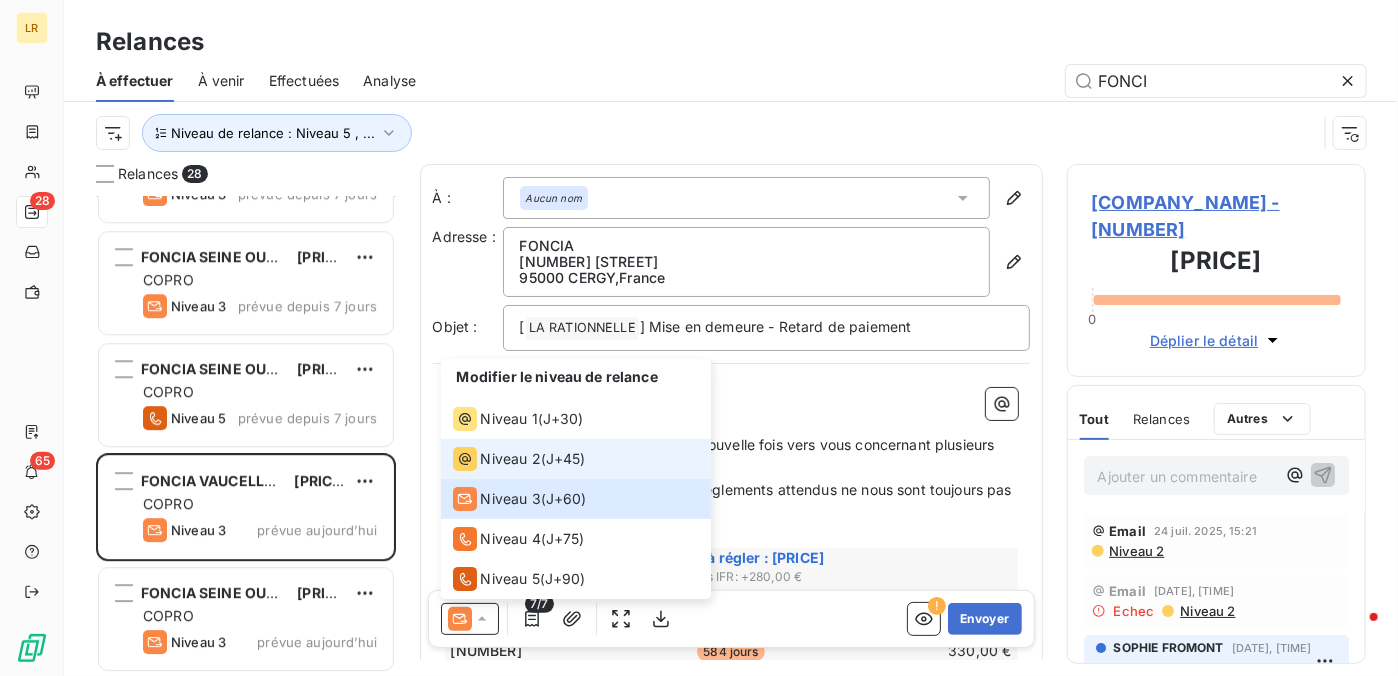 click on "Niveau 2" at bounding box center (511, 459) 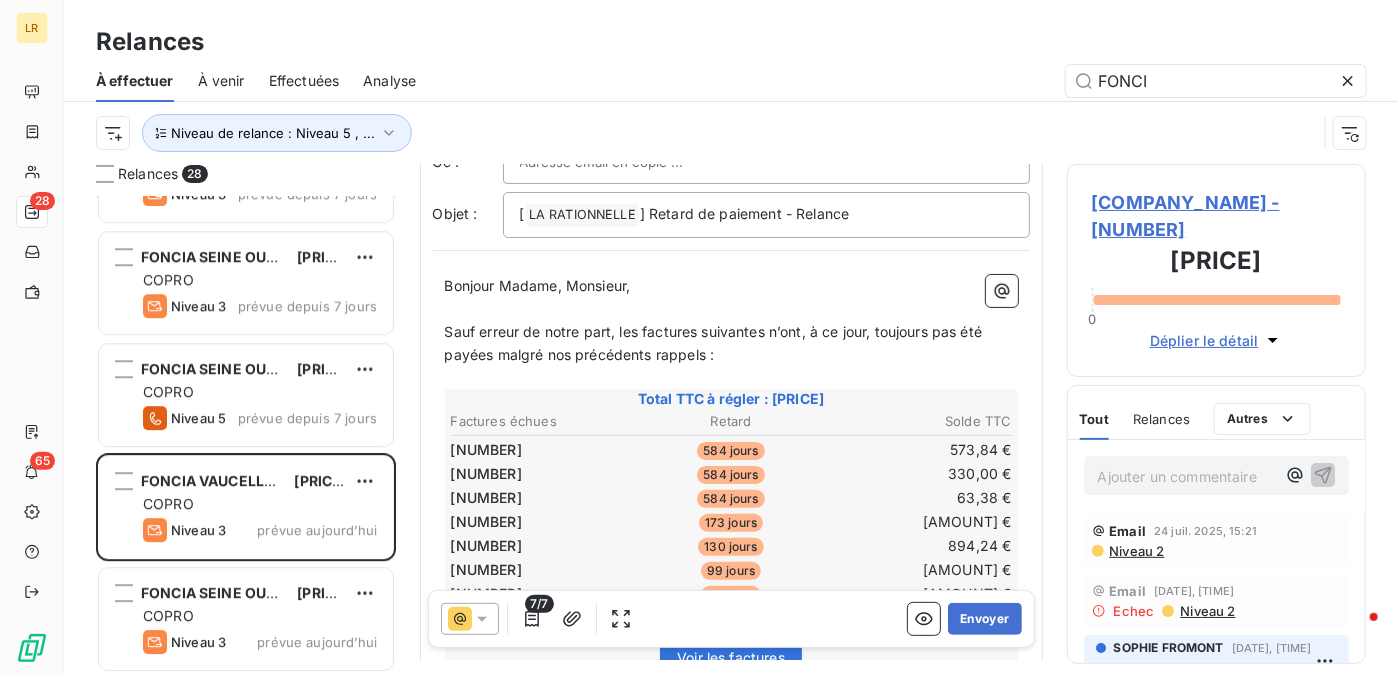 scroll, scrollTop: 300, scrollLeft: 0, axis: vertical 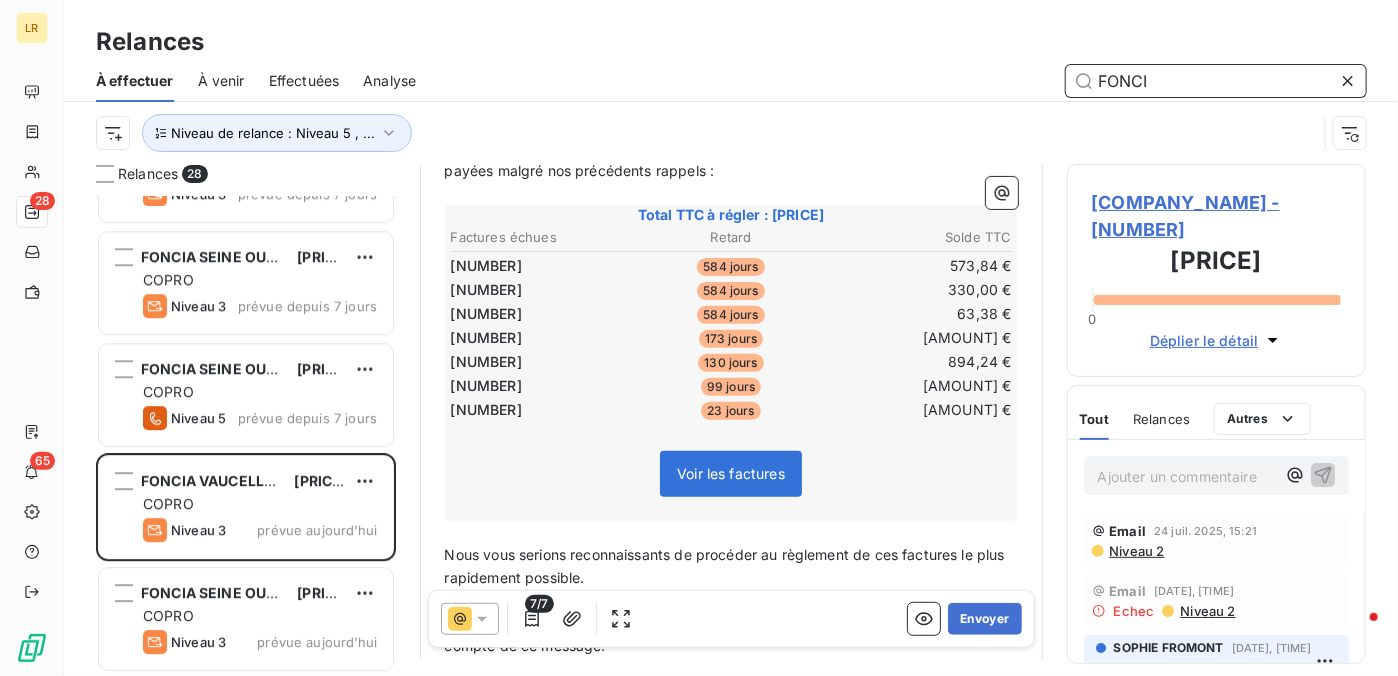drag, startPoint x: 1177, startPoint y: 78, endPoint x: 1011, endPoint y: 95, distance: 166.86821 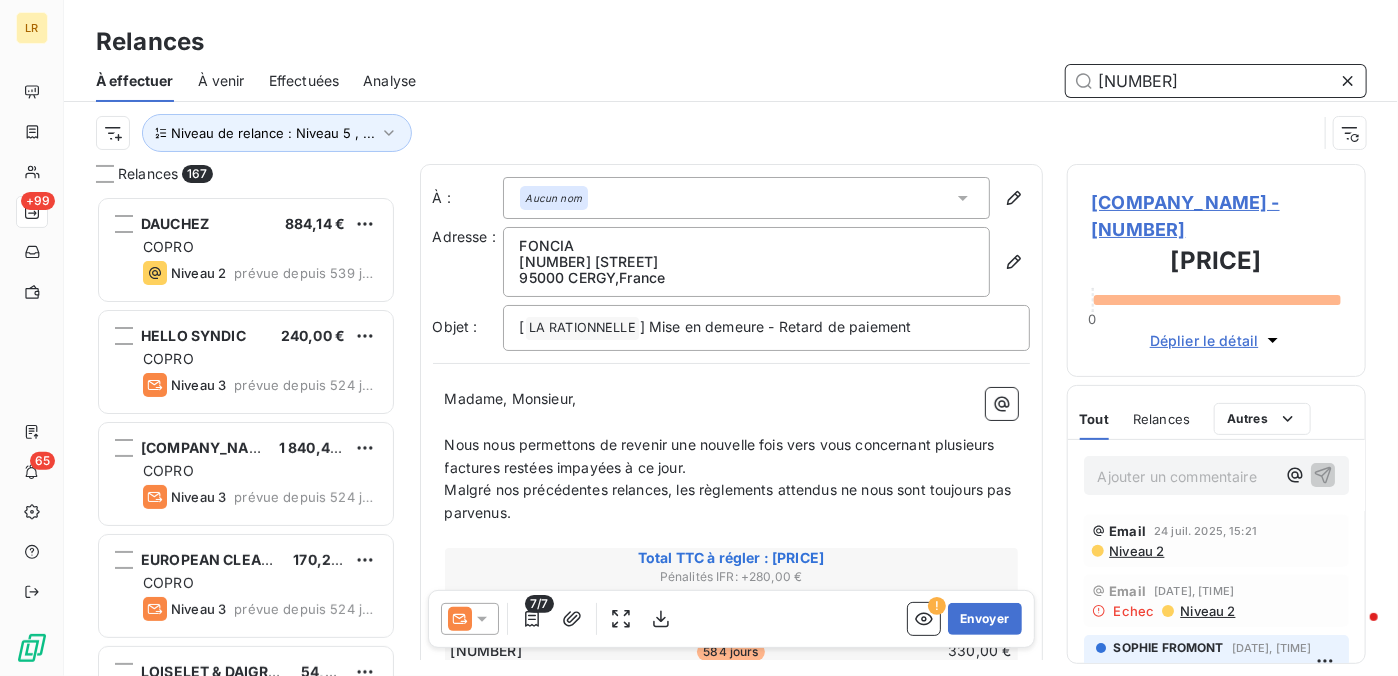 scroll, scrollTop: 16, scrollLeft: 16, axis: both 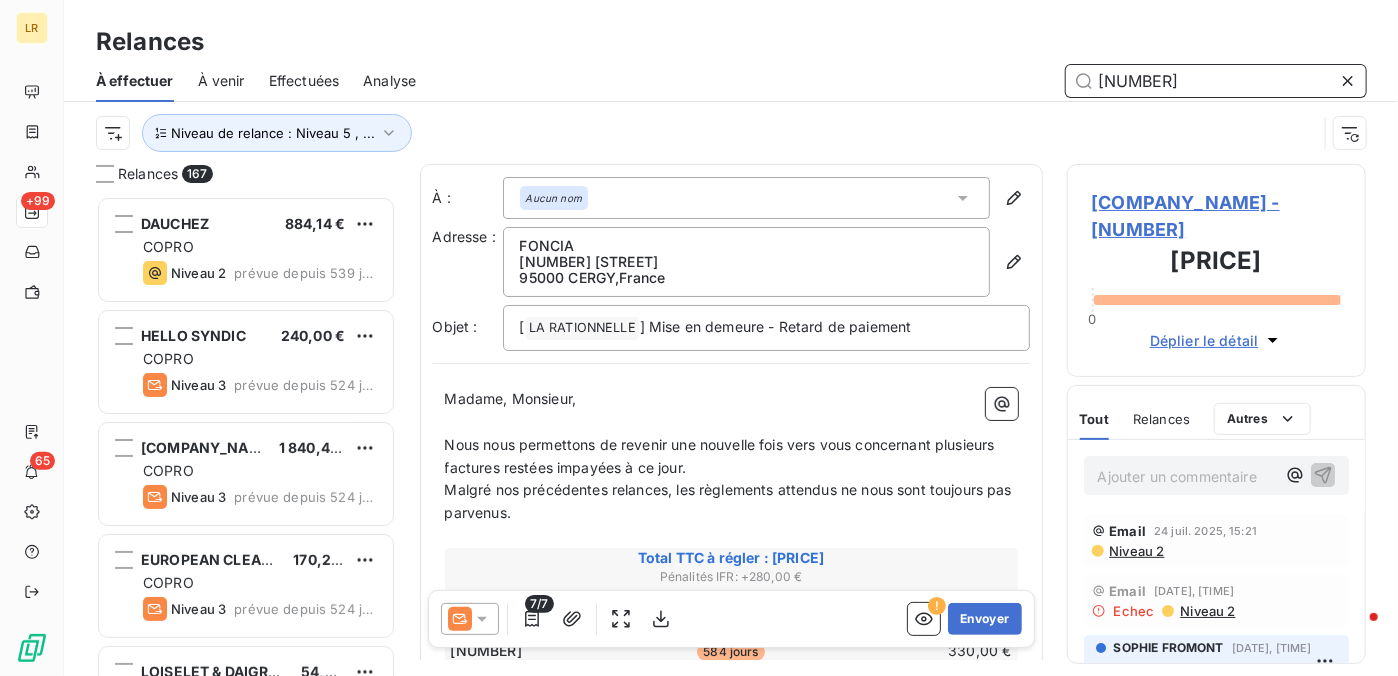 type on "[NUMBER]" 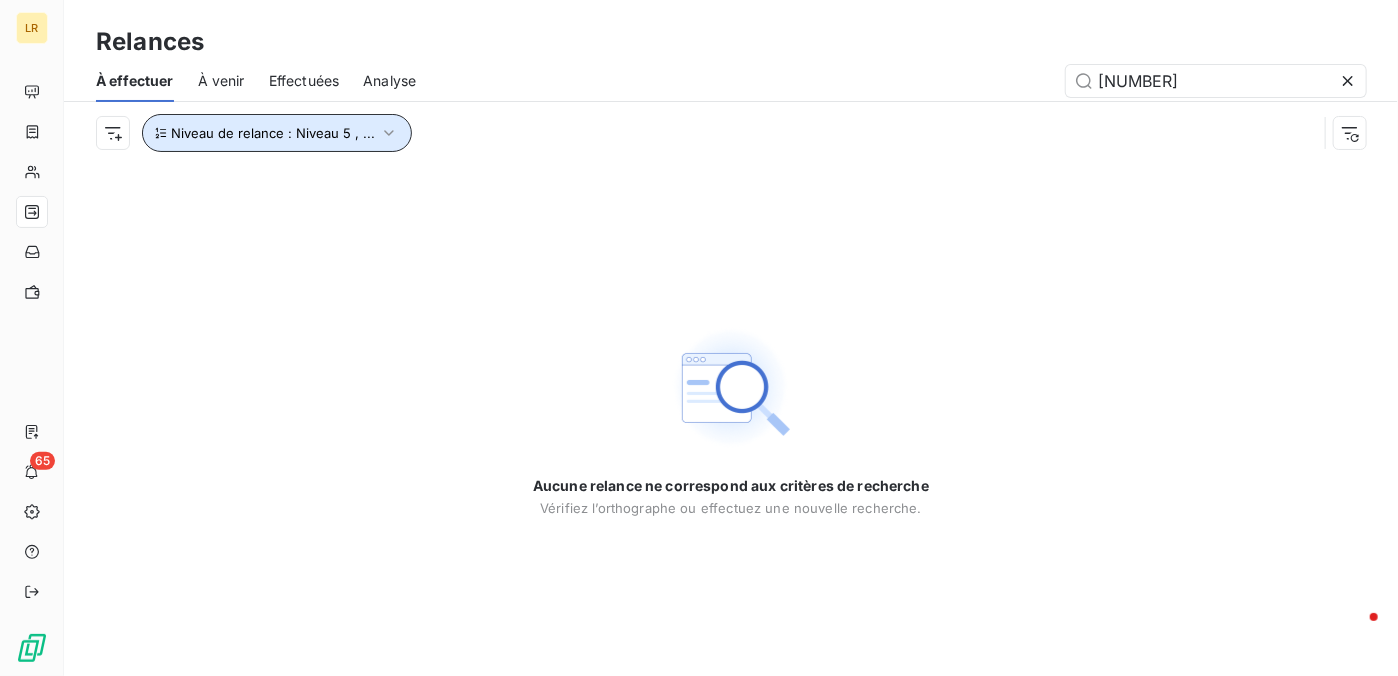 click 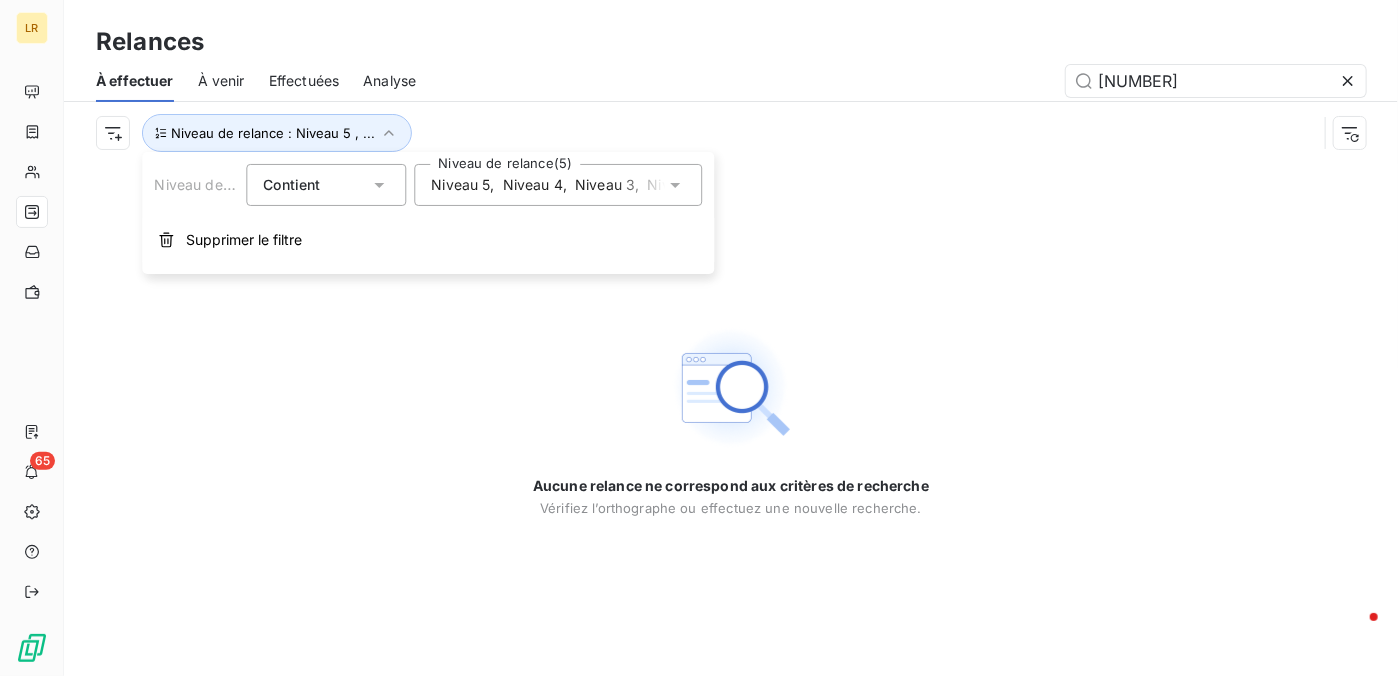 click 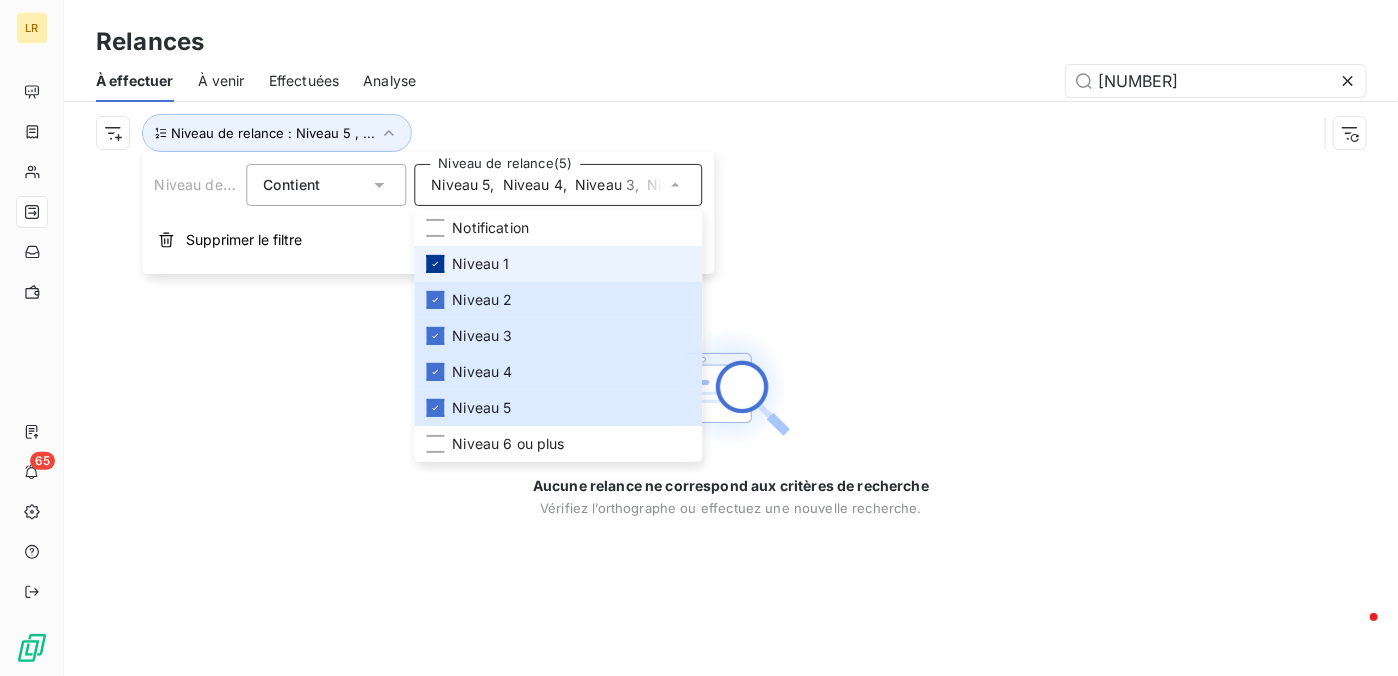 click at bounding box center [435, 264] 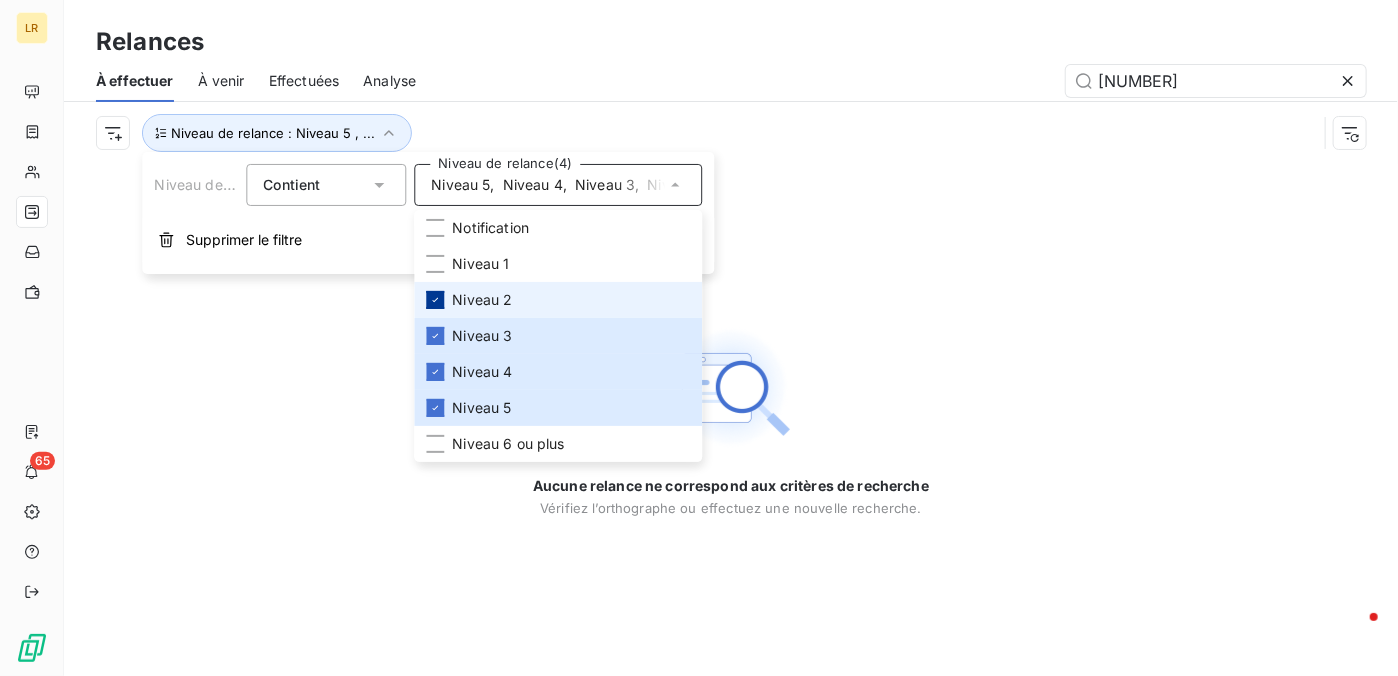 click 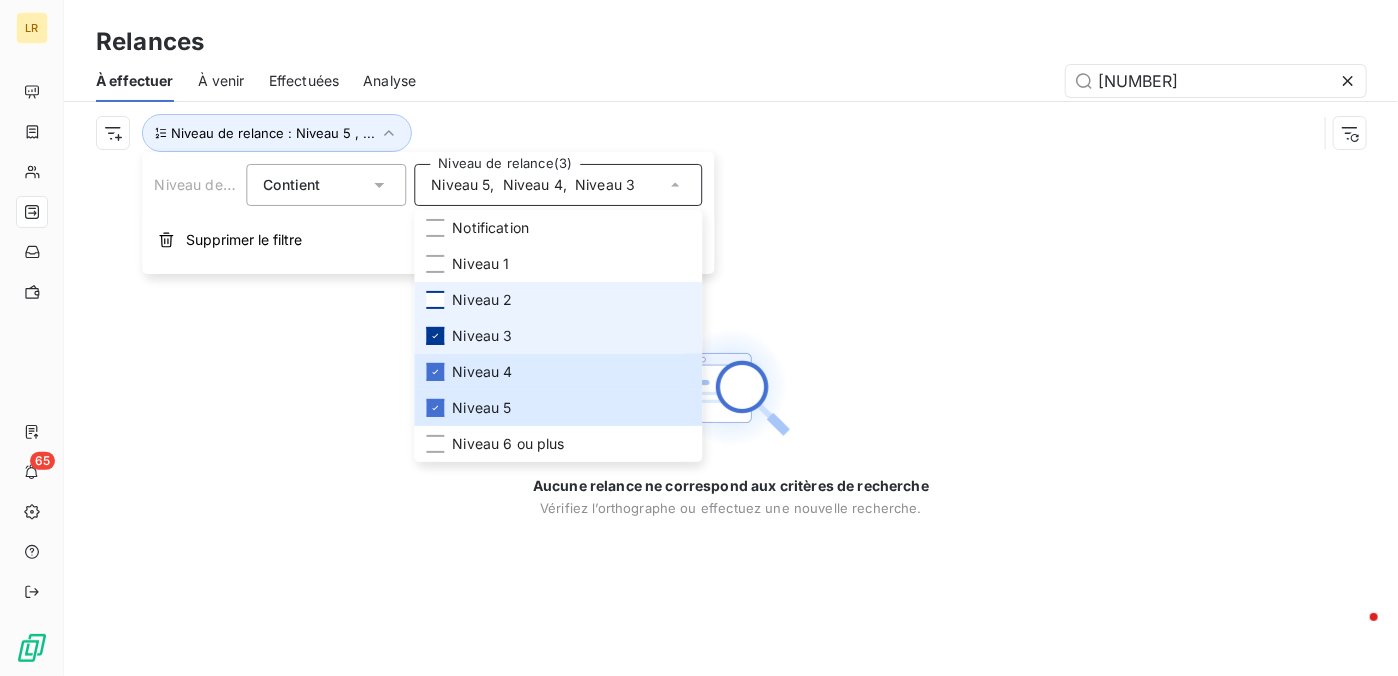 click 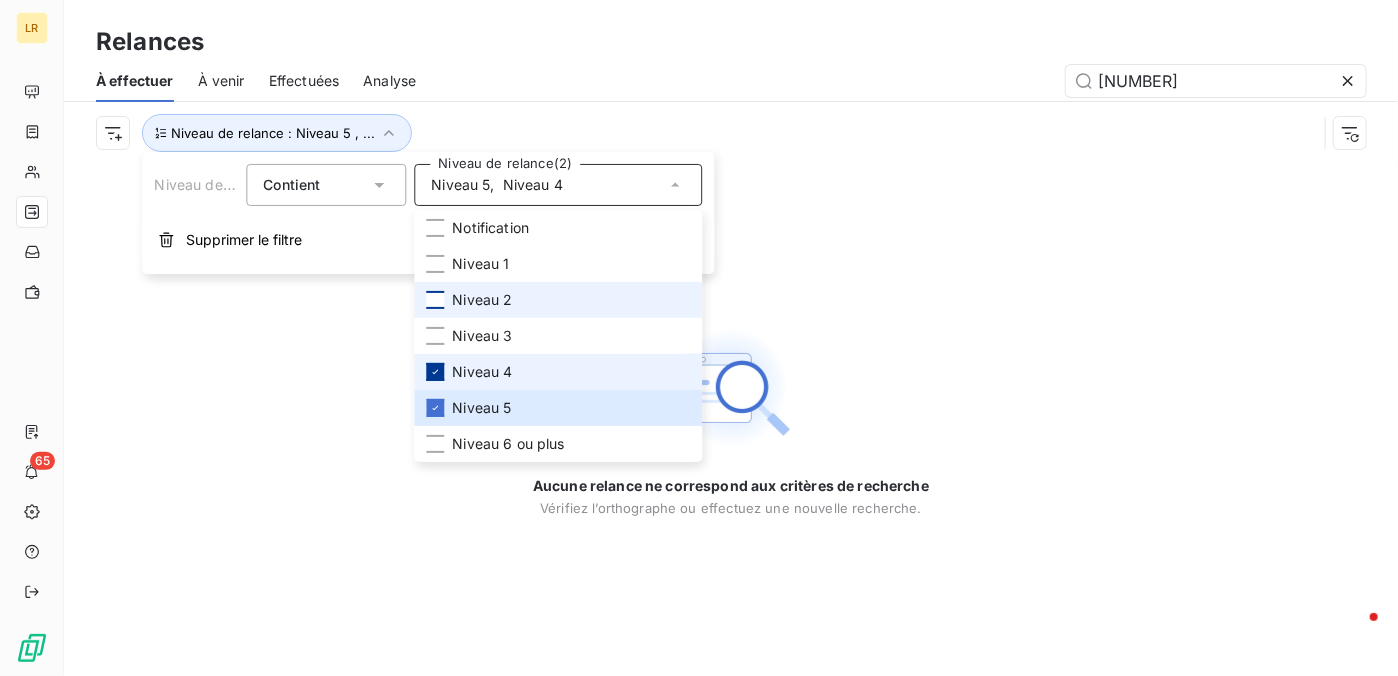 click 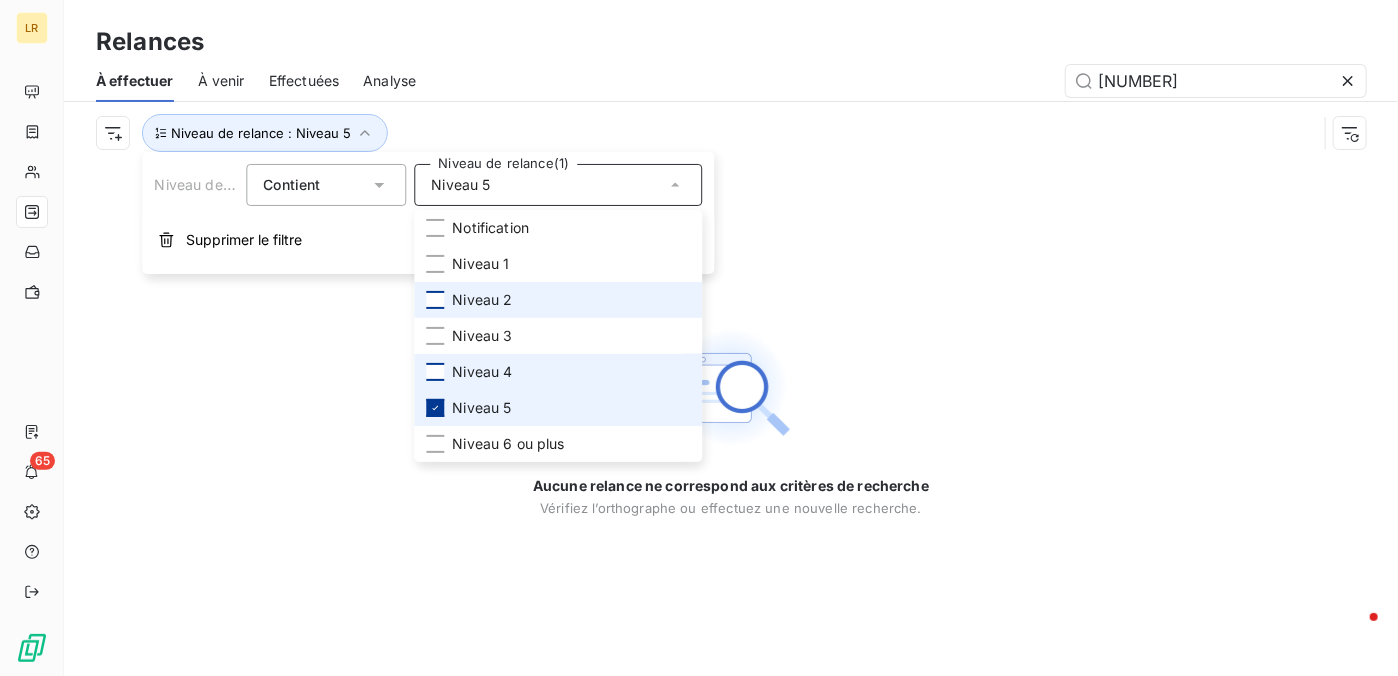 click 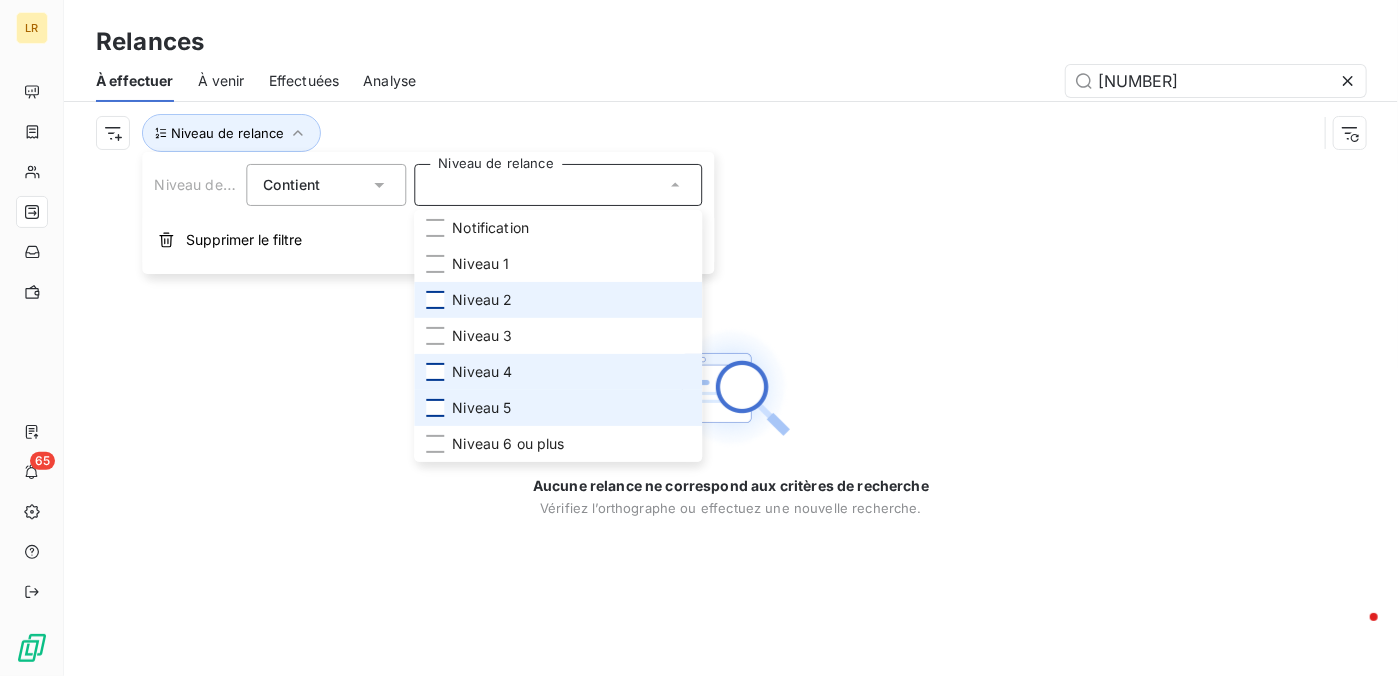 click on "Niveau de relance" at bounding box center (731, 133) 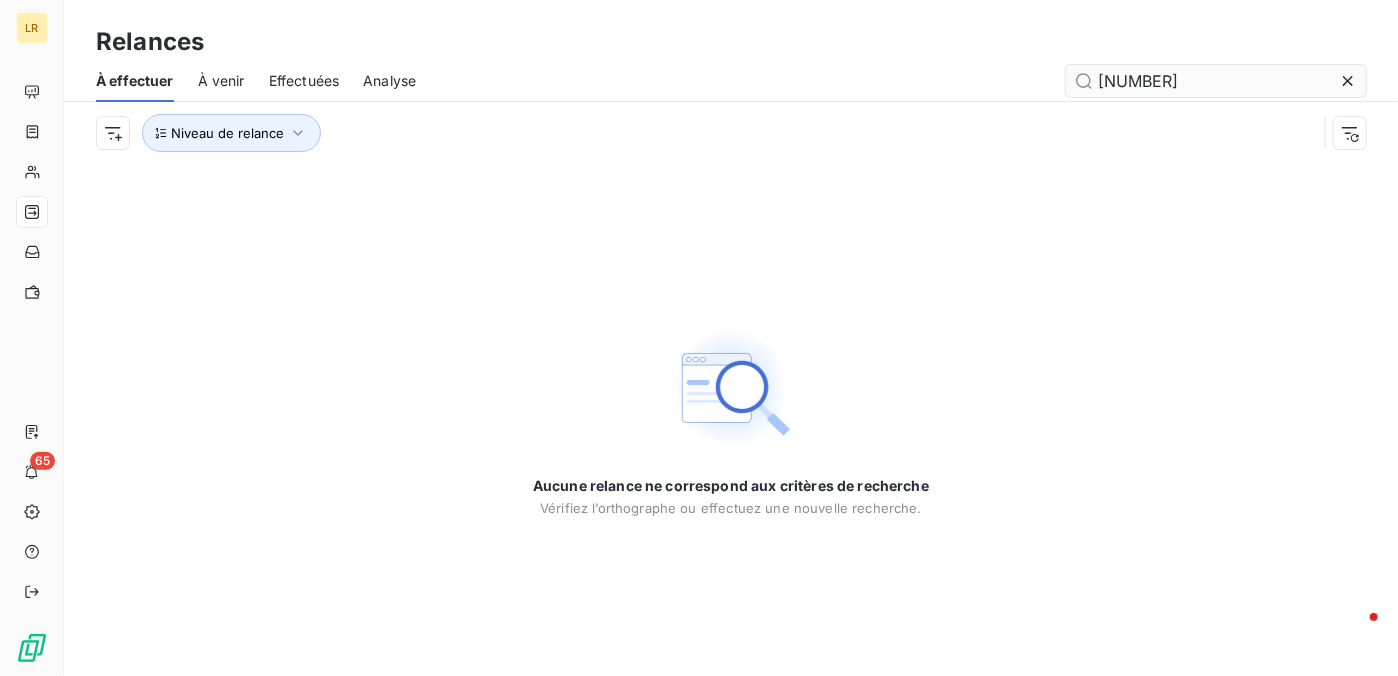 drag, startPoint x: 1103, startPoint y: 180, endPoint x: 1216, endPoint y: 87, distance: 146.34889 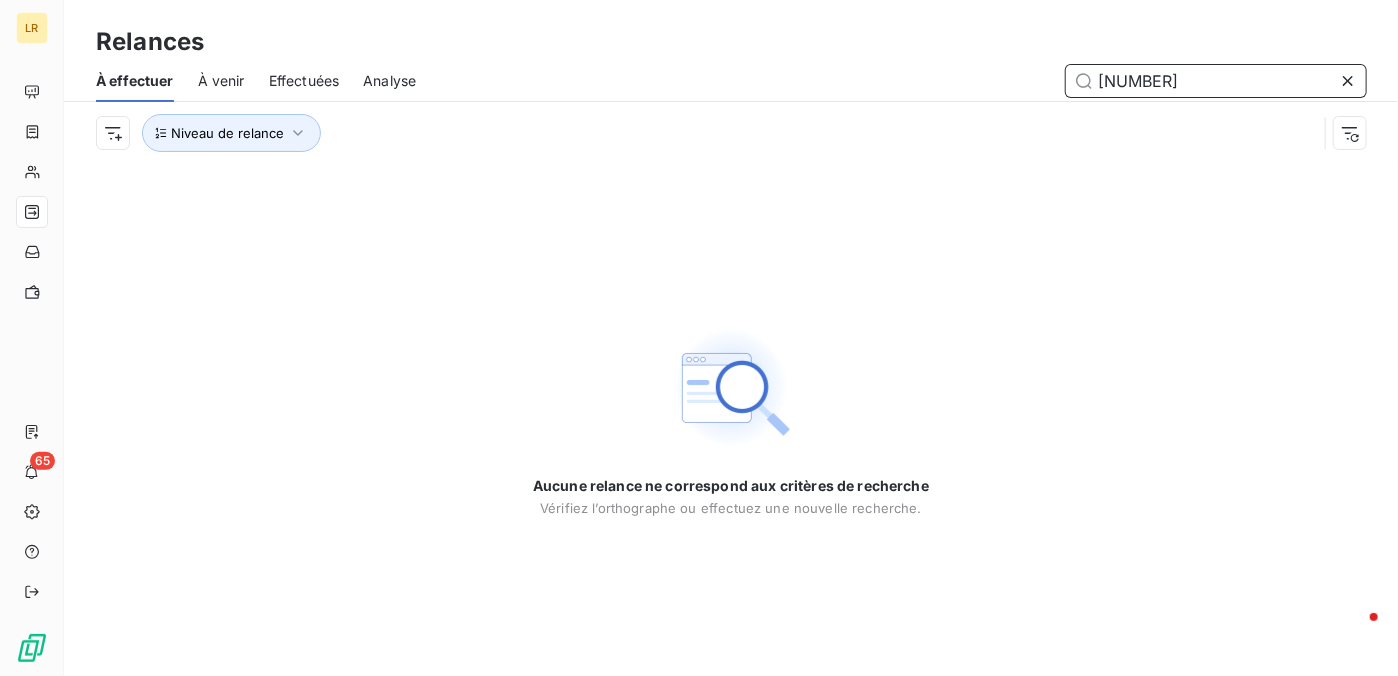 click on "[NUMBER]" at bounding box center [1216, 81] 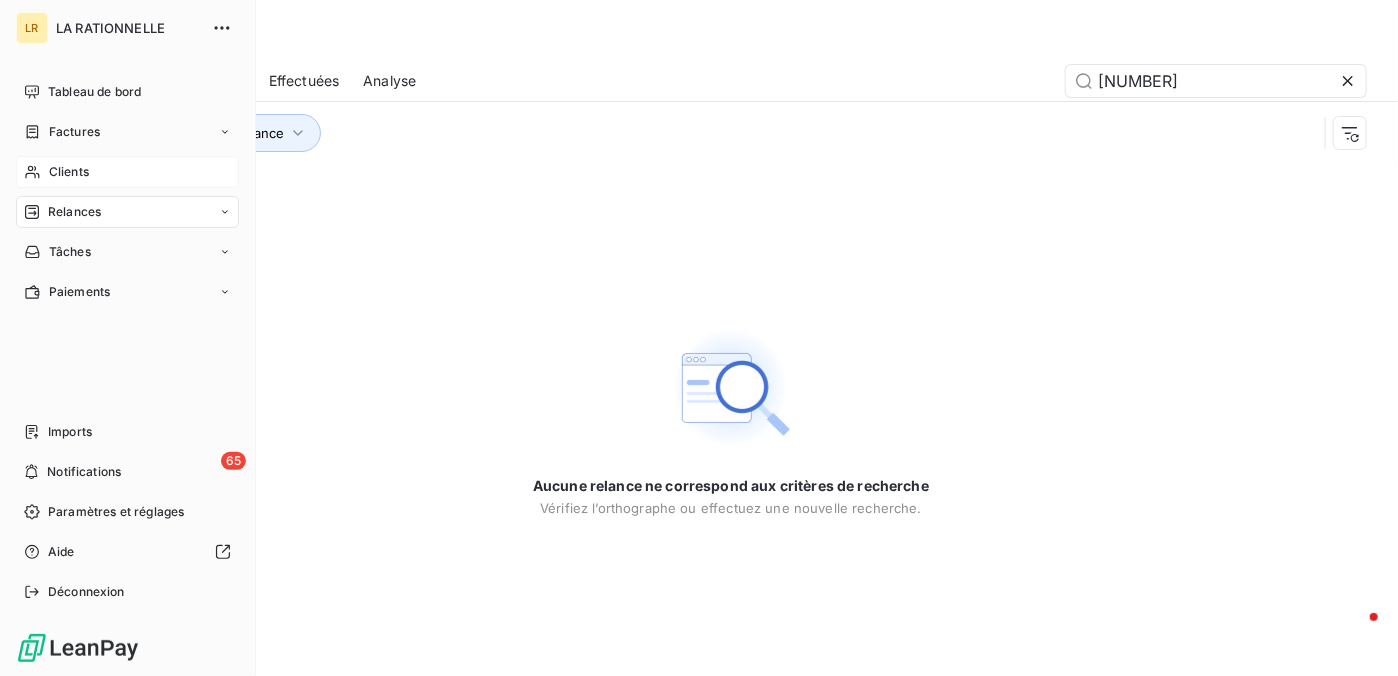 click on "Clients" at bounding box center (69, 172) 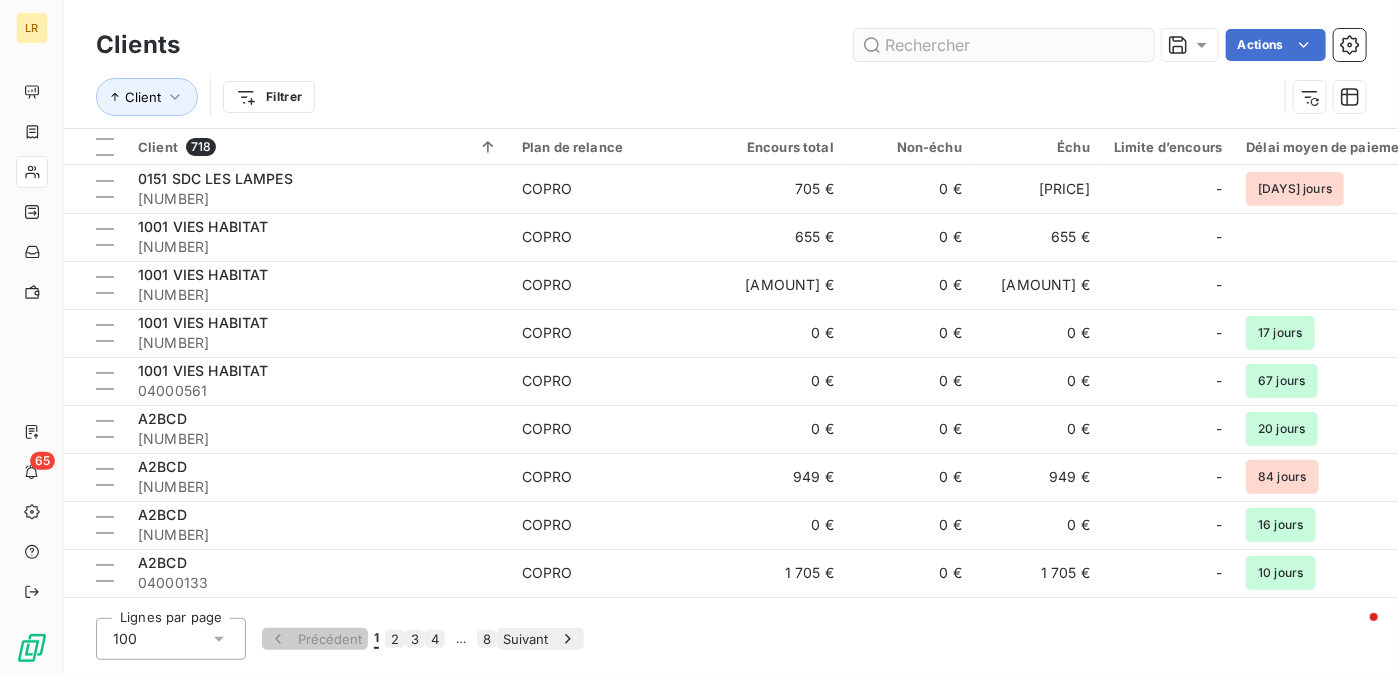 click at bounding box center [1004, 45] 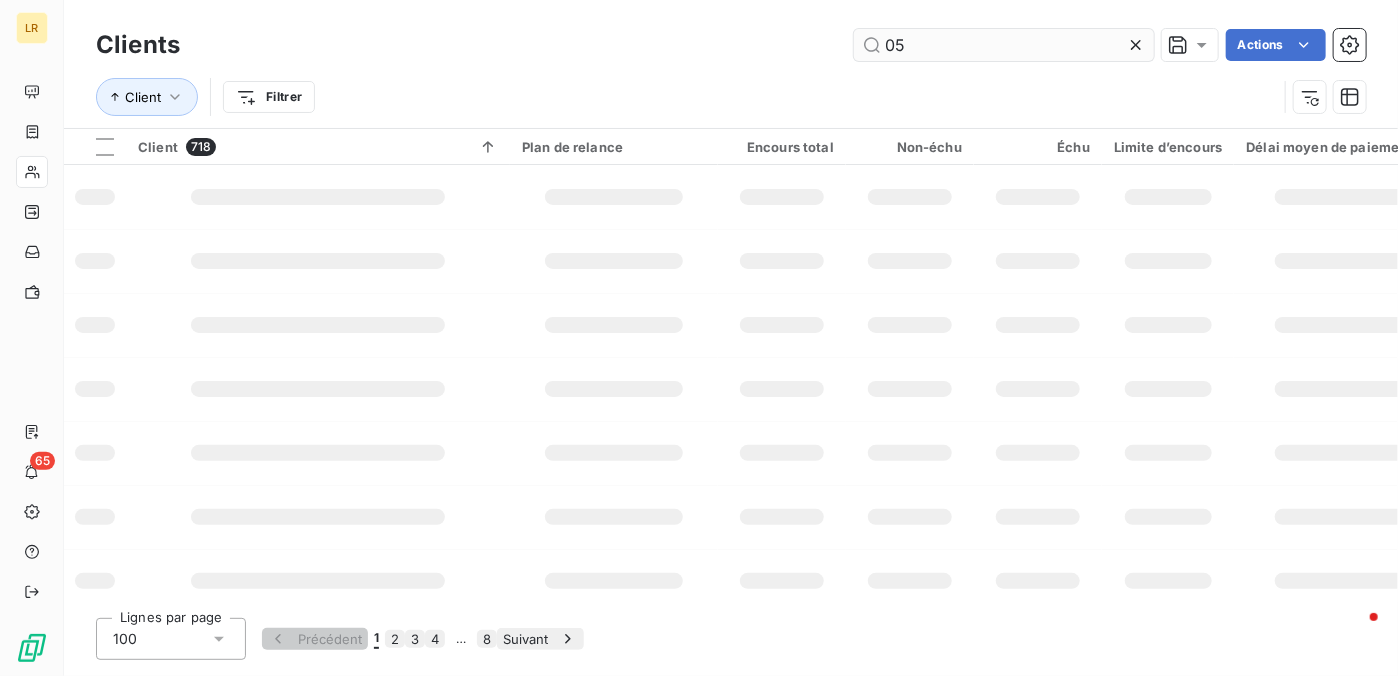 type on "0" 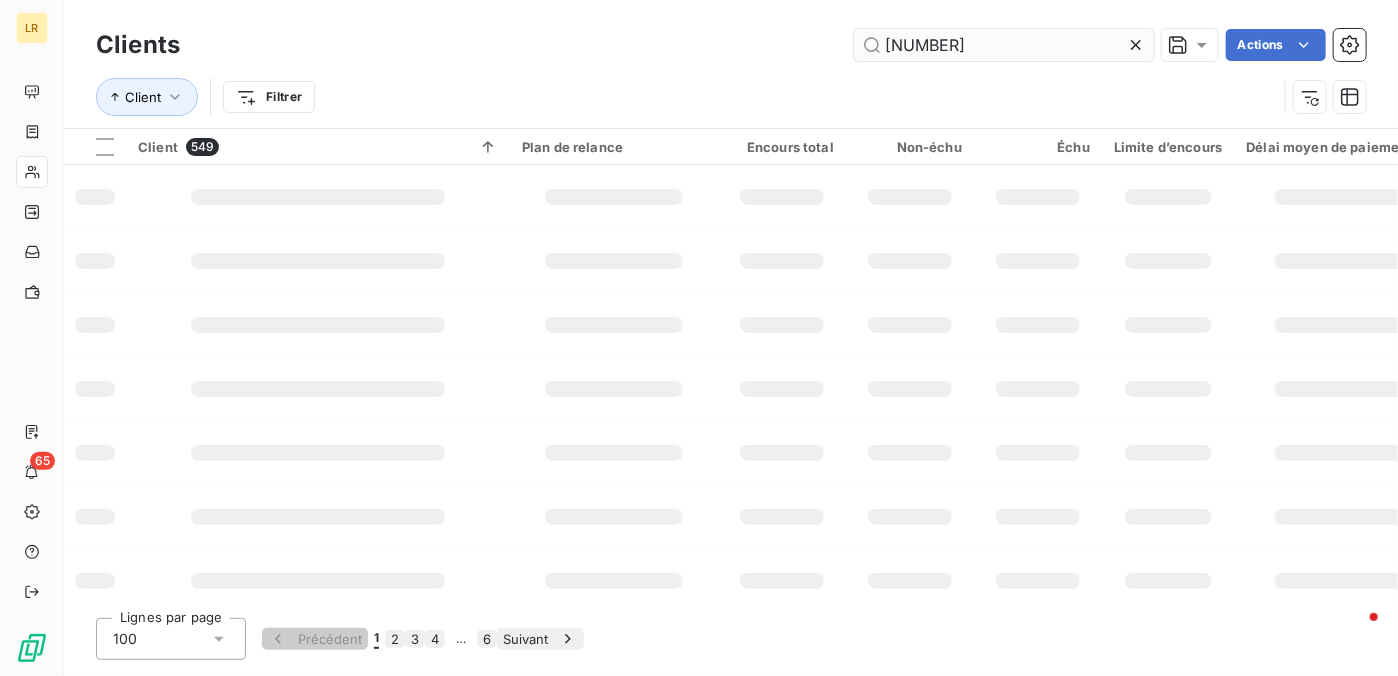 type on "[NUMBER]" 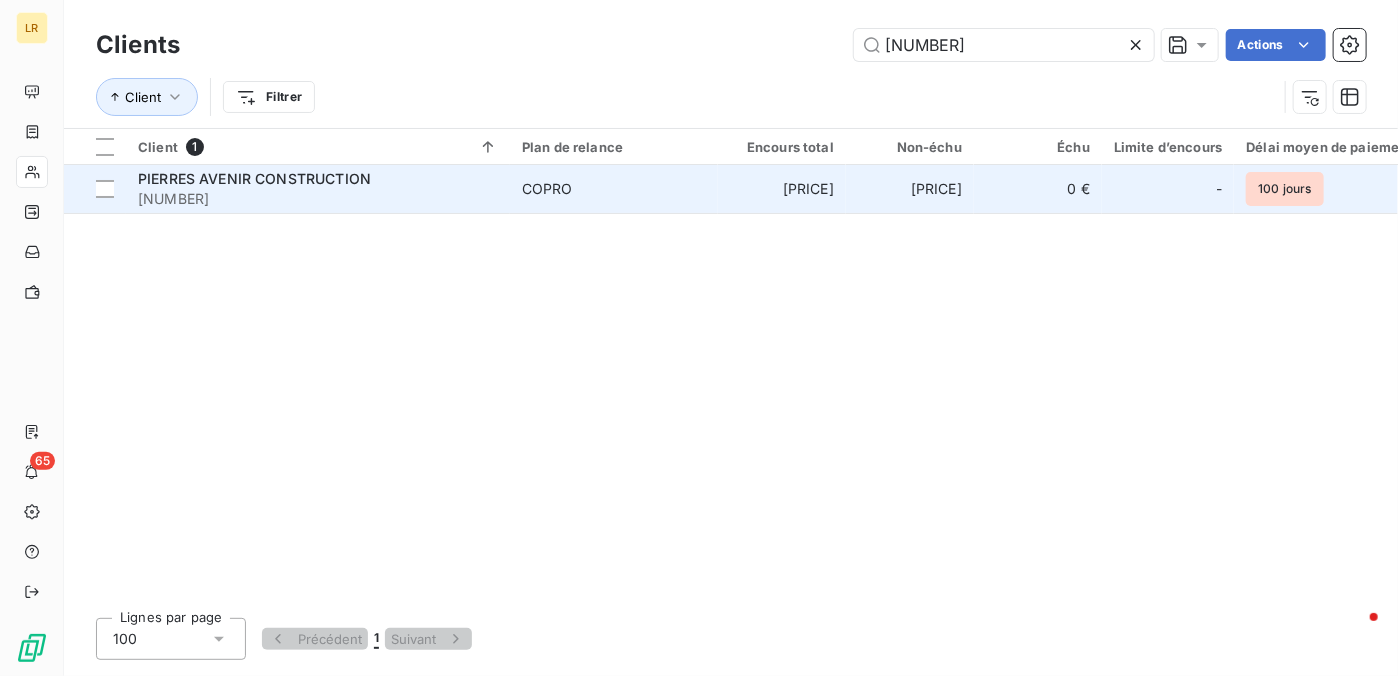 click on "PIERRES AVENIR CONSTRUCTION" at bounding box center (254, 178) 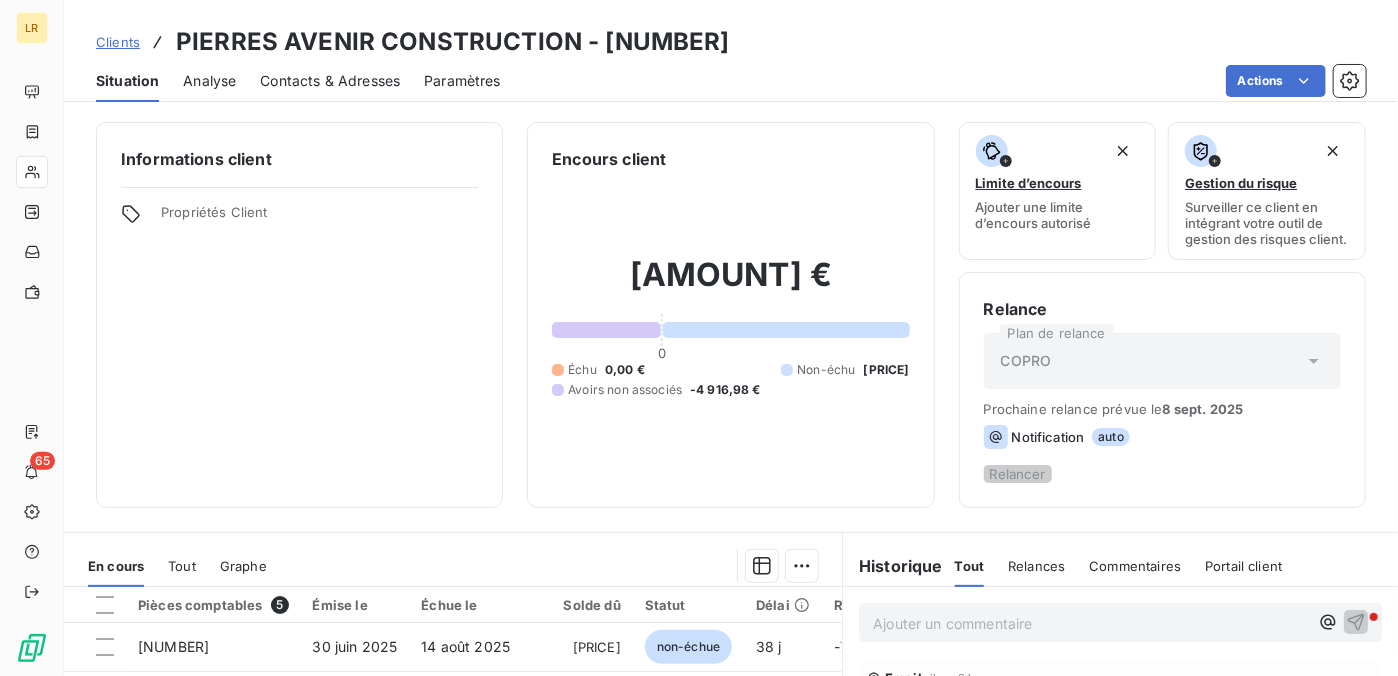 click on "Contacts & Adresses" at bounding box center [330, 81] 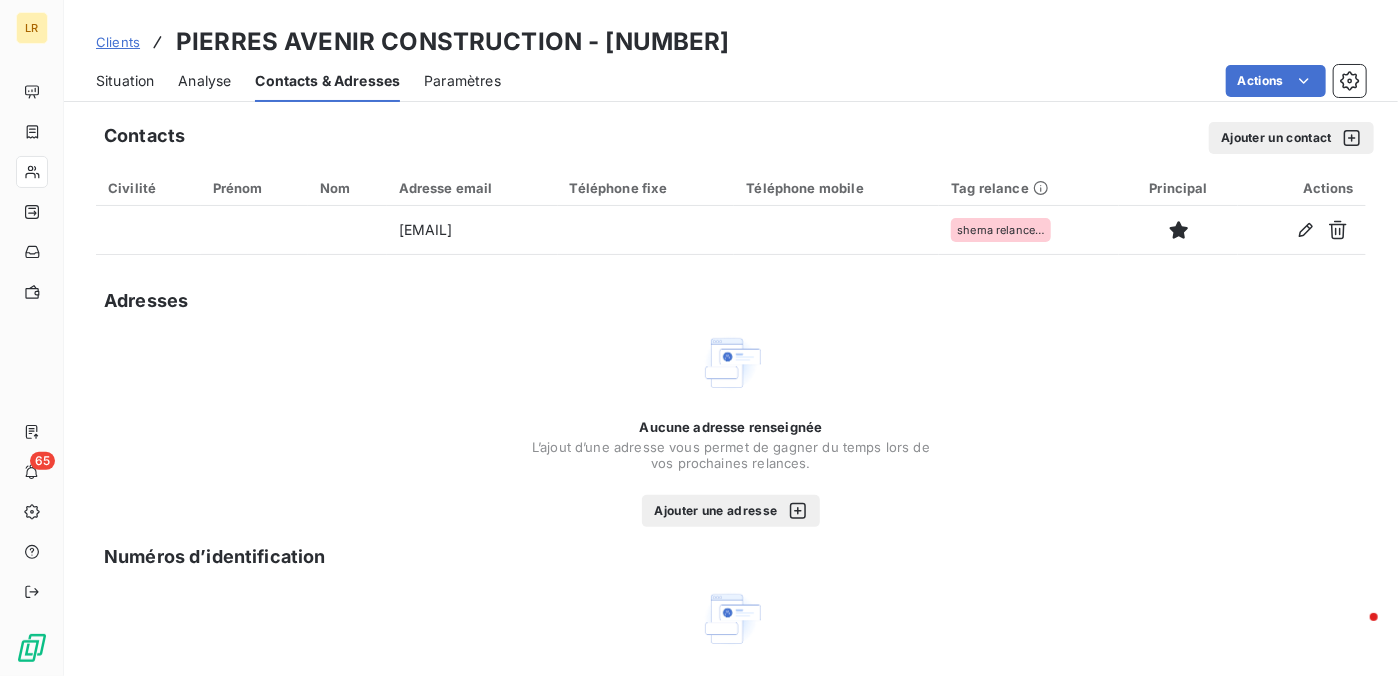click on "Ajouter un contact" at bounding box center (1291, 138) 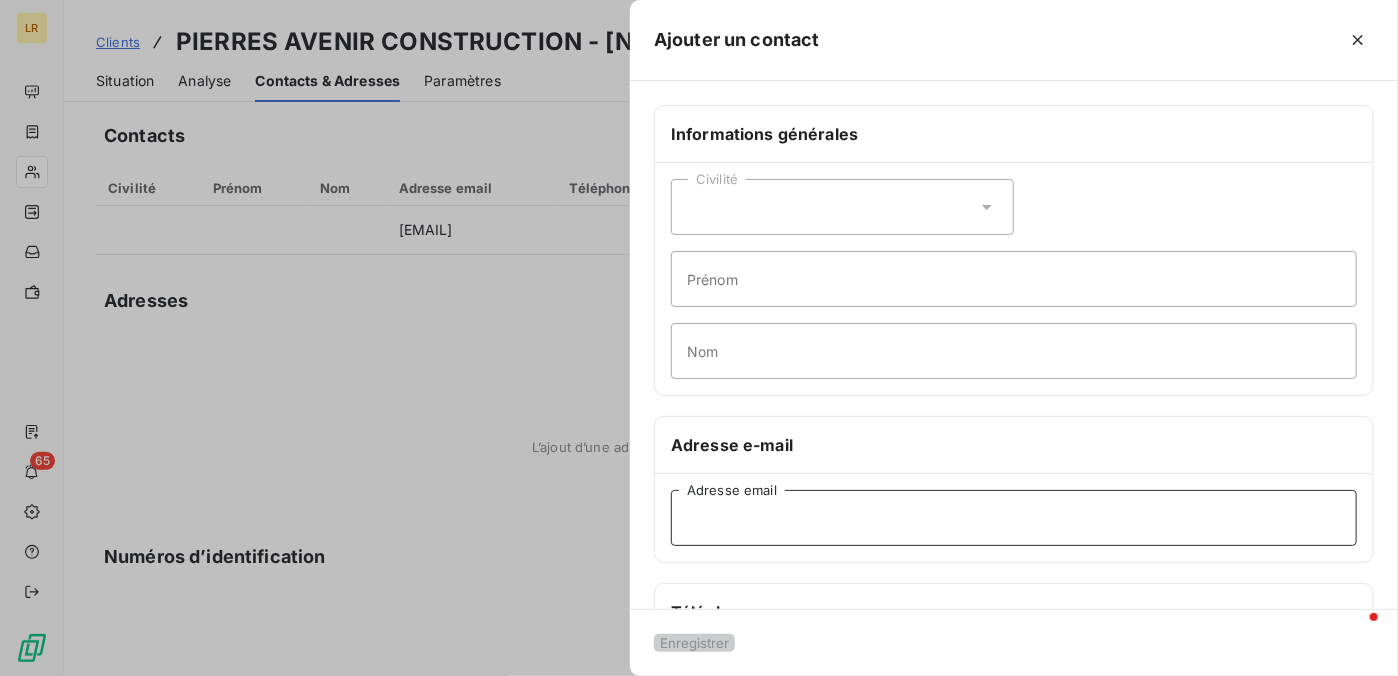 click on "Adresse email" at bounding box center [1014, 518] 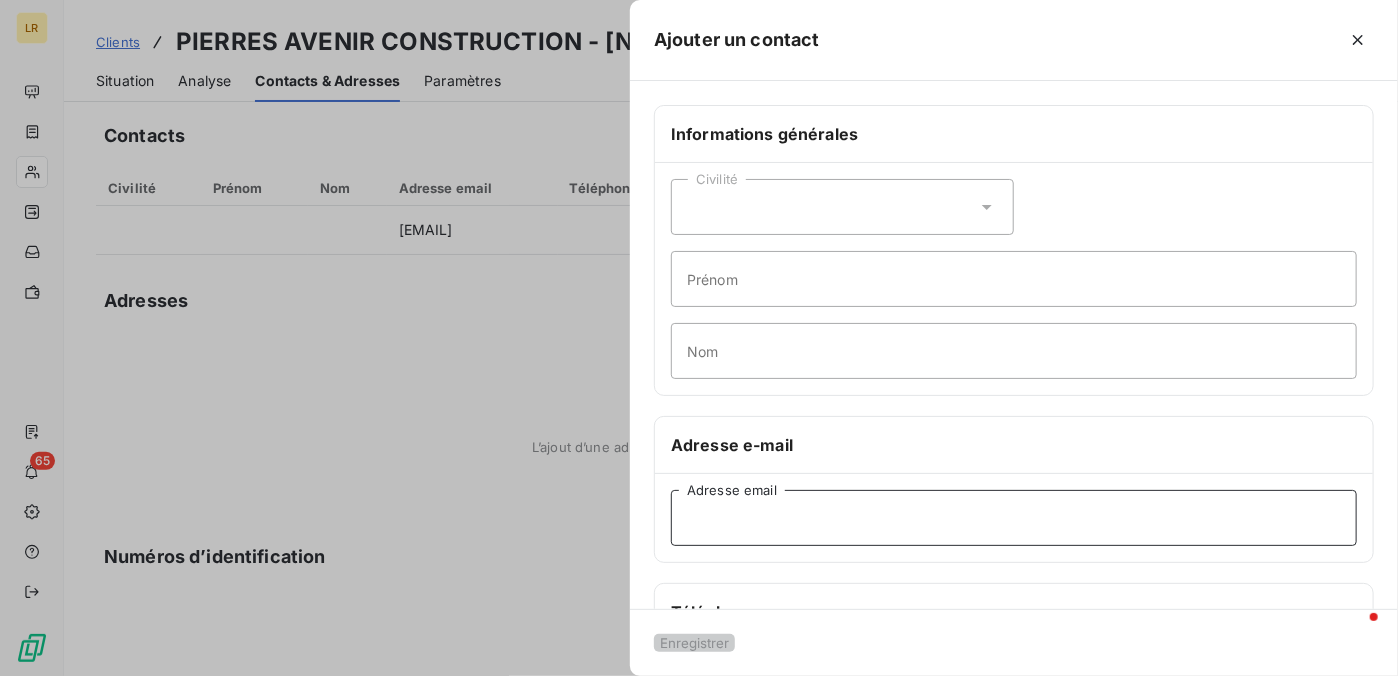 paste on "[EMAIL]" 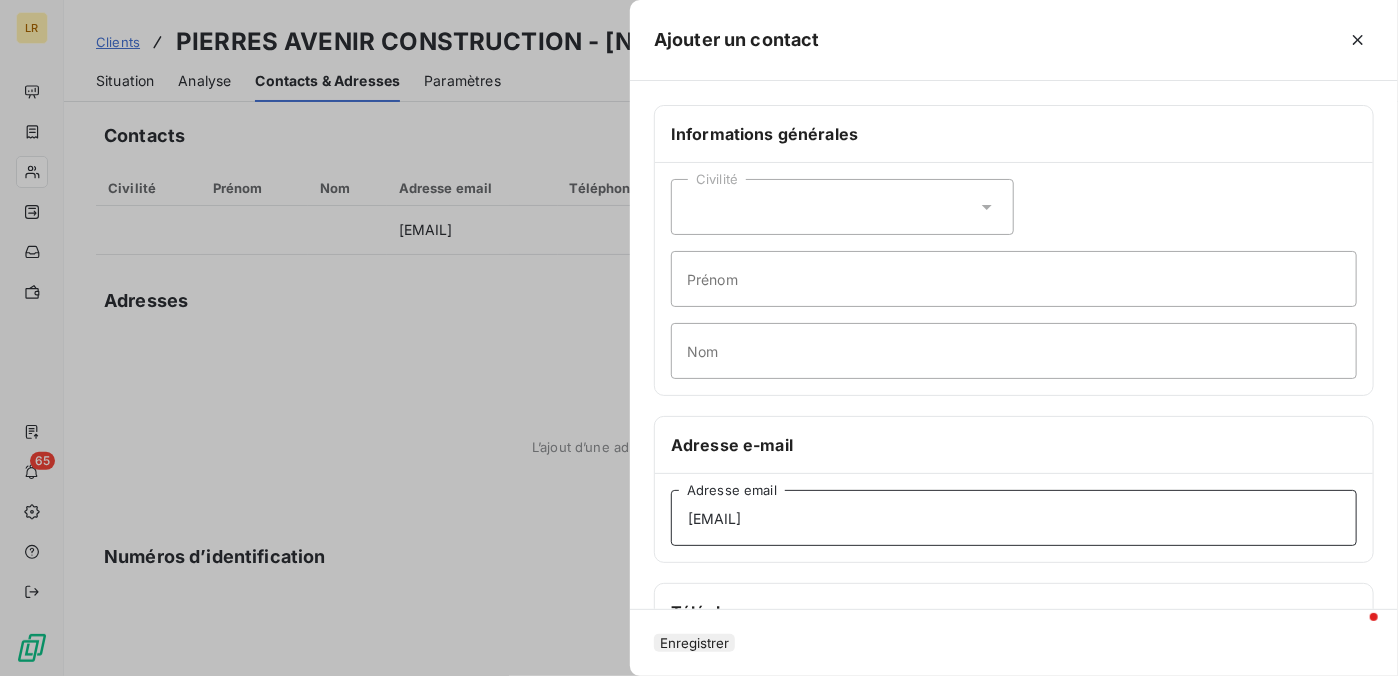 scroll, scrollTop: 400, scrollLeft: 0, axis: vertical 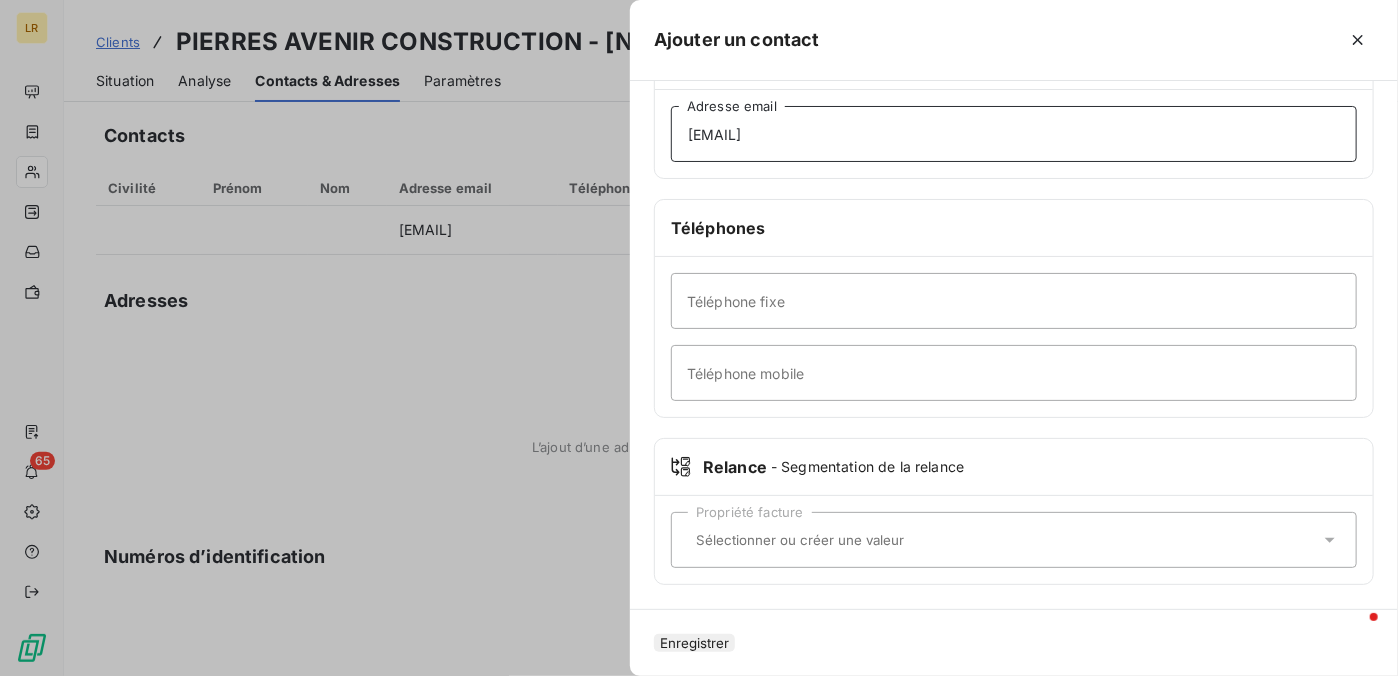 type on "[EMAIL]" 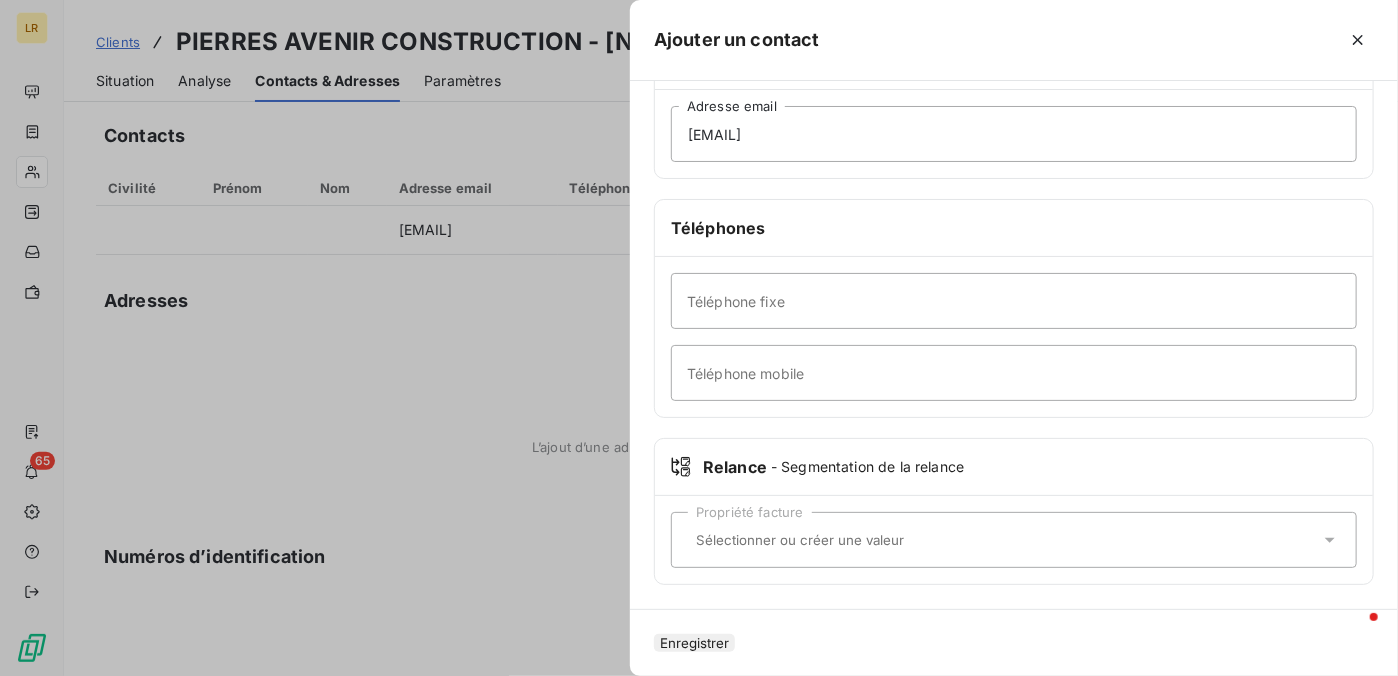 click on "Relance - Segmentation de la relance" at bounding box center (1014, 467) 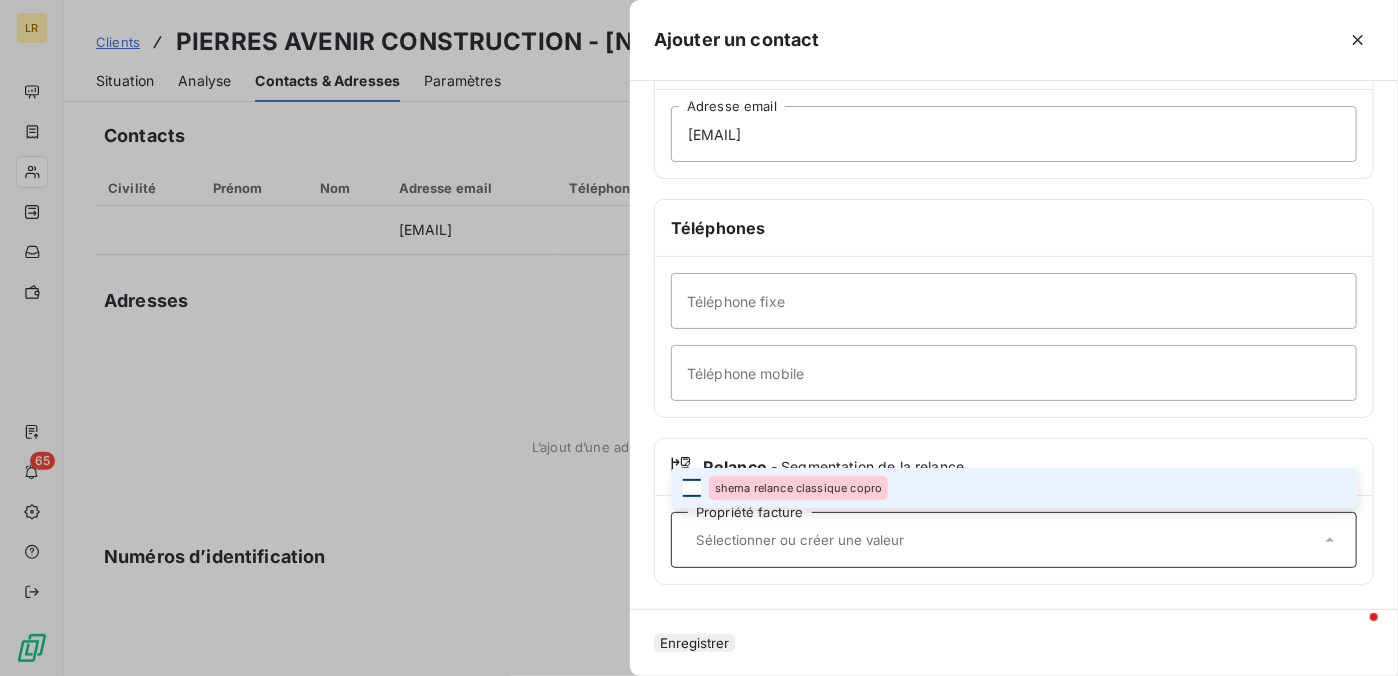 click at bounding box center (692, 488) 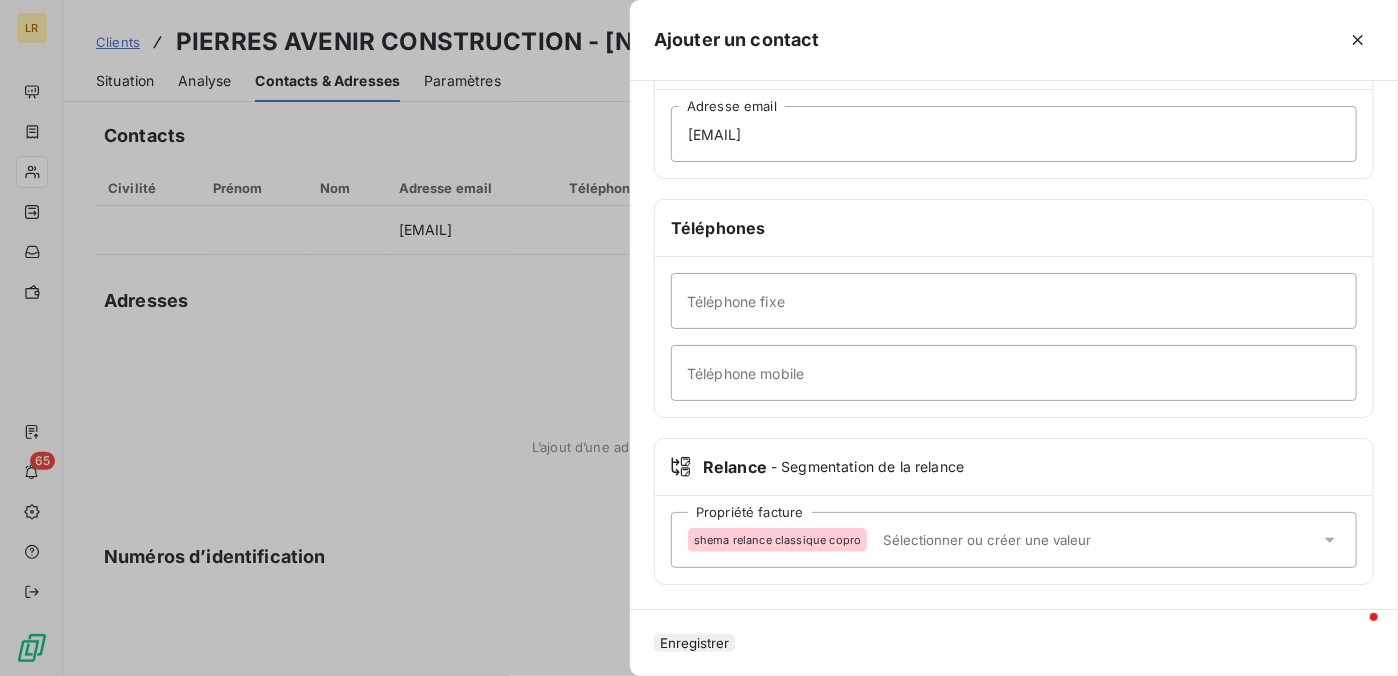 click on "Enregistrer" at bounding box center (694, 643) 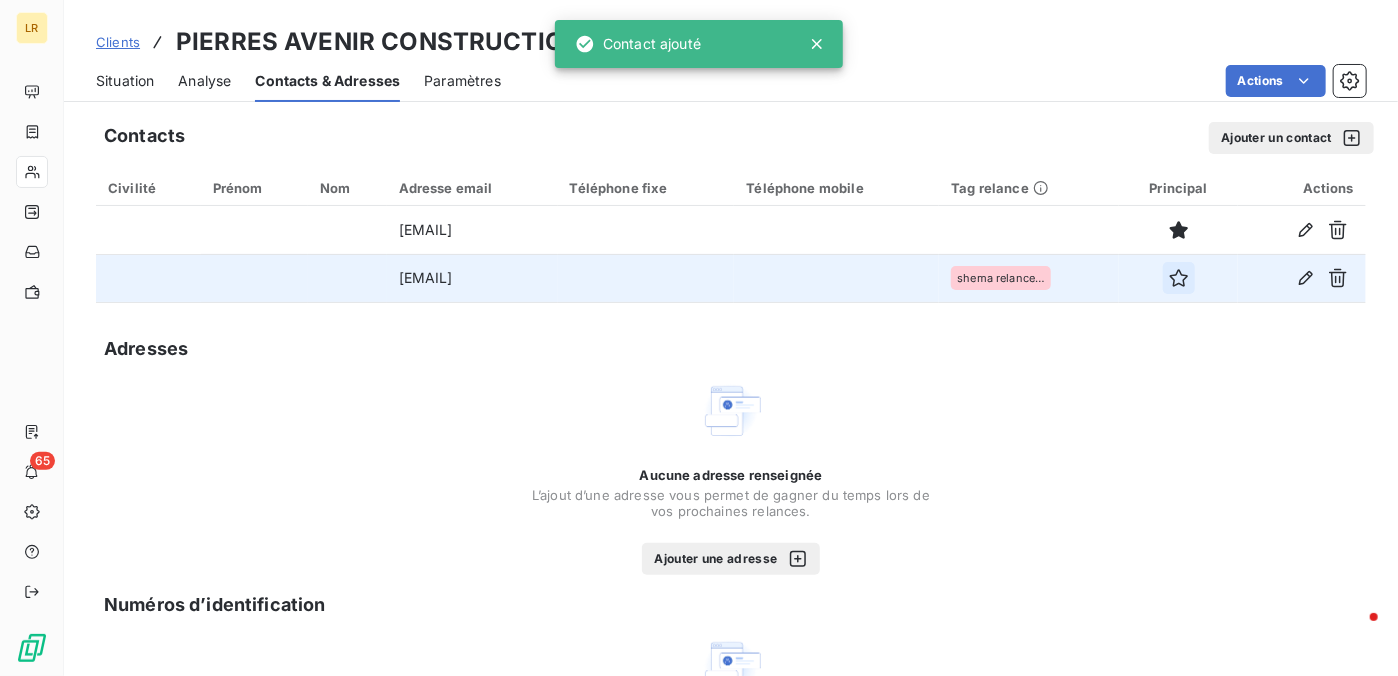 click 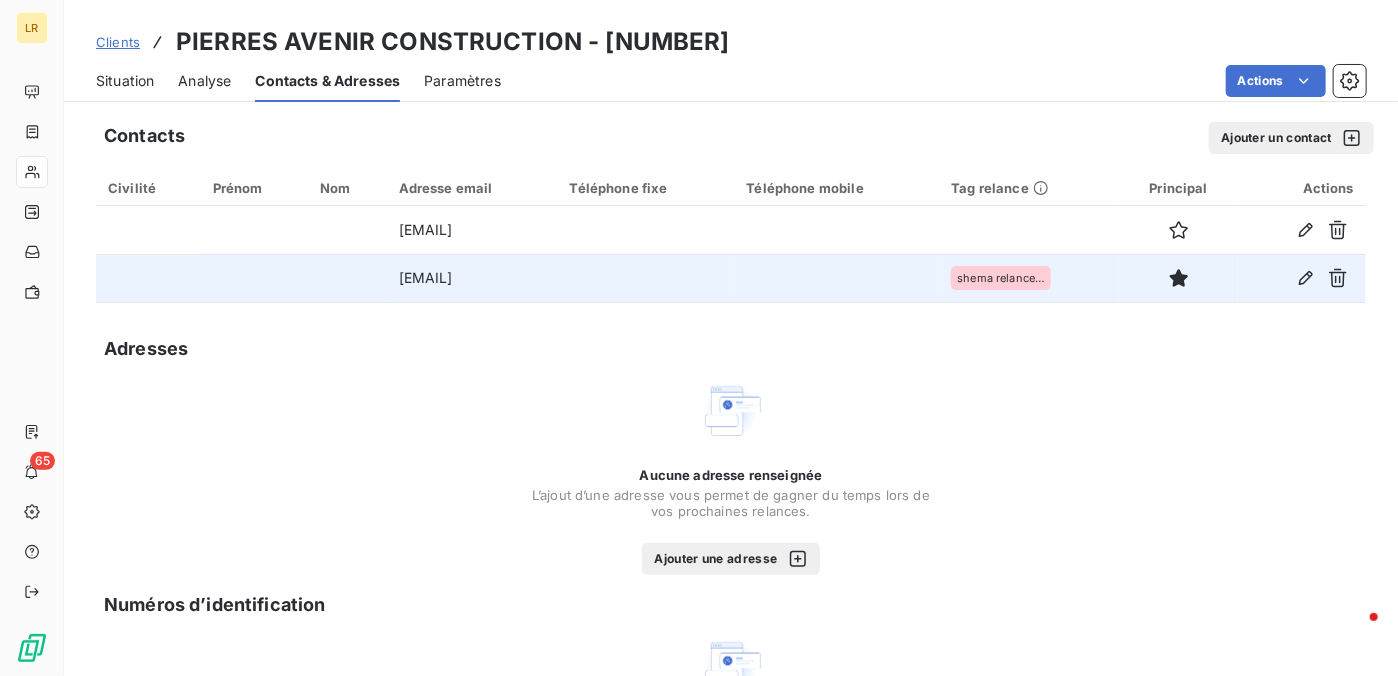 click on "Contacts & Adresses" at bounding box center (327, 81) 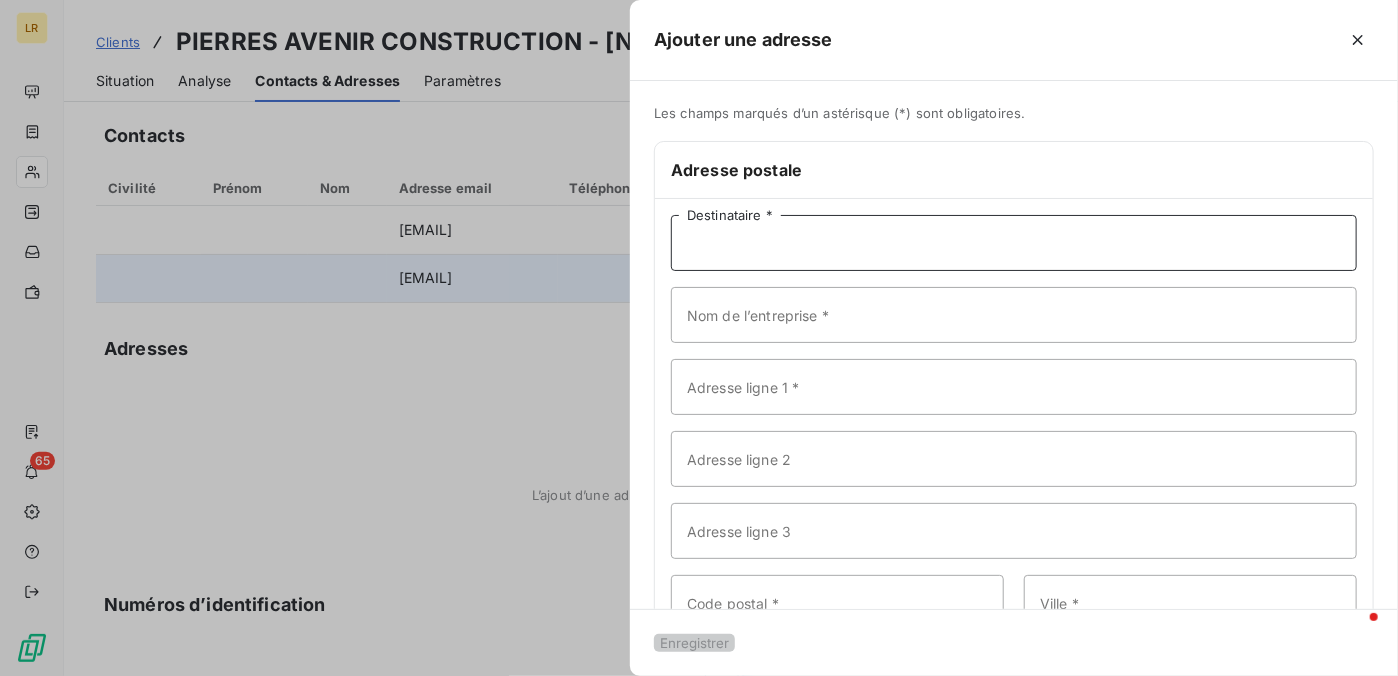 click on "Destinataire *" at bounding box center [1014, 243] 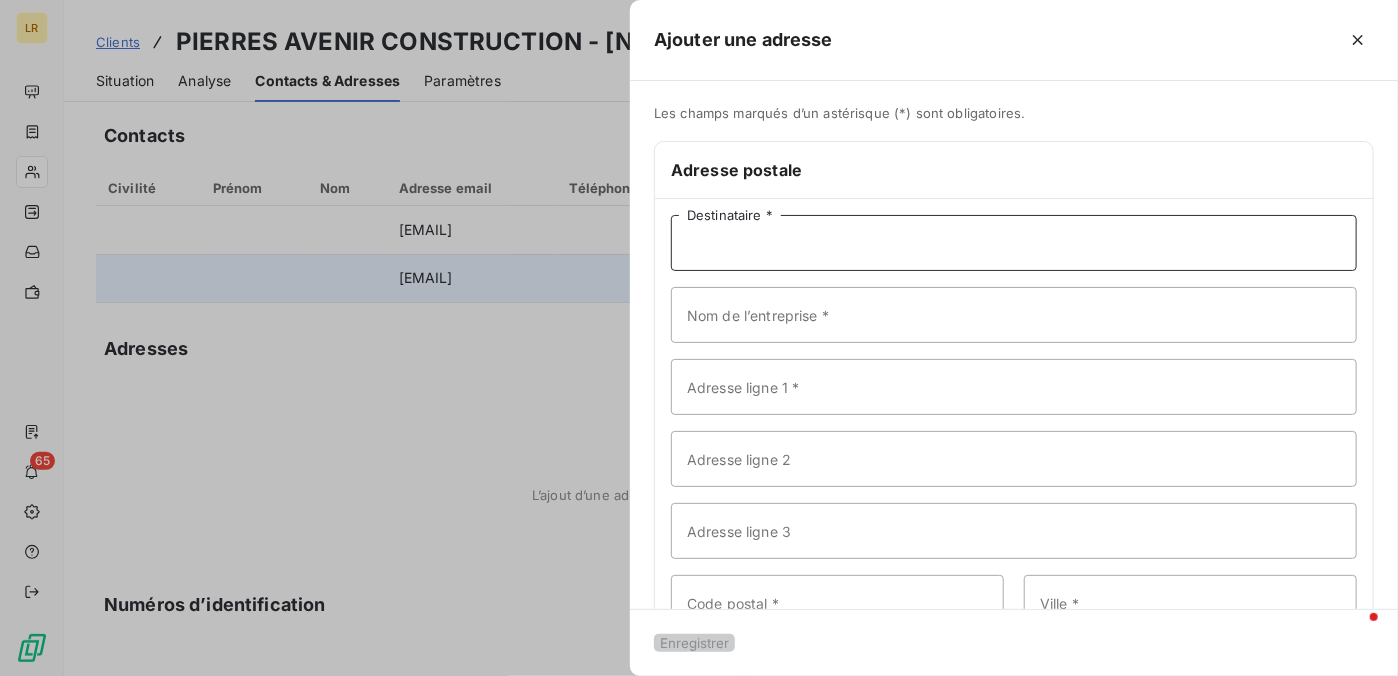 paste on "PIERRES AVENIR CONSTRUCTION - 2 RUE ADELE BLANC SEC - LA MARNIERE - CHESSY" 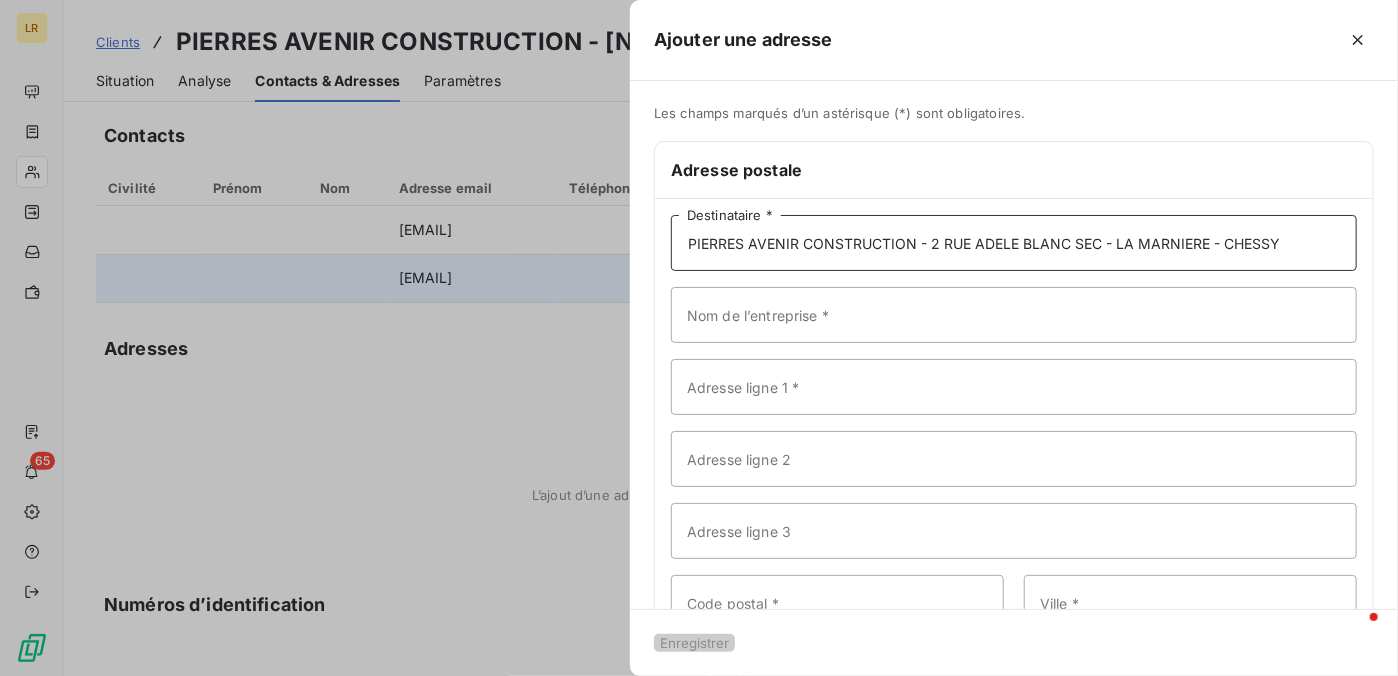 click on "PIERRES AVENIR CONSTRUCTION - 2 RUE ADELE BLANC SEC - LA MARNIERE - CHESSY" at bounding box center (1014, 243) 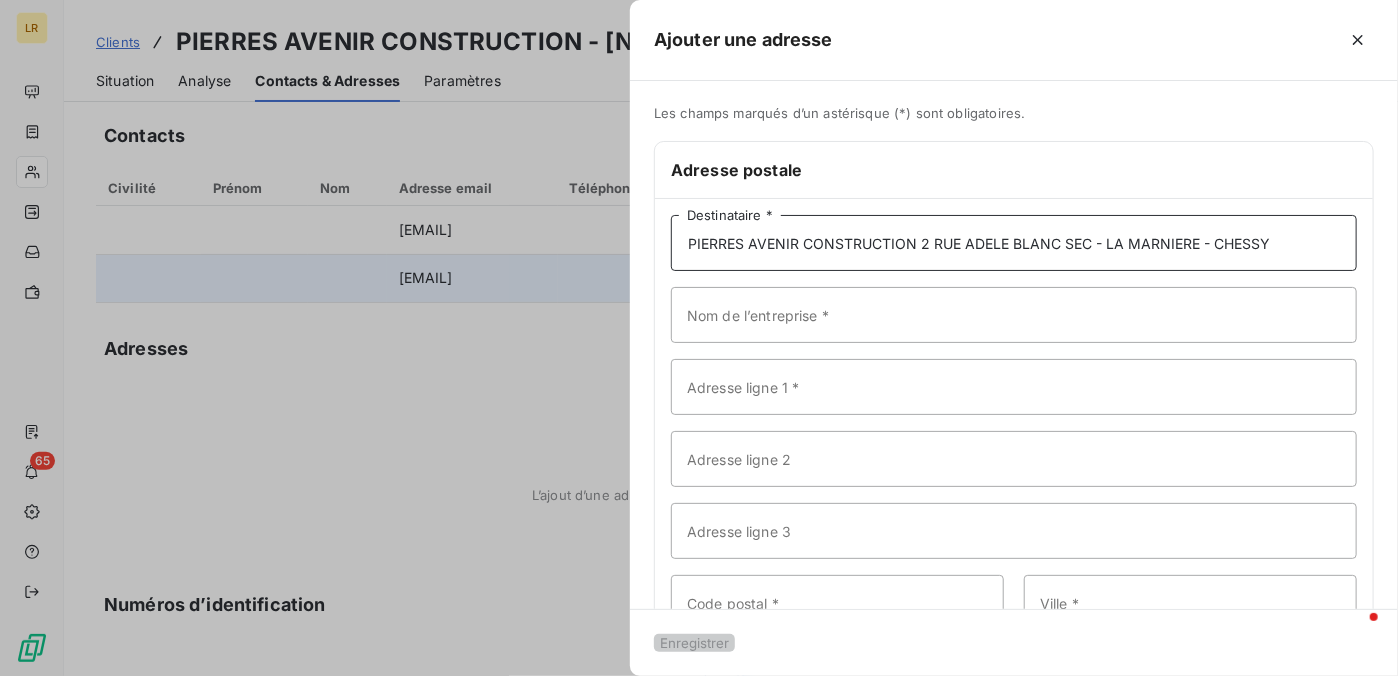 drag, startPoint x: 916, startPoint y: 243, endPoint x: 1088, endPoint y: 238, distance: 172.07266 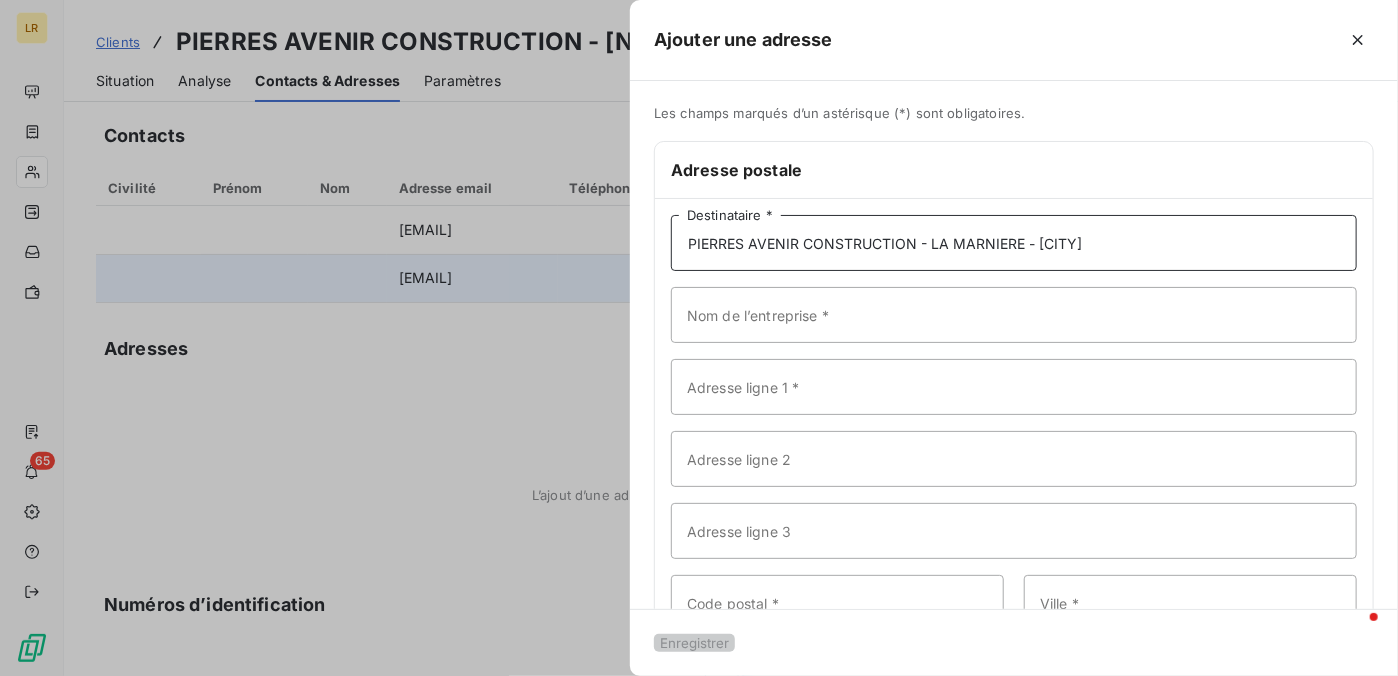 type on "PIERRES AVENIR CONSTRUCTION - LA MARNIERE - [CITY]" 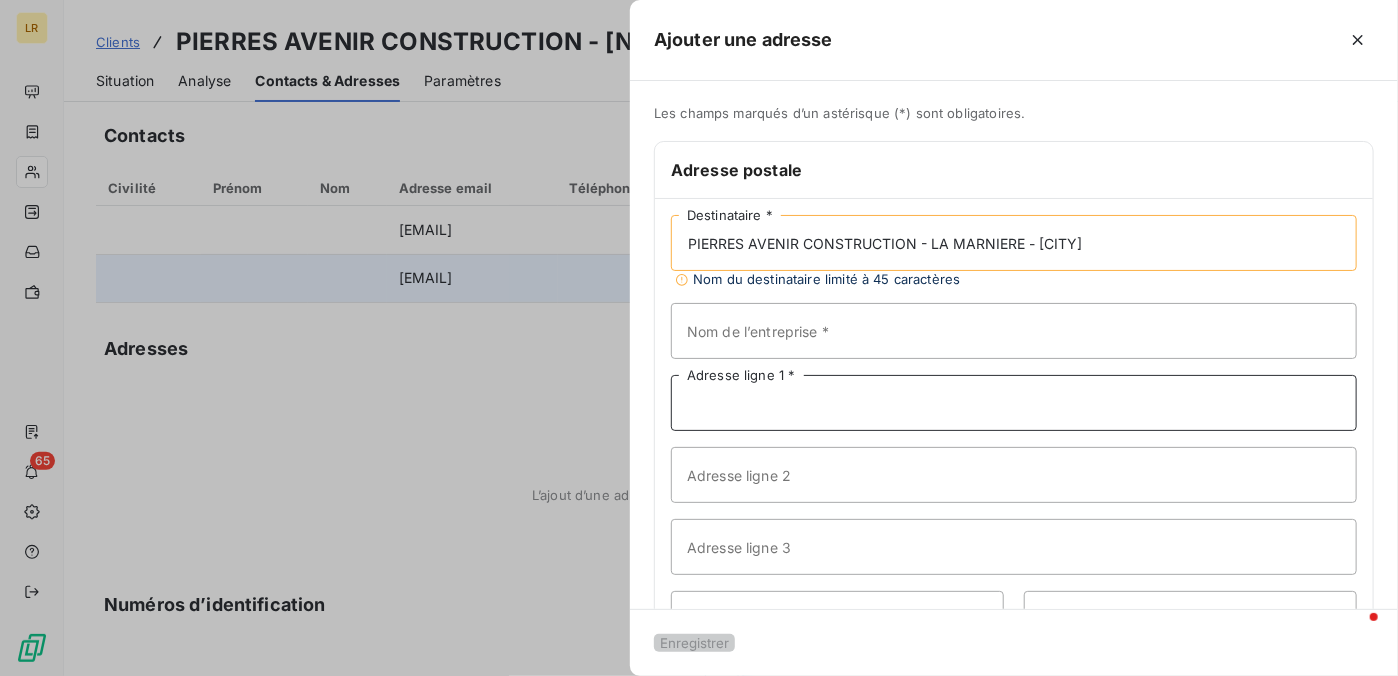 click on "Adresse ligne 1 *" at bounding box center [1014, 403] 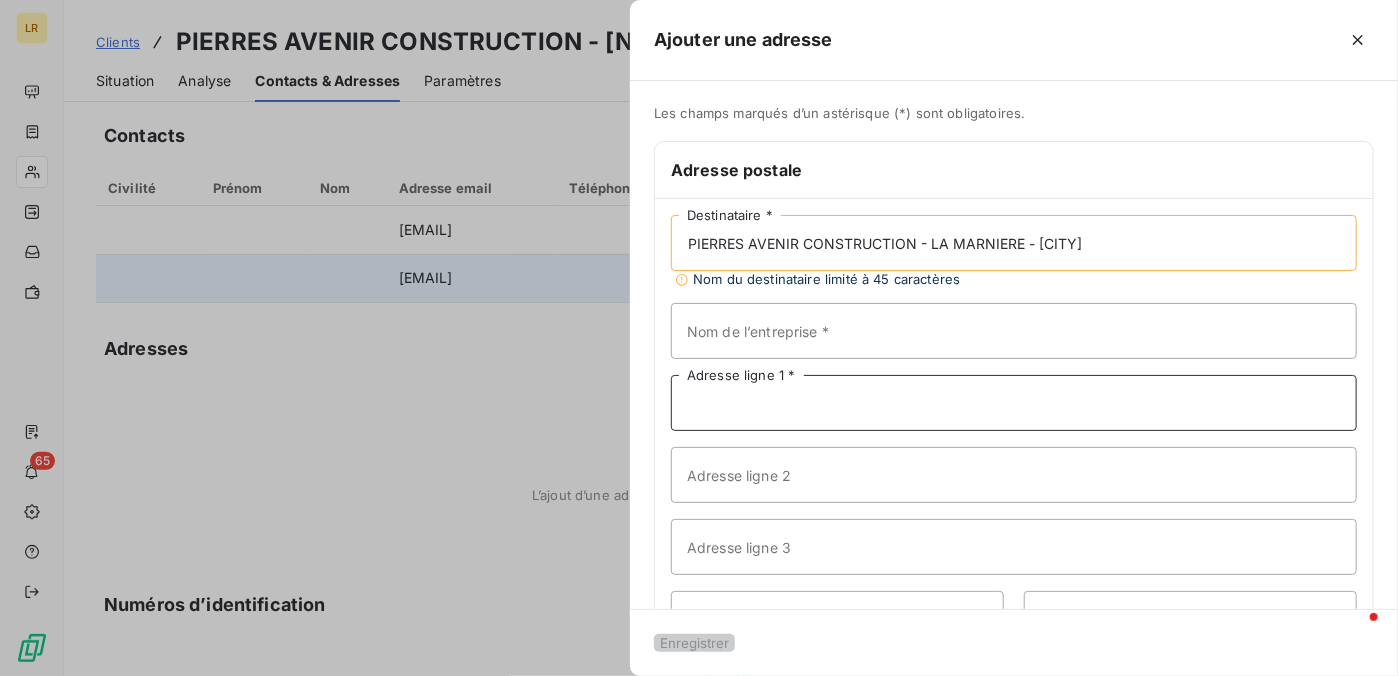 paste on "[NUMBER] [STREET_NAME]" 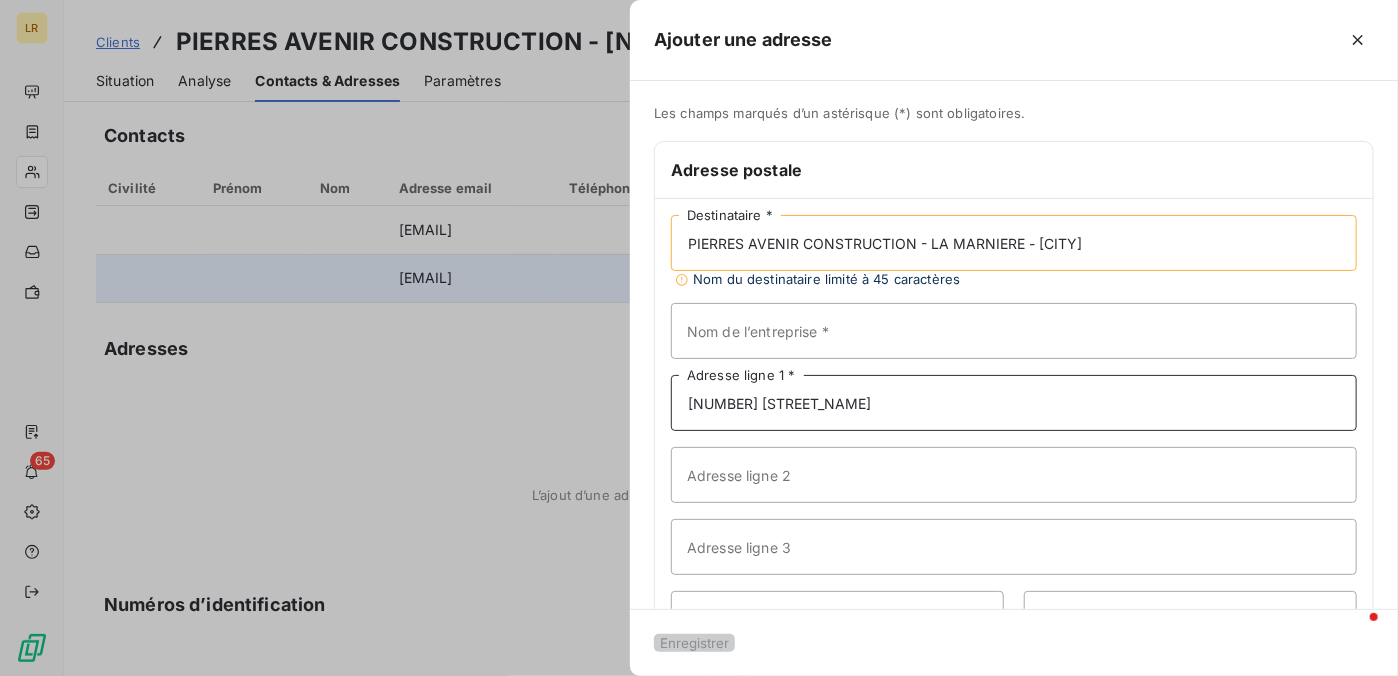 type on "[NUMBER] [STREET_NAME]" 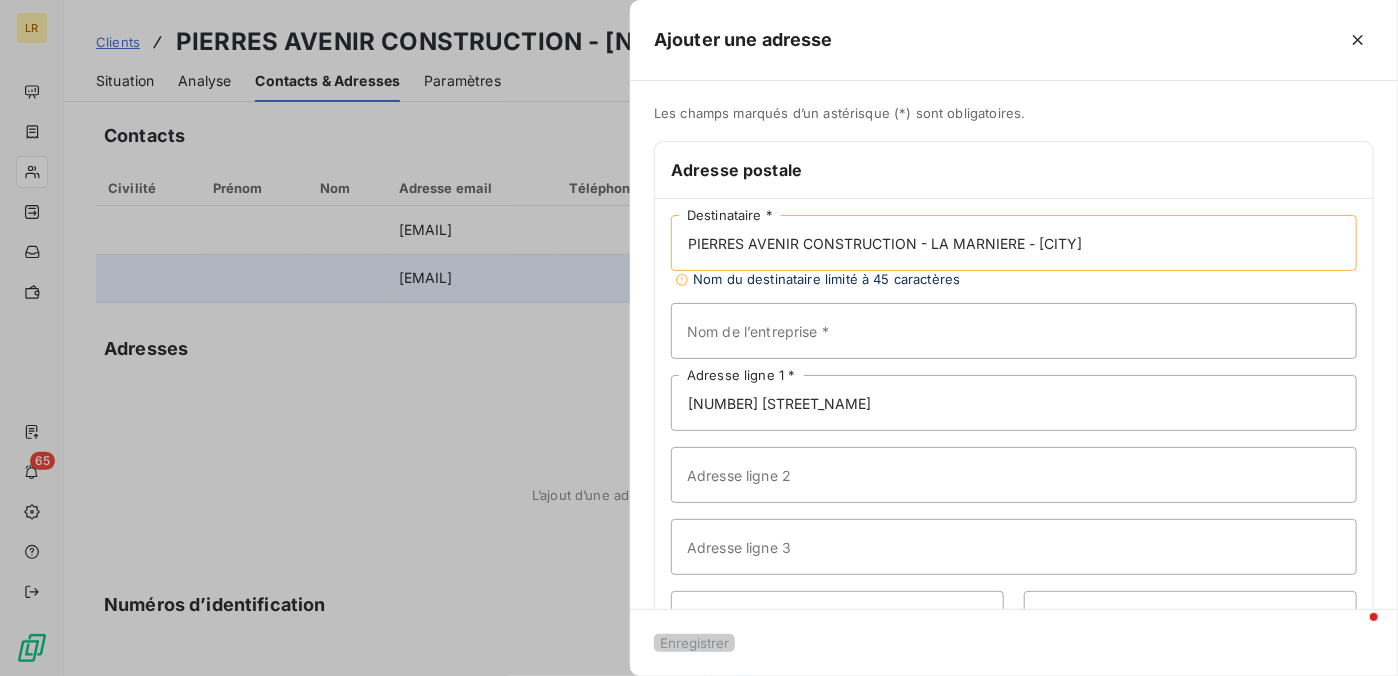 click on "PIERRES AVENIR CONSTRUCTION - LA MARNIERE - [CITY]" at bounding box center [1014, 243] 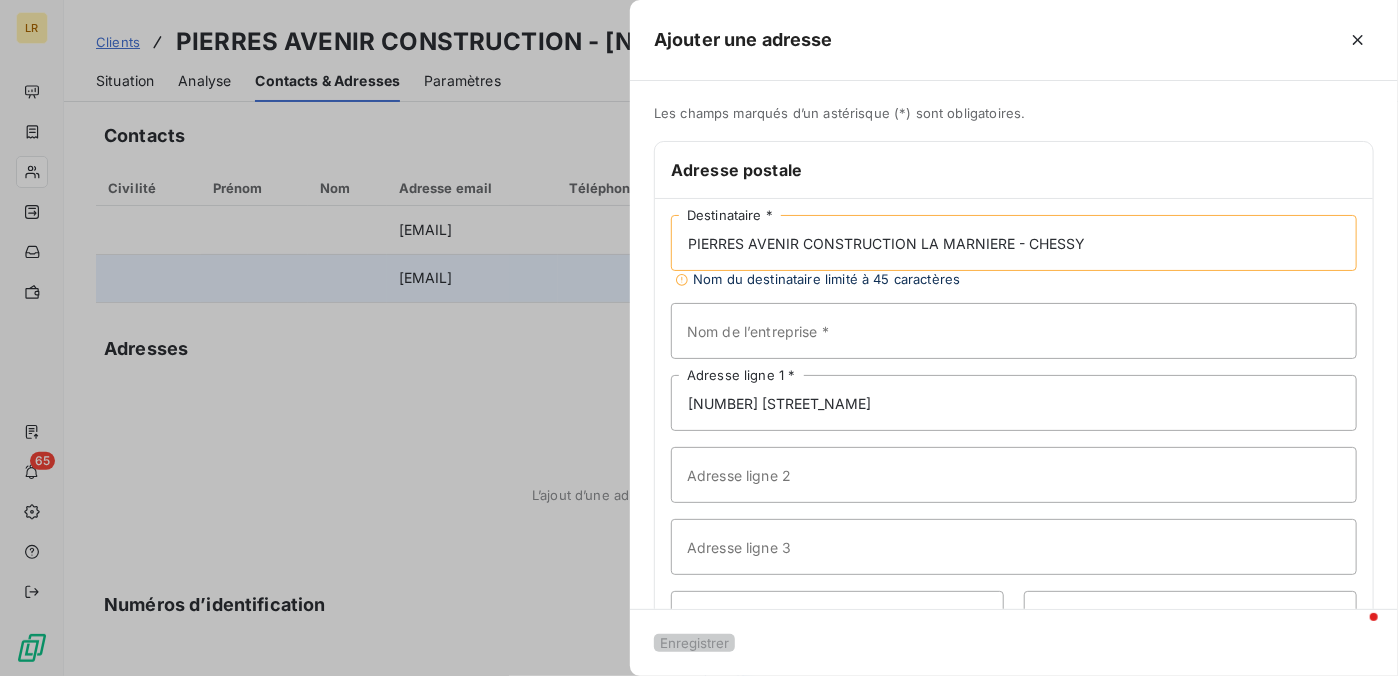 drag, startPoint x: 916, startPoint y: 243, endPoint x: 1043, endPoint y: 227, distance: 128.0039 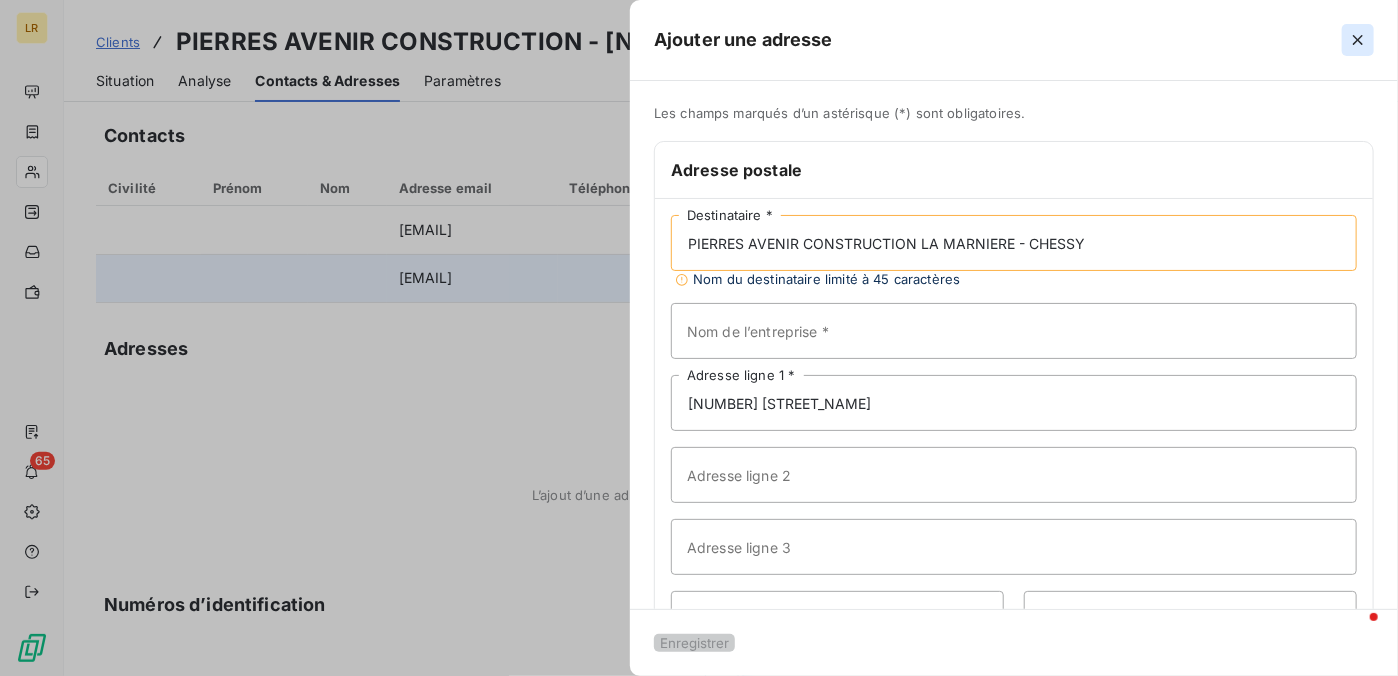 click 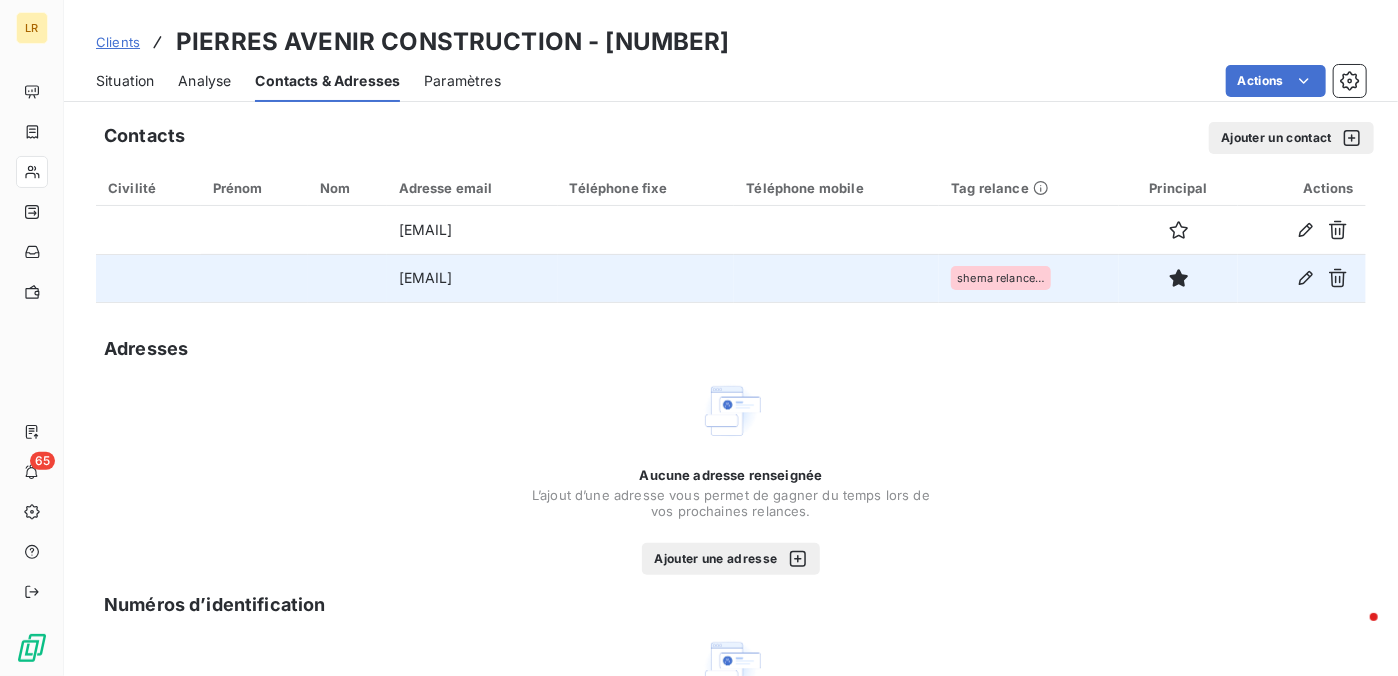 click on "Aucune adresse renseignée L’ajout d’une adresse vous permet de gagner du temps lors de vos prochaines relances. Ajouter une adresse" at bounding box center (731, 477) 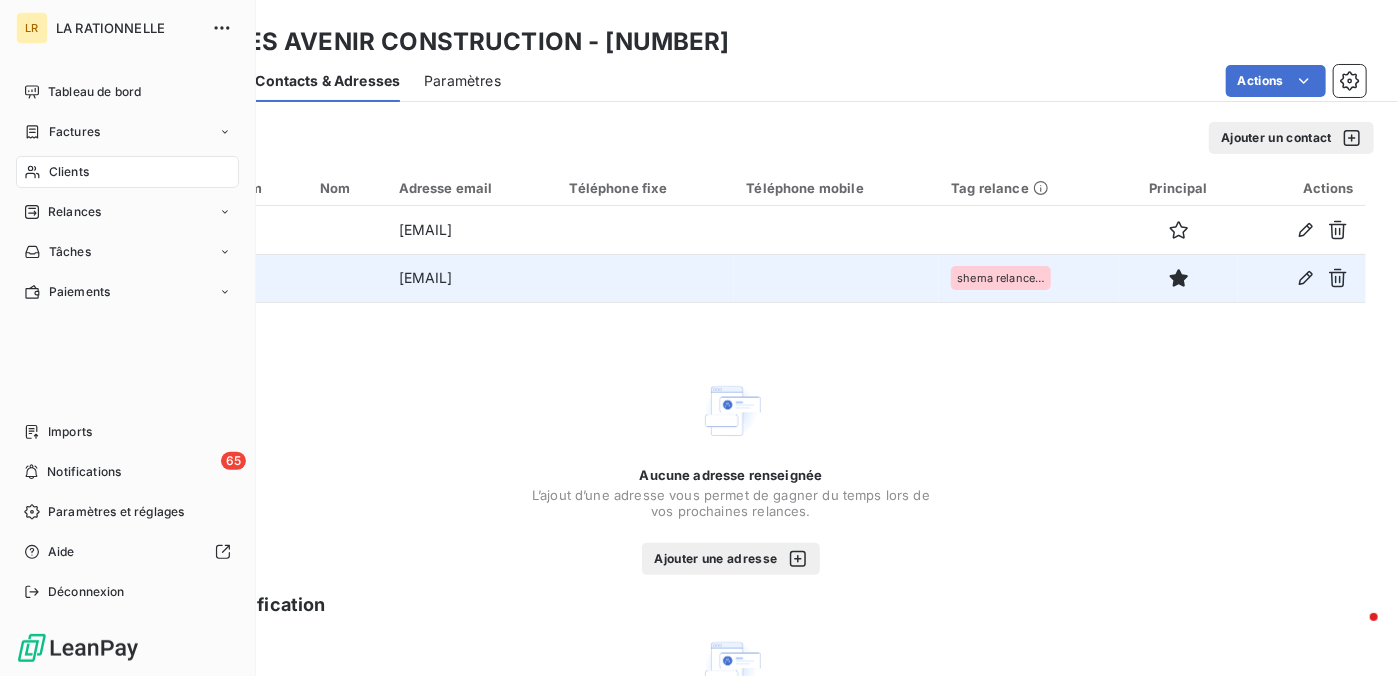 click on "Clients" at bounding box center (69, 172) 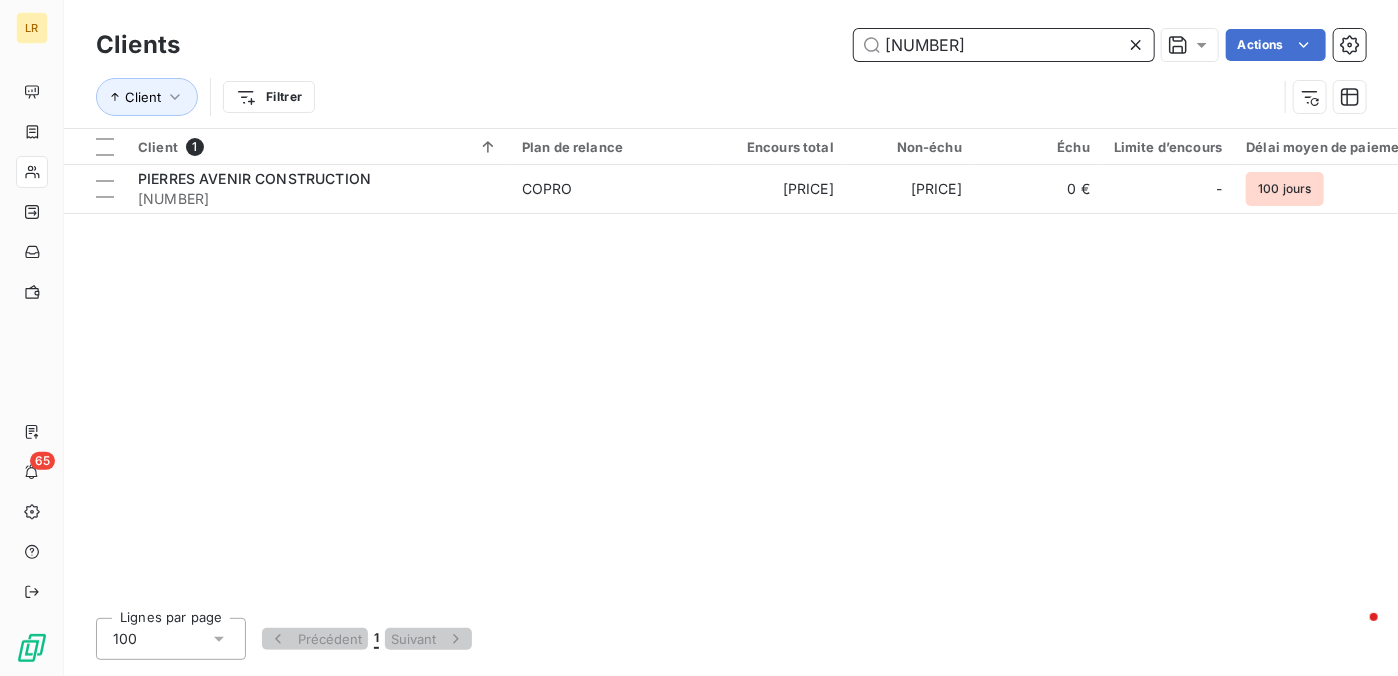 drag, startPoint x: 968, startPoint y: 45, endPoint x: 859, endPoint y: 43, distance: 109.01835 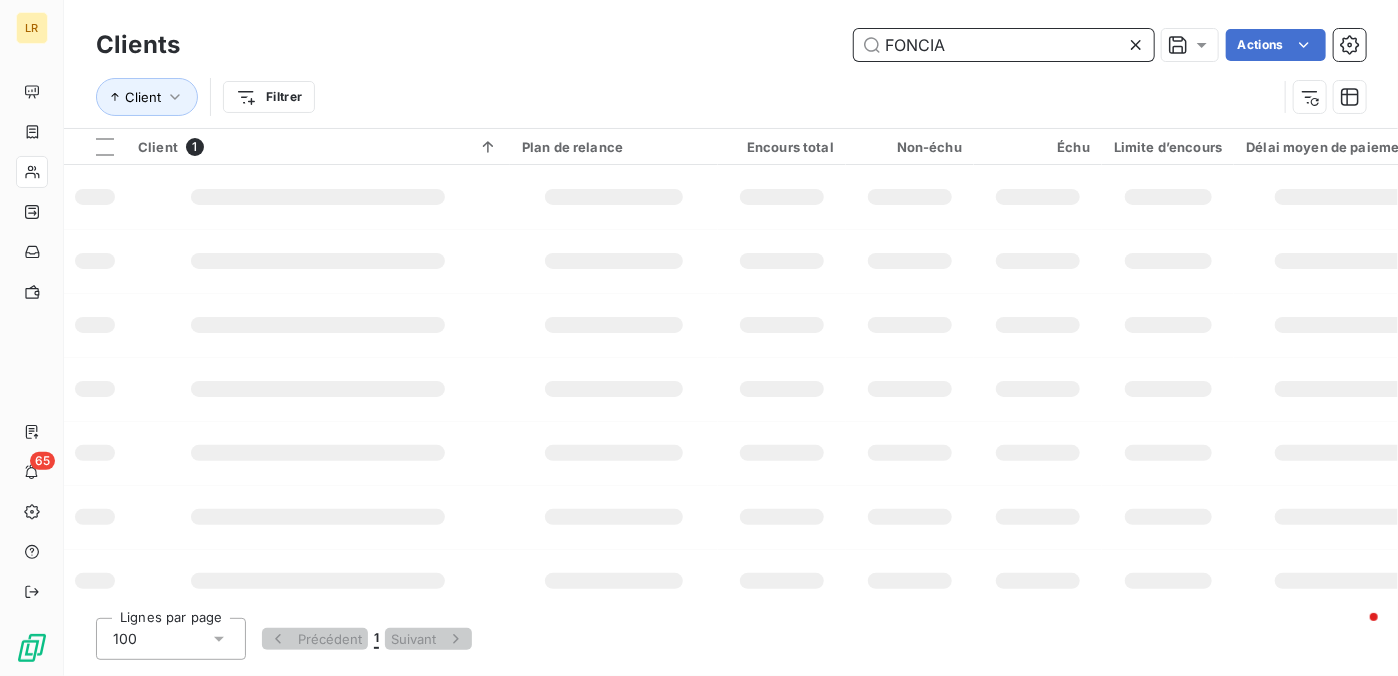 type on "FONCIA" 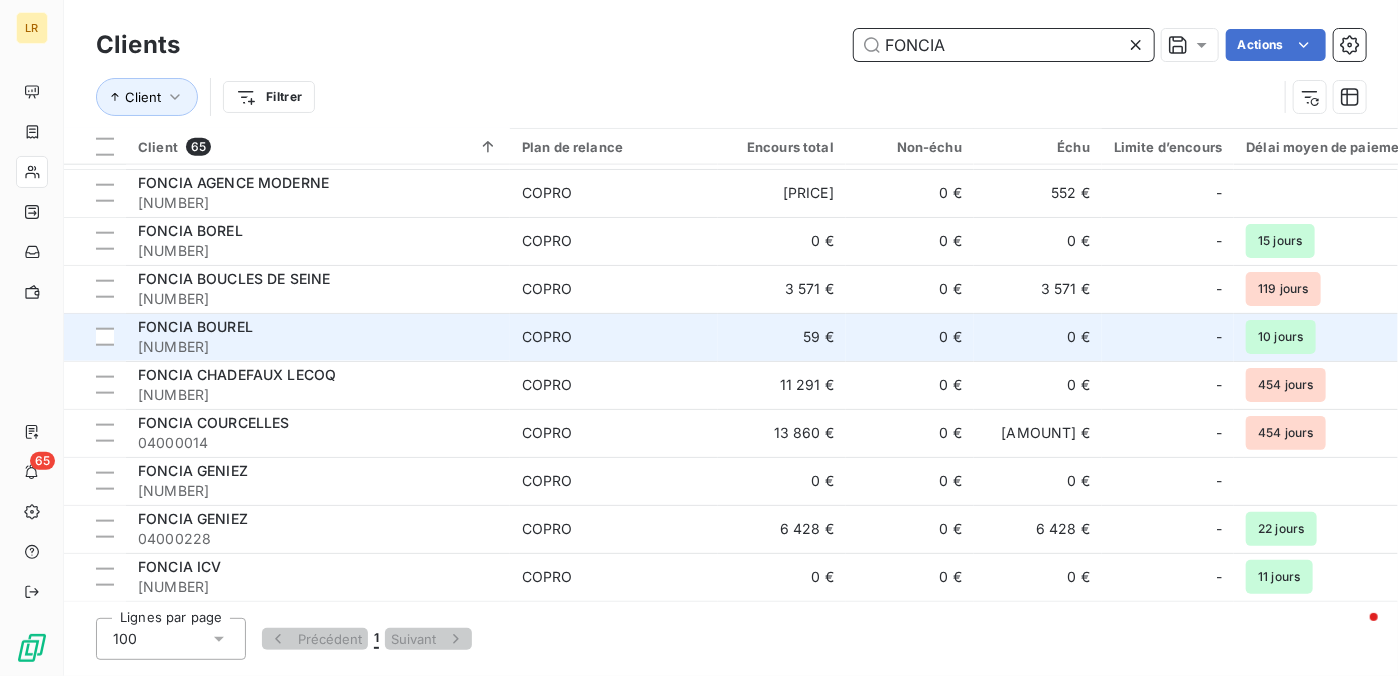 scroll, scrollTop: 1200, scrollLeft: 0, axis: vertical 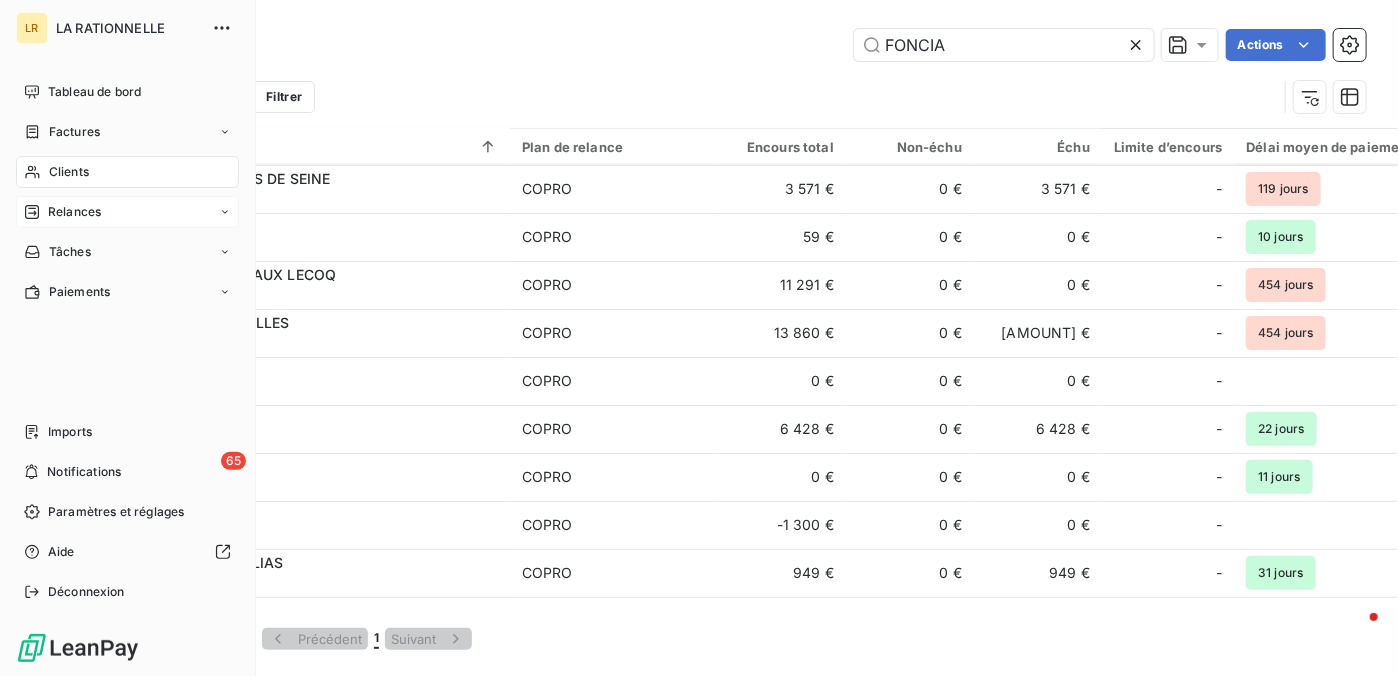 click on "Relances" at bounding box center (74, 212) 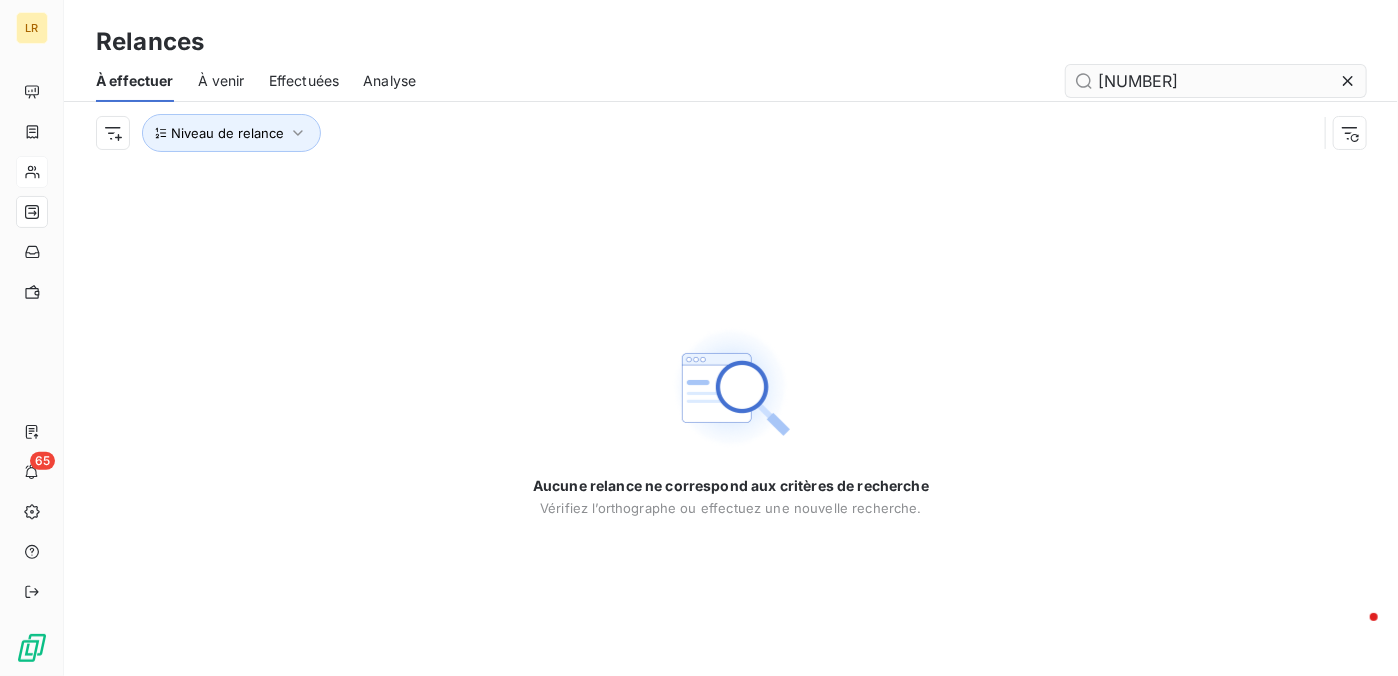 click on "[NUMBER]" at bounding box center [1216, 81] 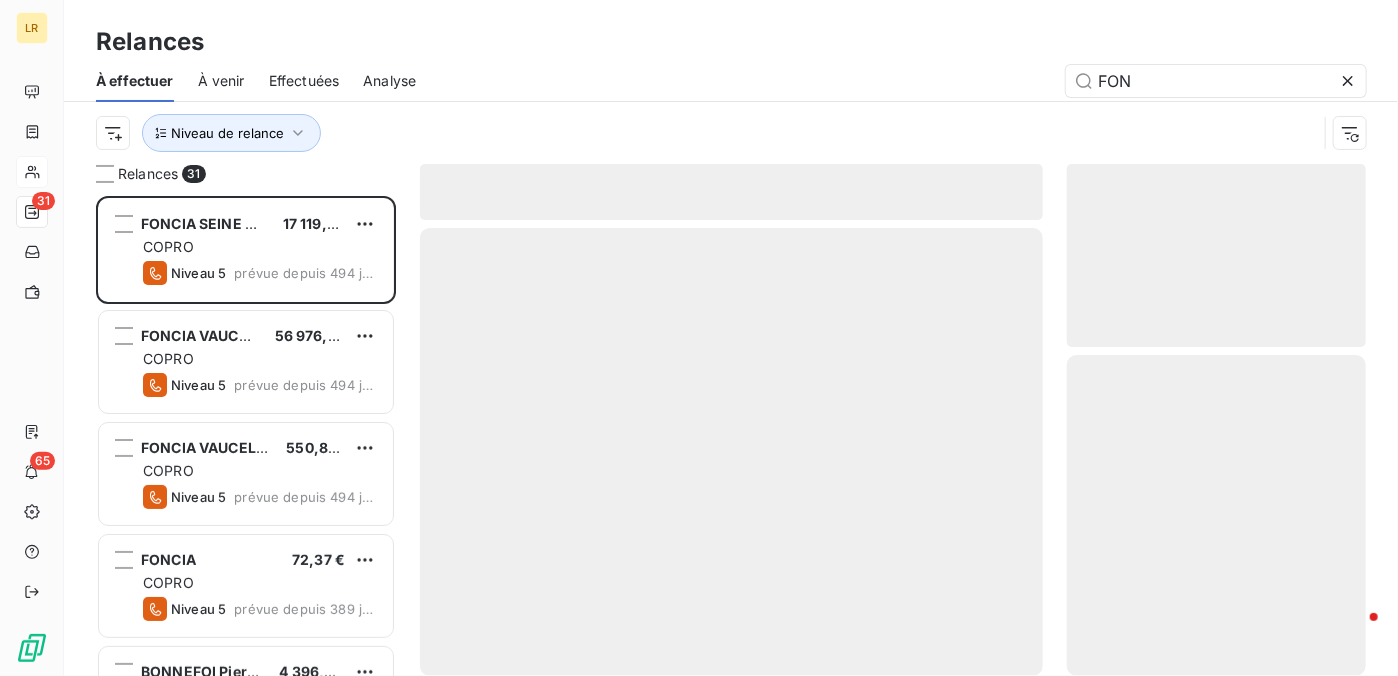 scroll, scrollTop: 16, scrollLeft: 16, axis: both 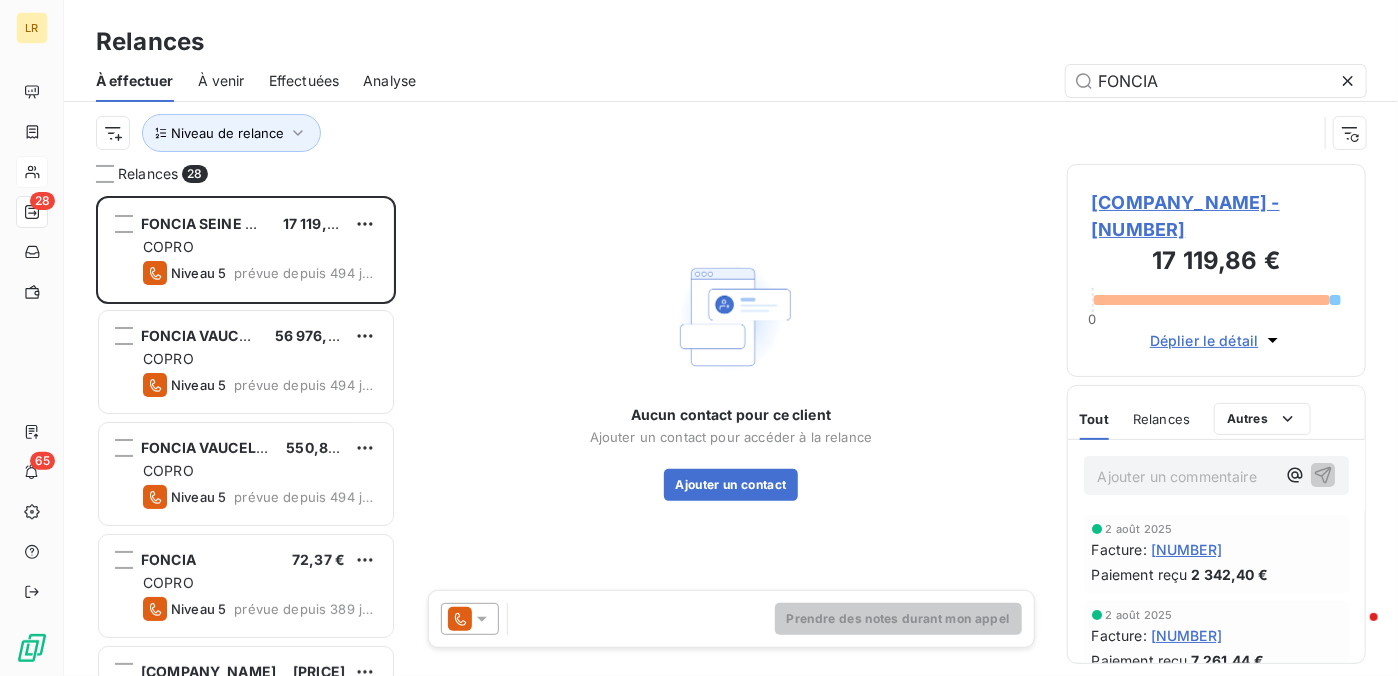 type on "FONCIA" 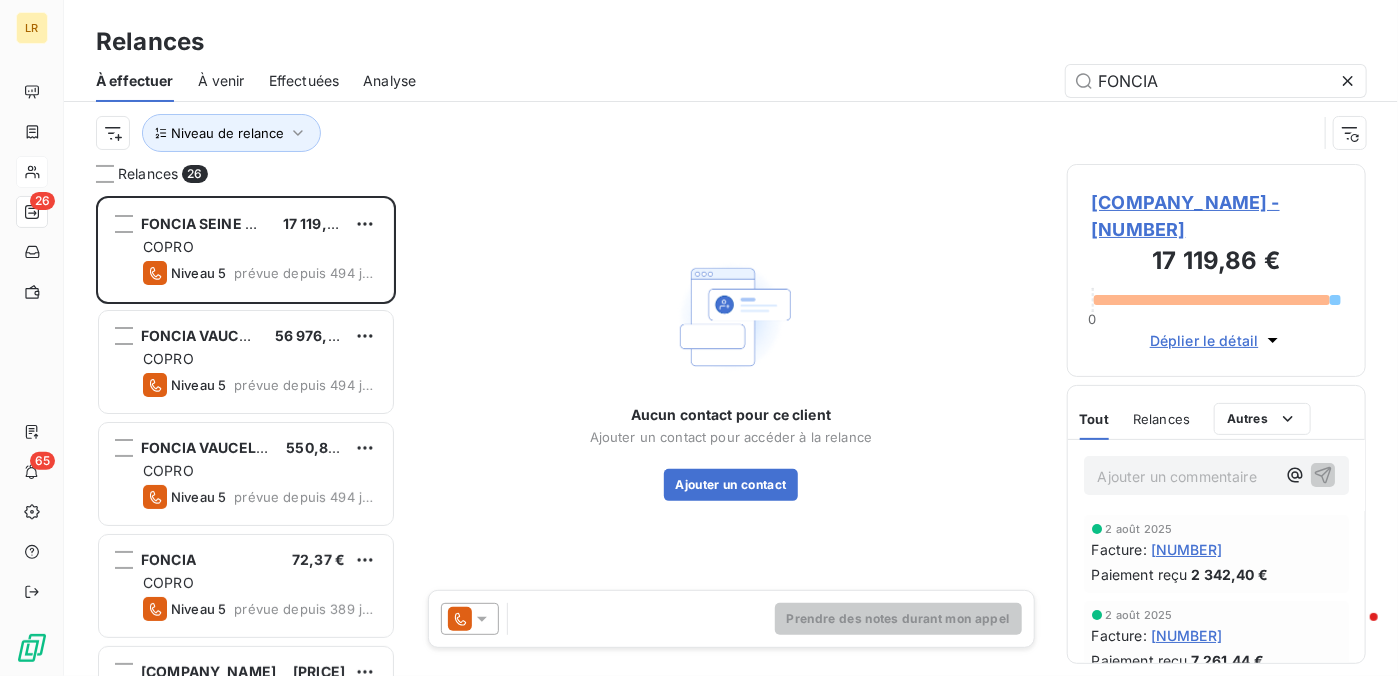 scroll, scrollTop: 16, scrollLeft: 16, axis: both 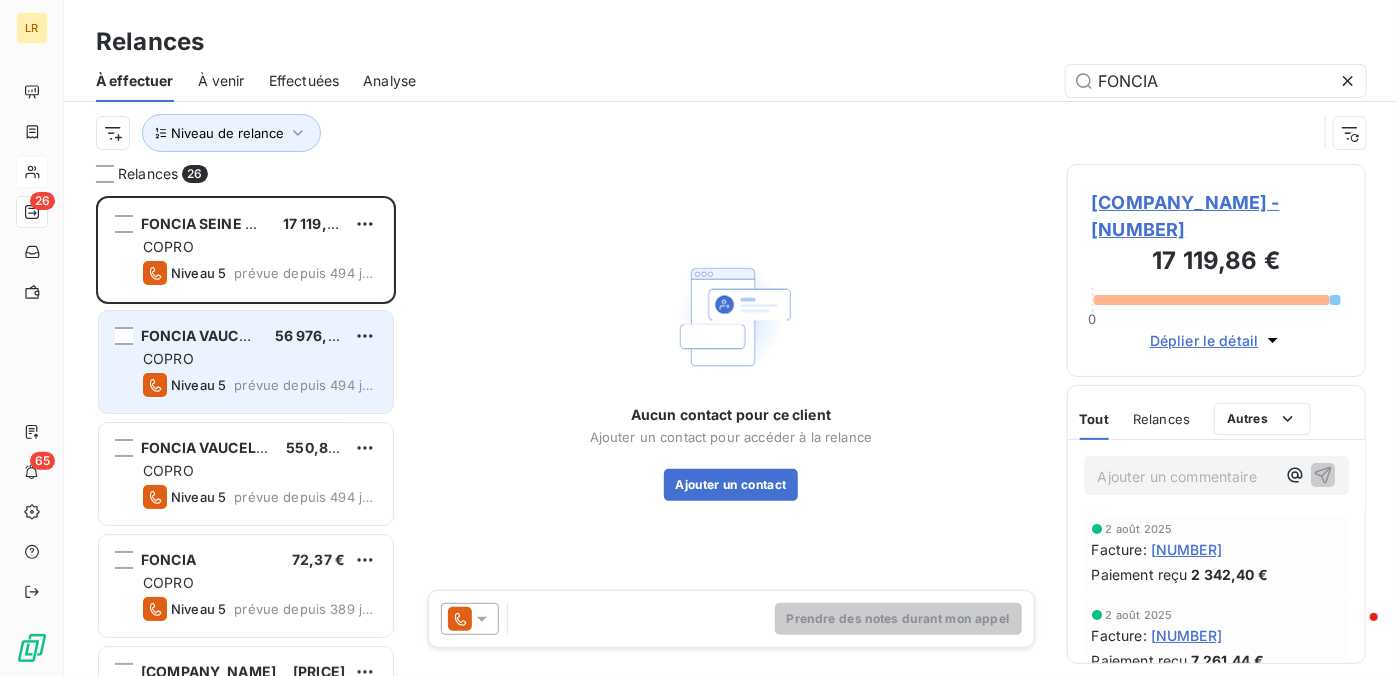 click on "[COMPANY_NAME] [AMOUNT] € [COMPANY_NAME] [NUMBER] [TIME_PERIOD]" at bounding box center (246, 362) 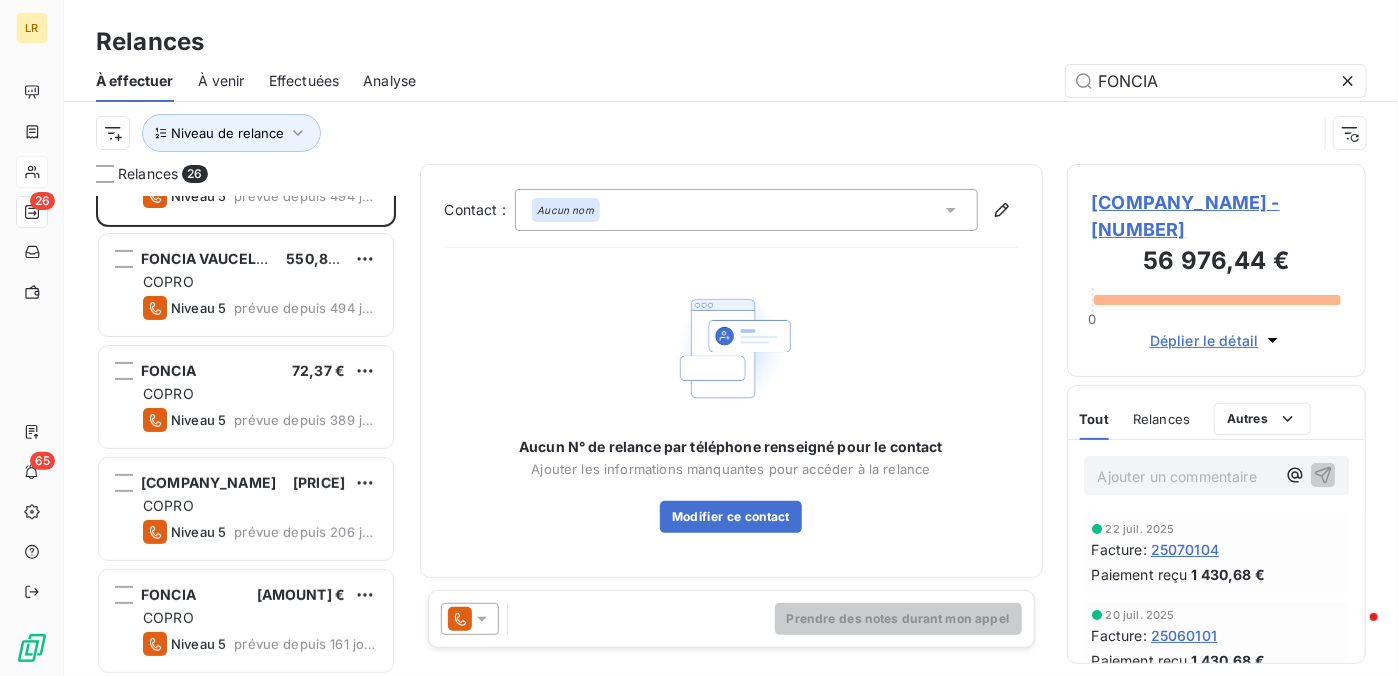 scroll, scrollTop: 200, scrollLeft: 0, axis: vertical 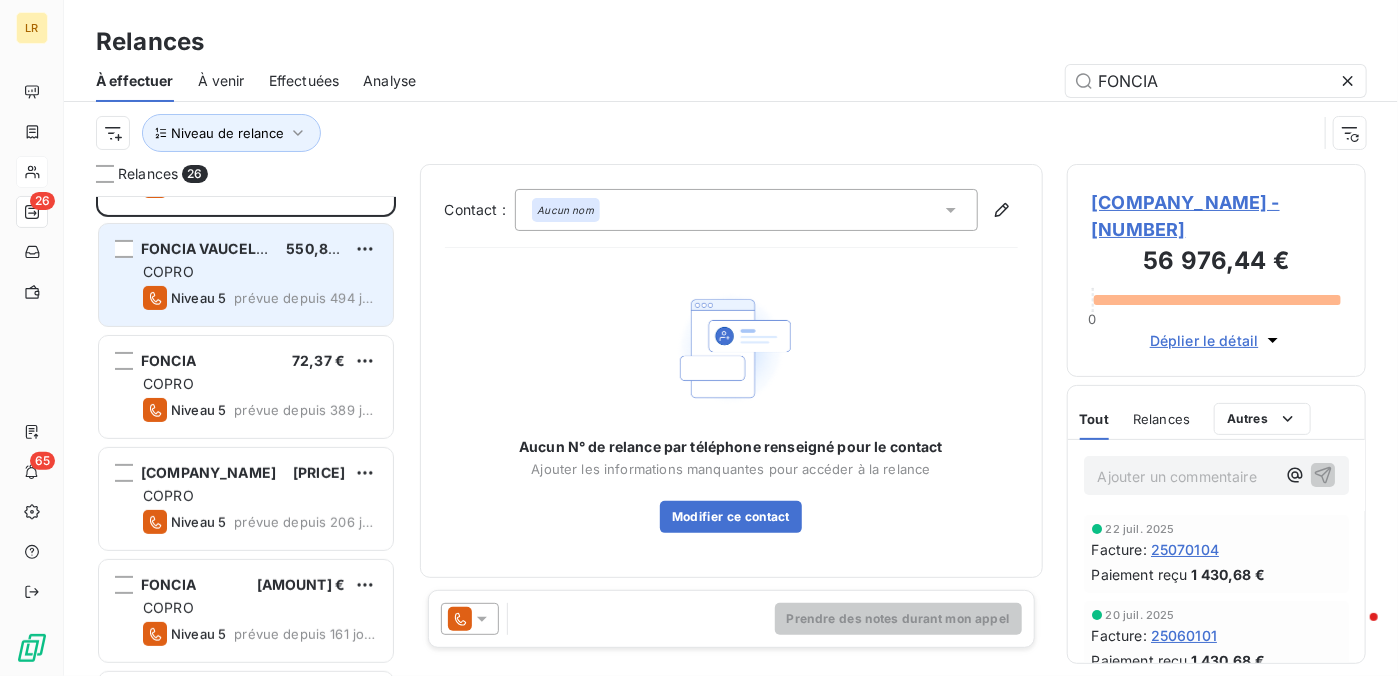 click on "FONCIA VAUCELLES" at bounding box center [211, 248] 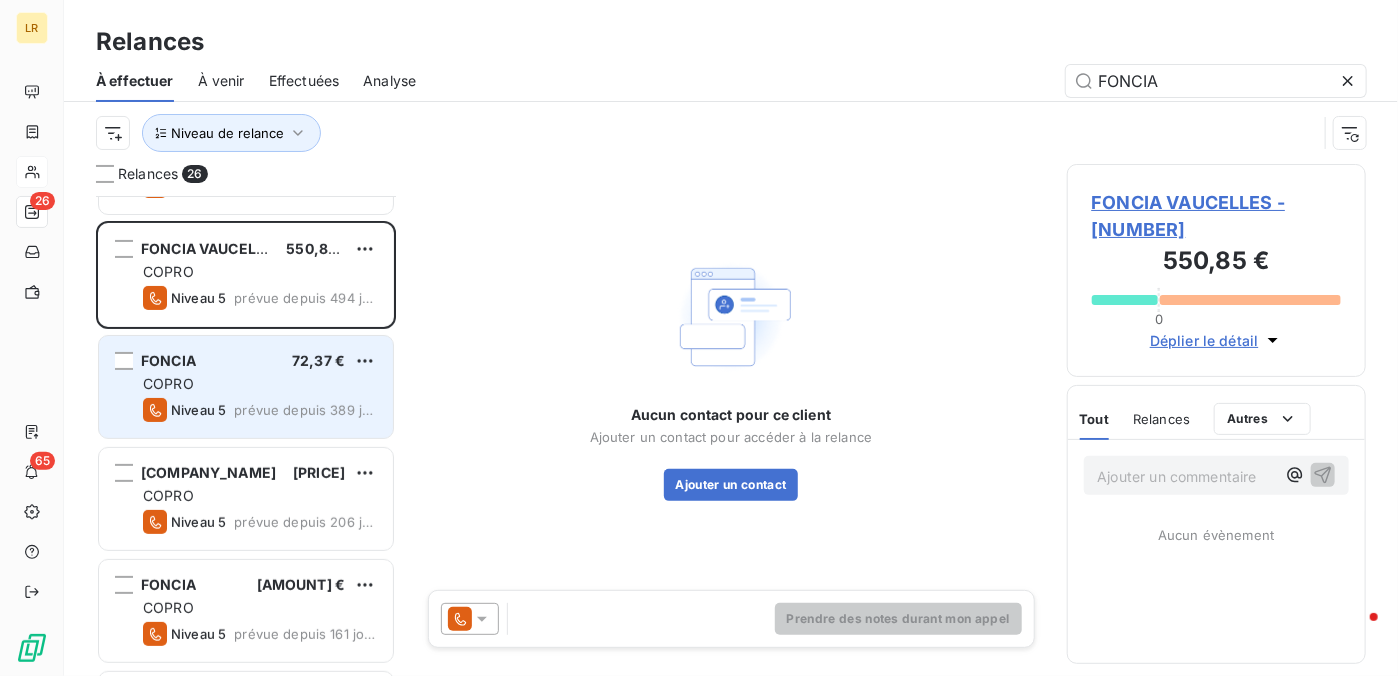 click on "COPRO" at bounding box center [260, 384] 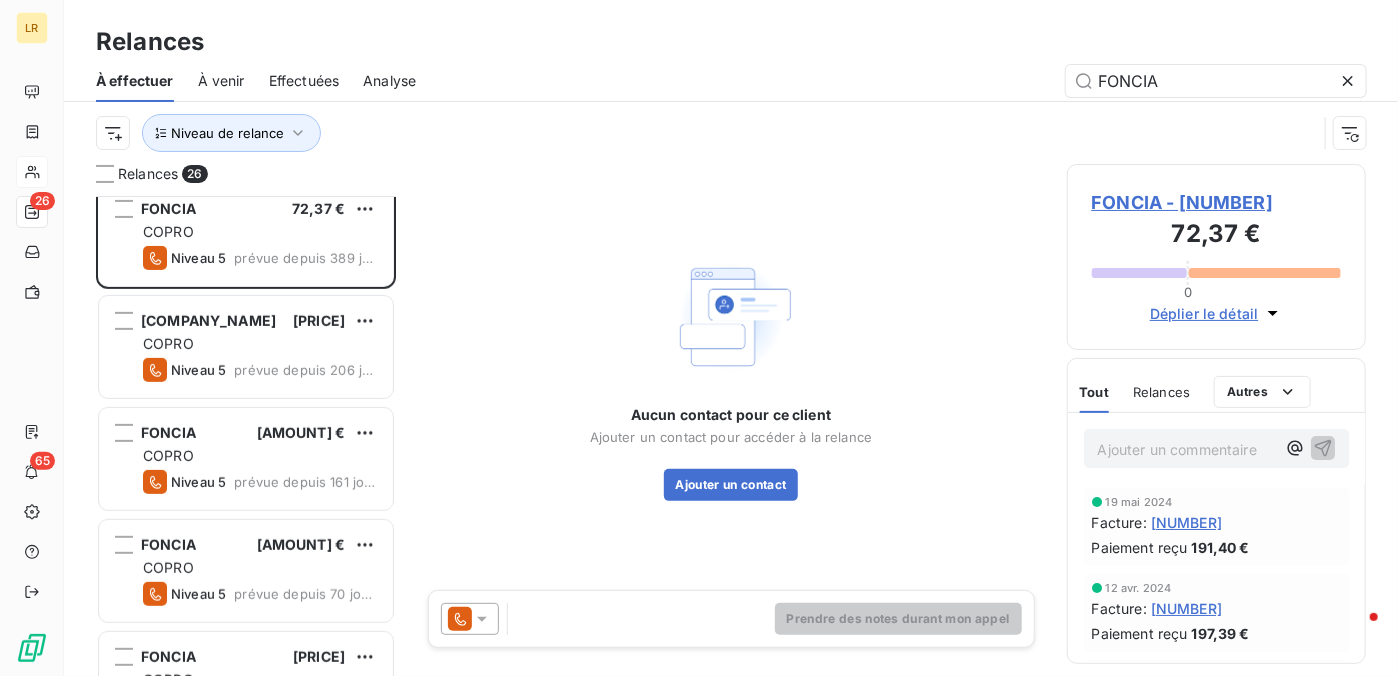 scroll, scrollTop: 400, scrollLeft: 0, axis: vertical 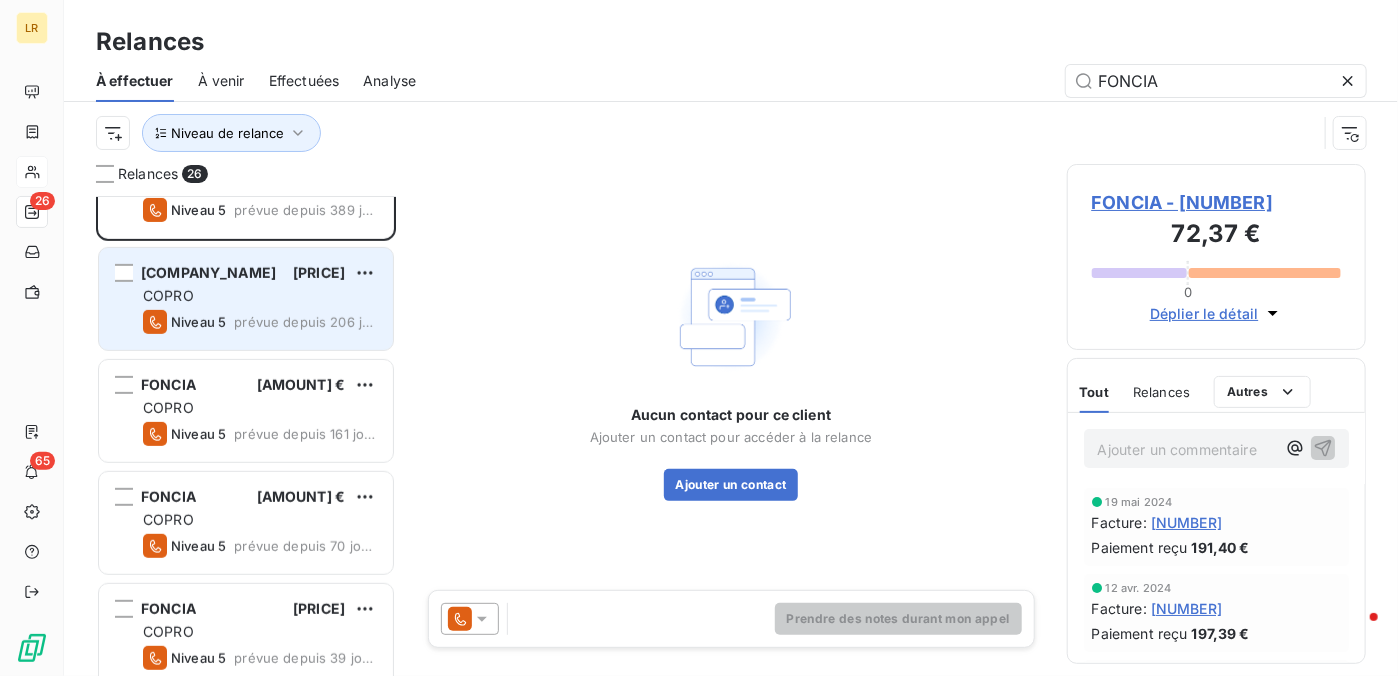 click on "[COMPANY_NAME] [AMOUNT] € [COMPANY_NAME] [NUMBER] [TIME_PERIOD]" at bounding box center (246, 299) 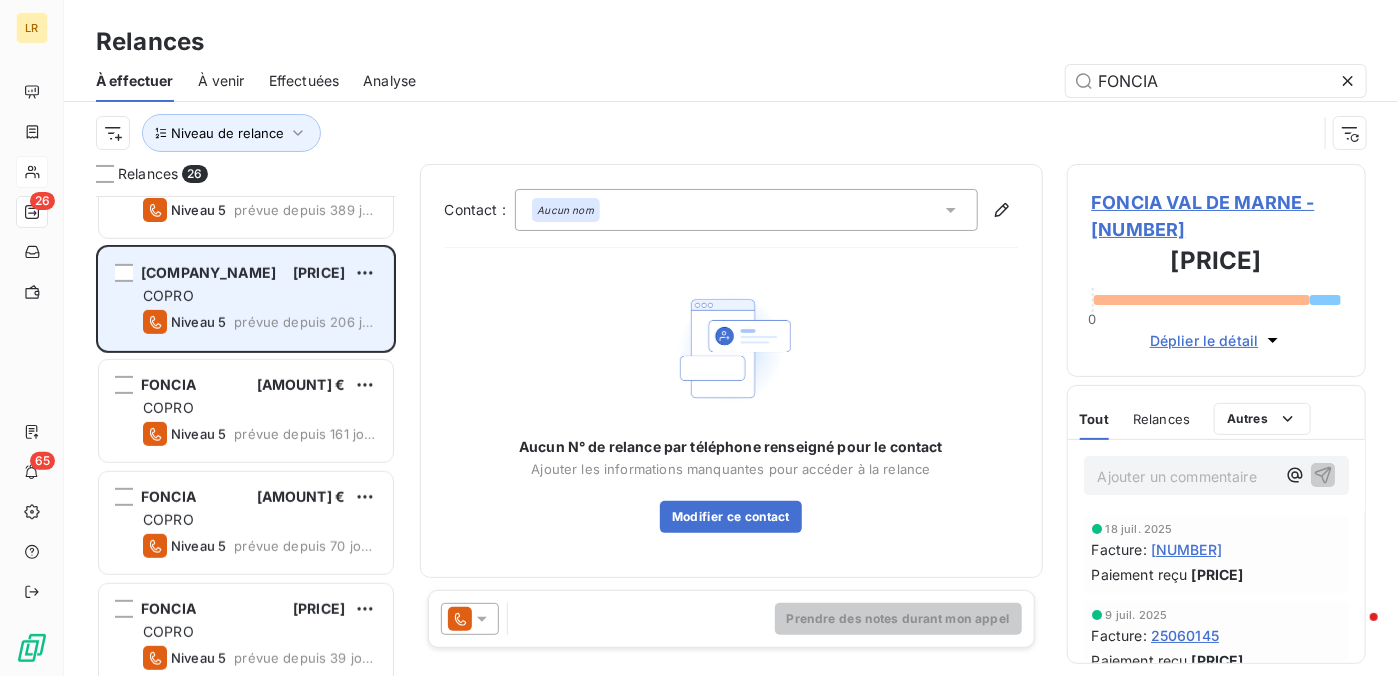 scroll, scrollTop: 500, scrollLeft: 0, axis: vertical 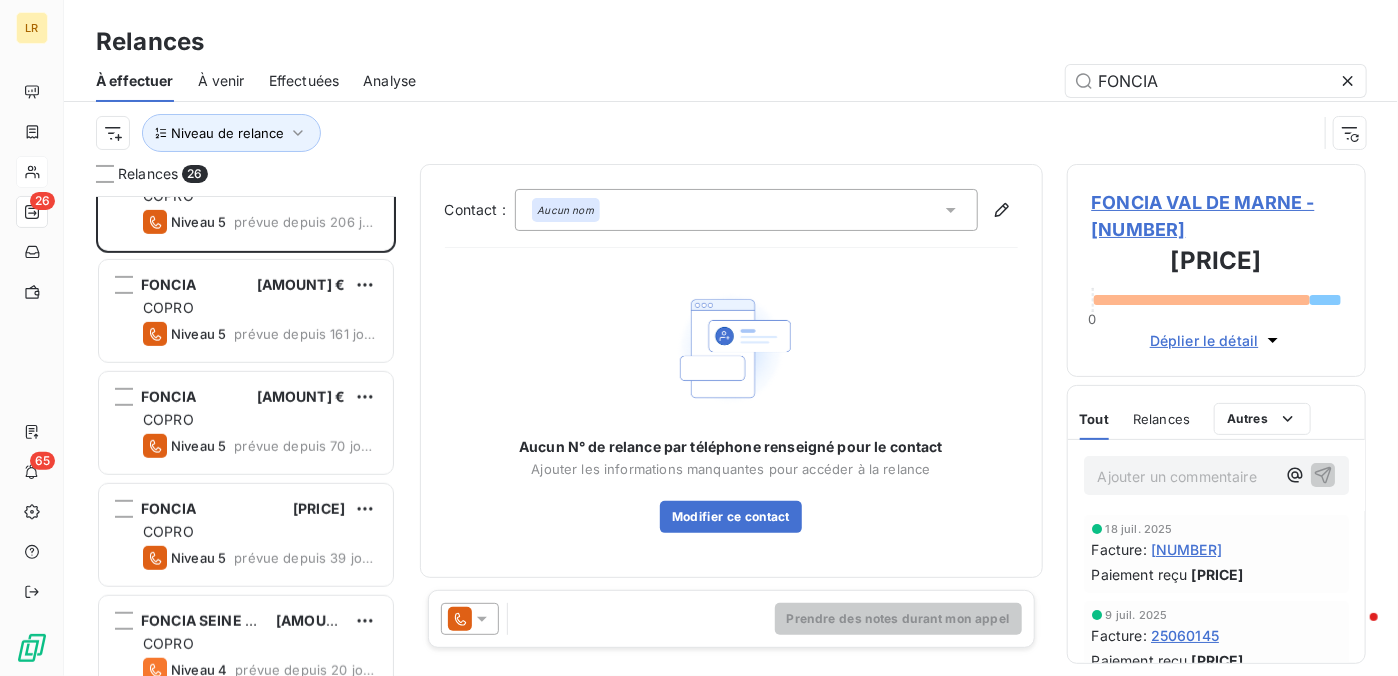 click on "FONCIA [PRICE]" at bounding box center (260, 285) 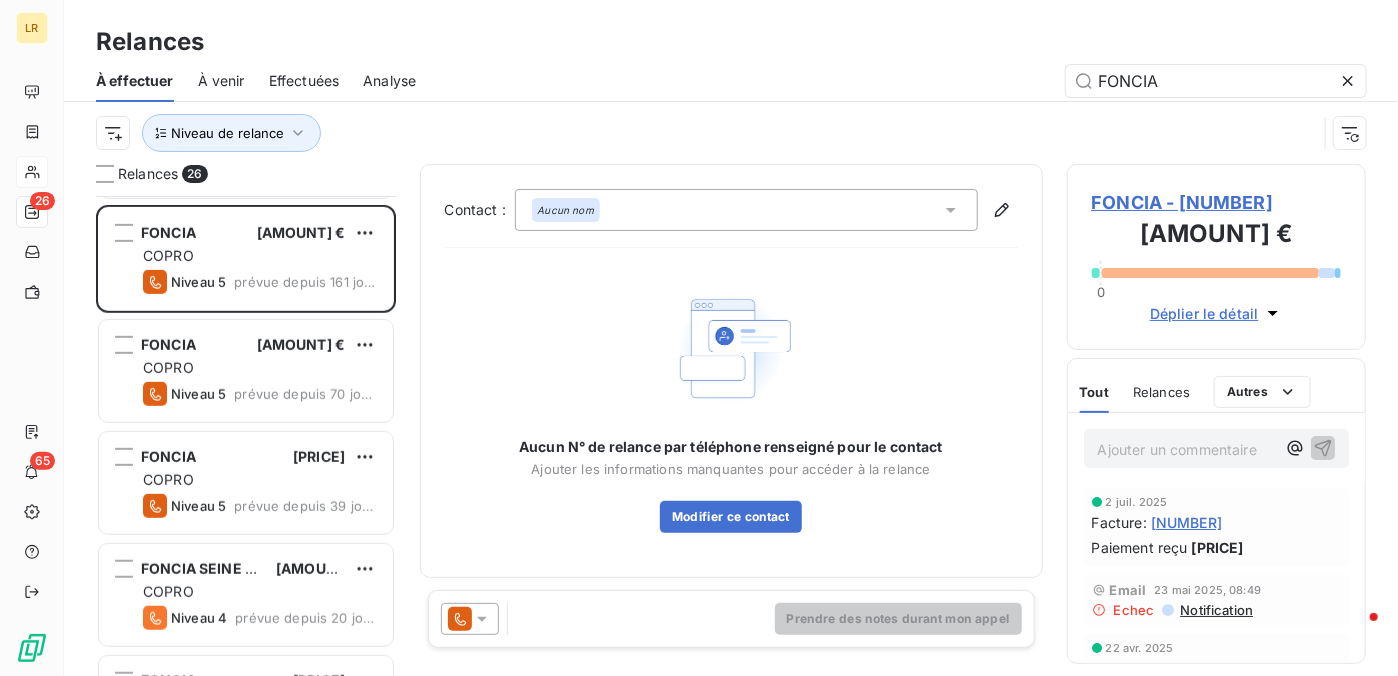 scroll, scrollTop: 600, scrollLeft: 0, axis: vertical 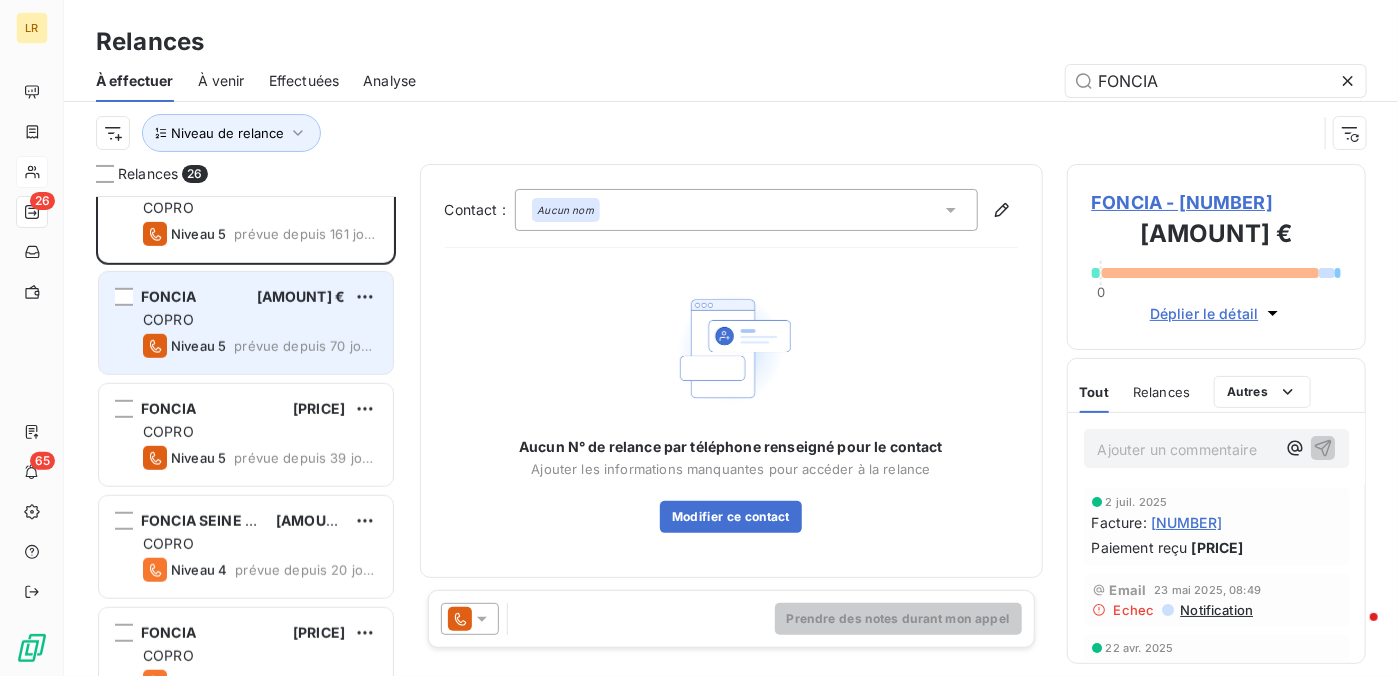 click on "FONCIA [PRICE]" at bounding box center (260, 297) 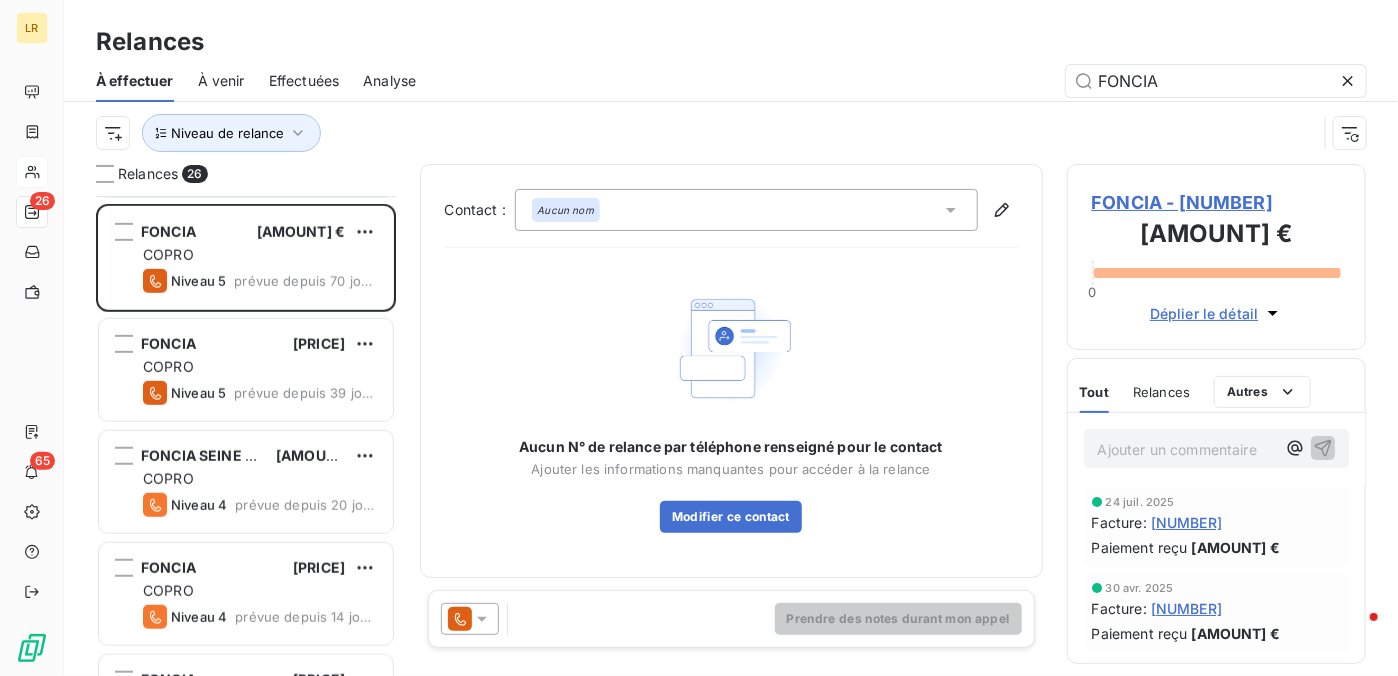 scroll, scrollTop: 700, scrollLeft: 0, axis: vertical 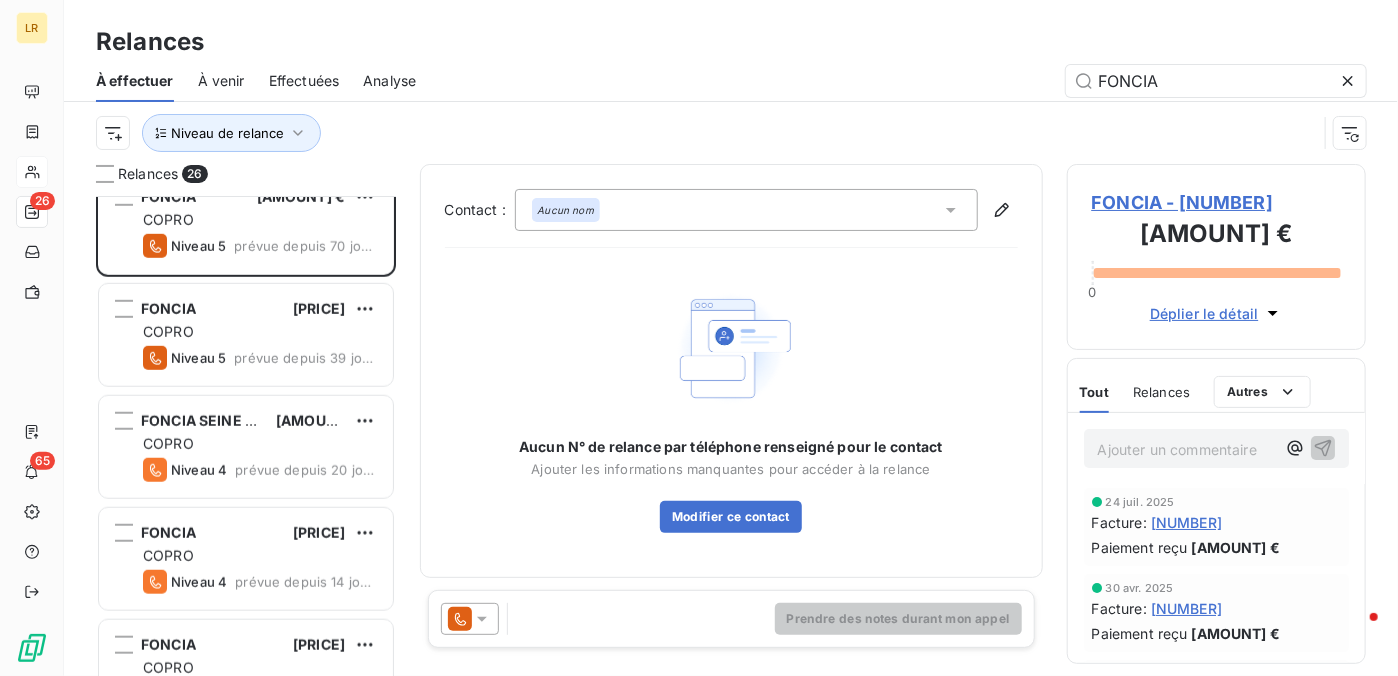 click on "[COMPANY_NAME] [AMOUNT] €" at bounding box center (260, 309) 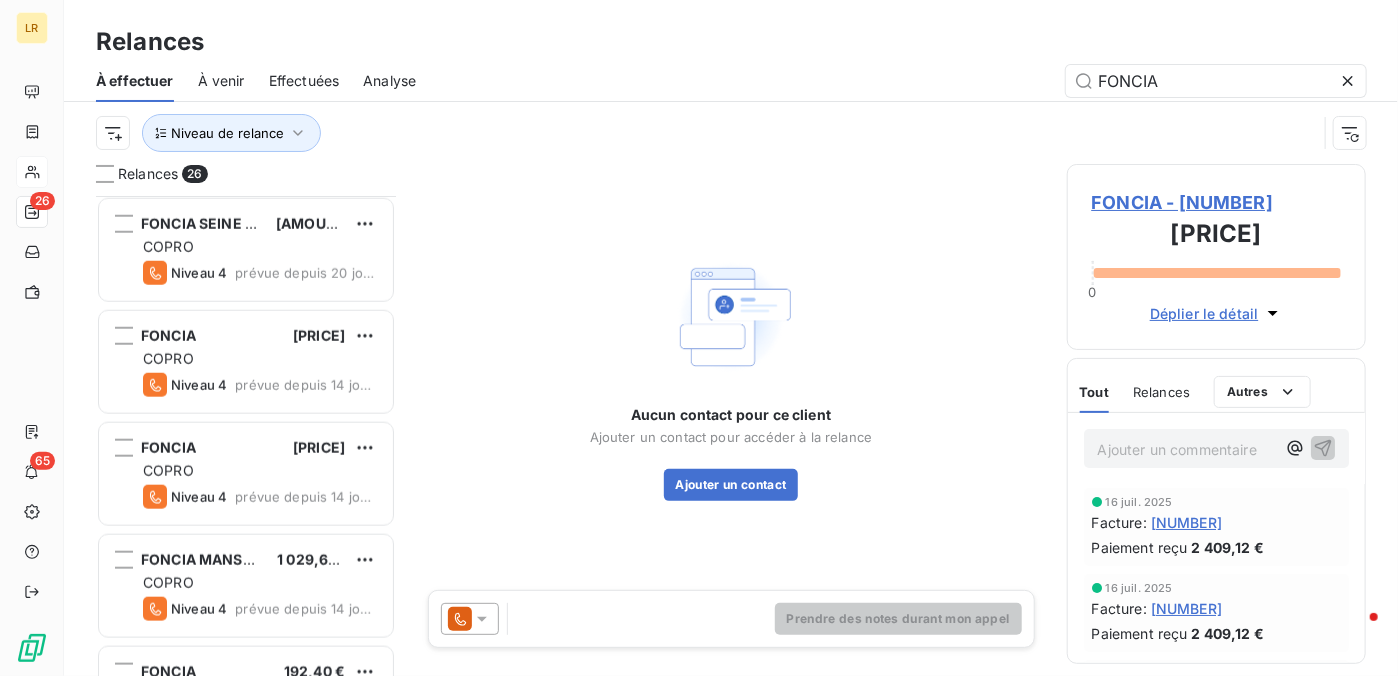 scroll, scrollTop: 900, scrollLeft: 0, axis: vertical 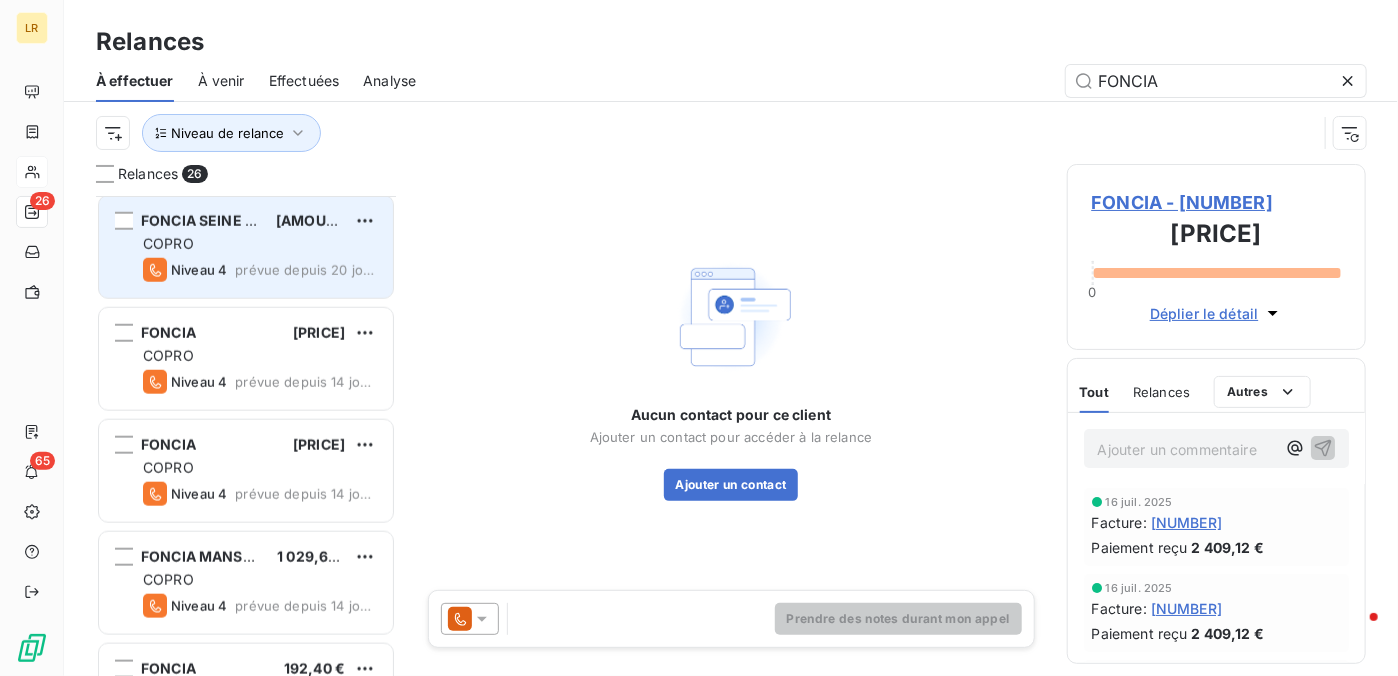 click on "COPRO" at bounding box center [260, 244] 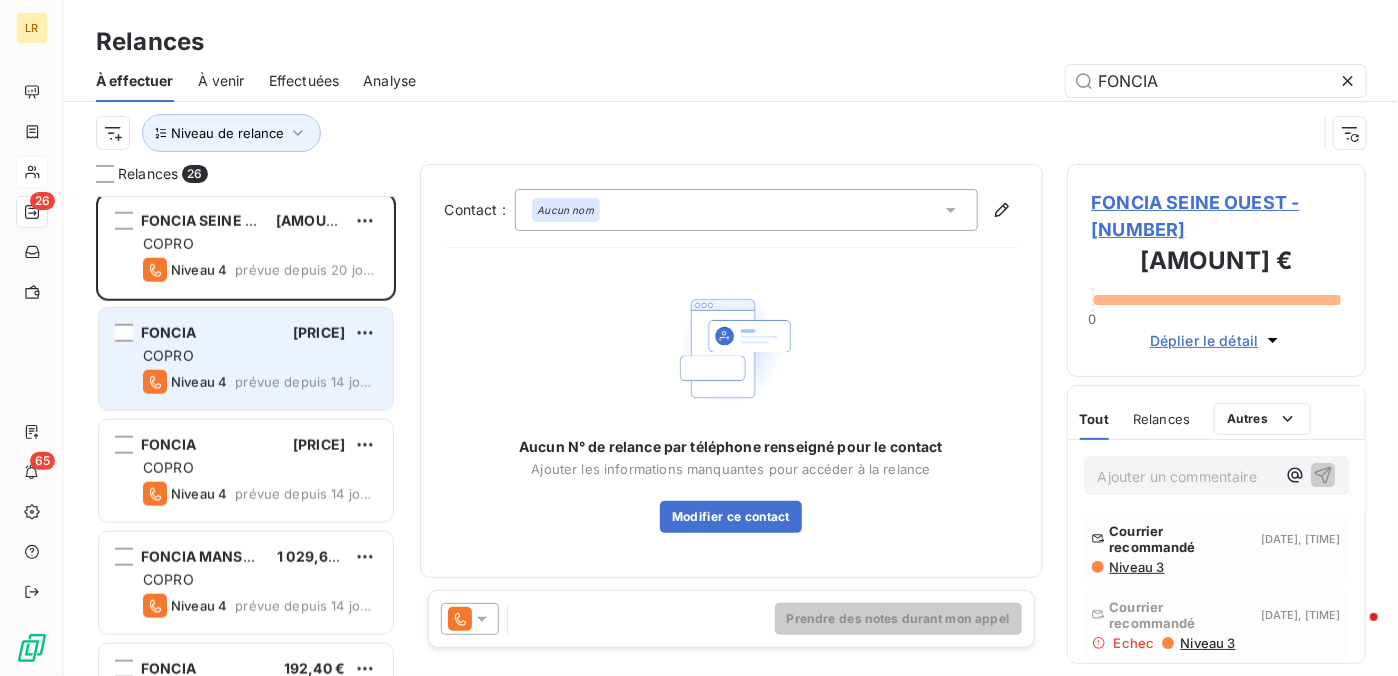 click on "COPRO" at bounding box center [260, 356] 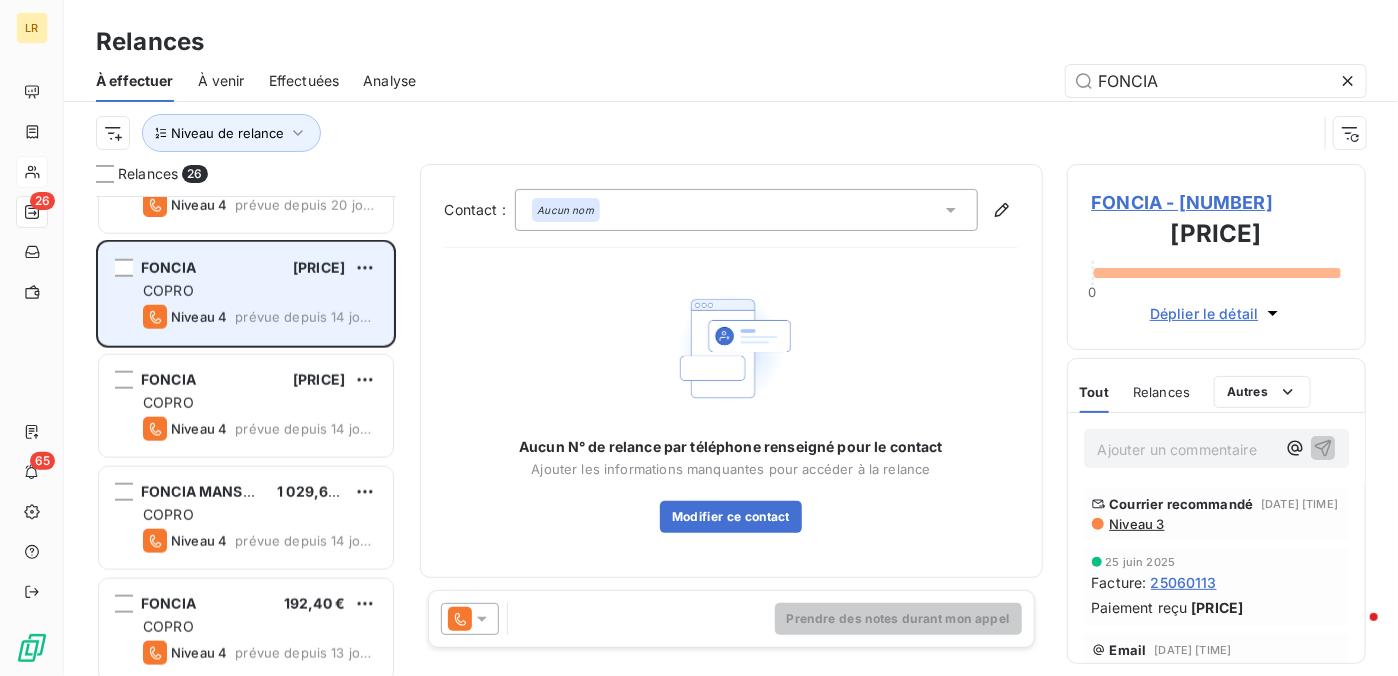scroll, scrollTop: 1000, scrollLeft: 0, axis: vertical 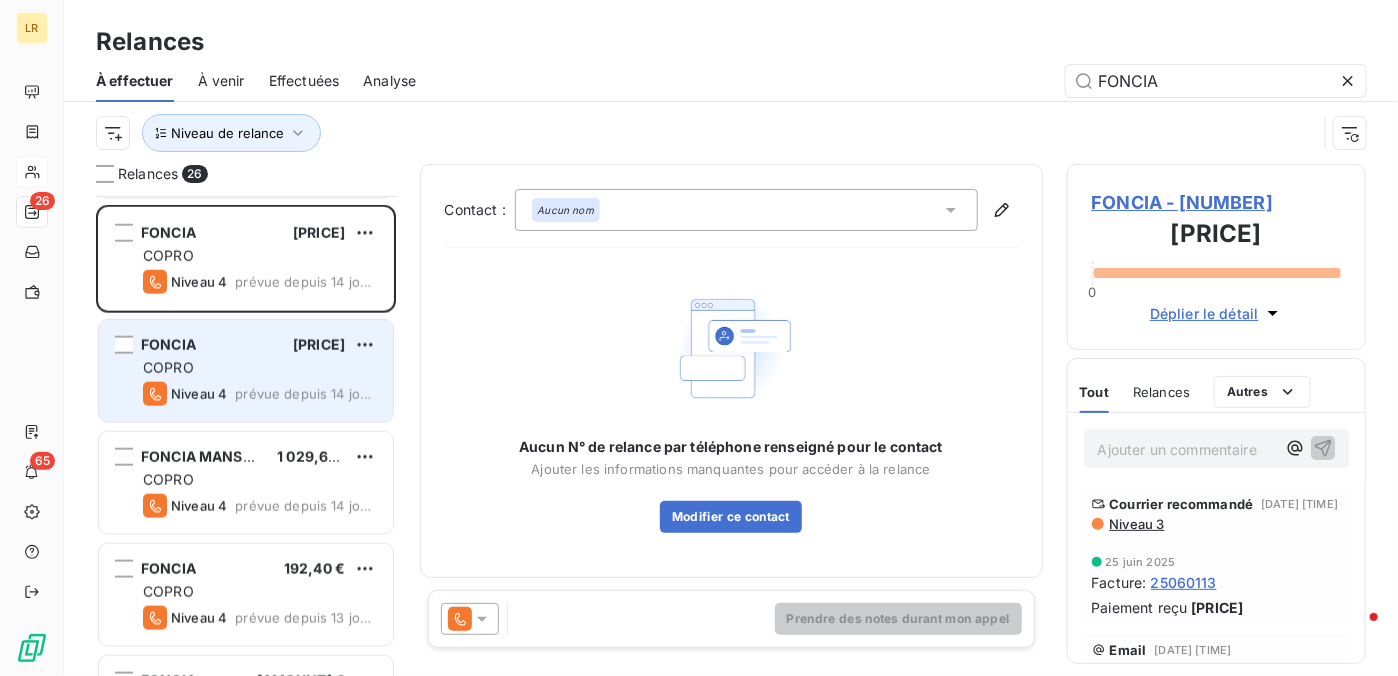 click on "COPRO" at bounding box center (260, 368) 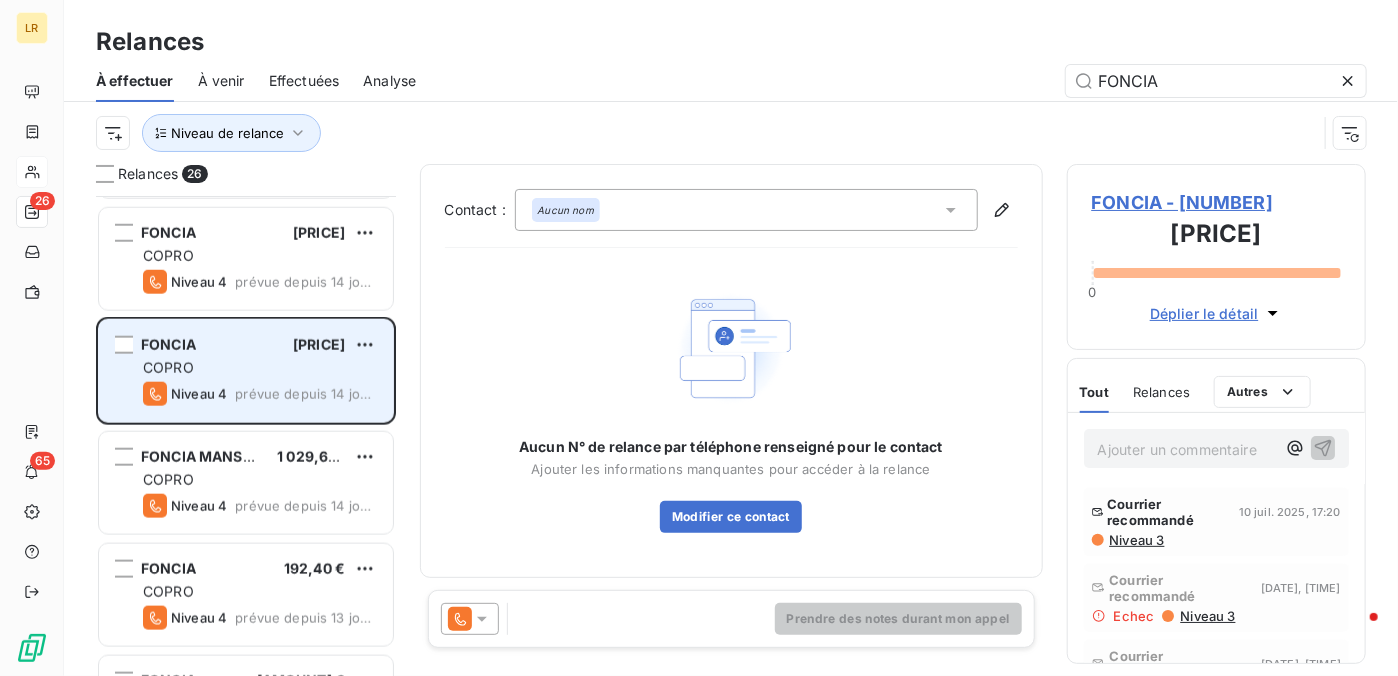 scroll, scrollTop: 1100, scrollLeft: 0, axis: vertical 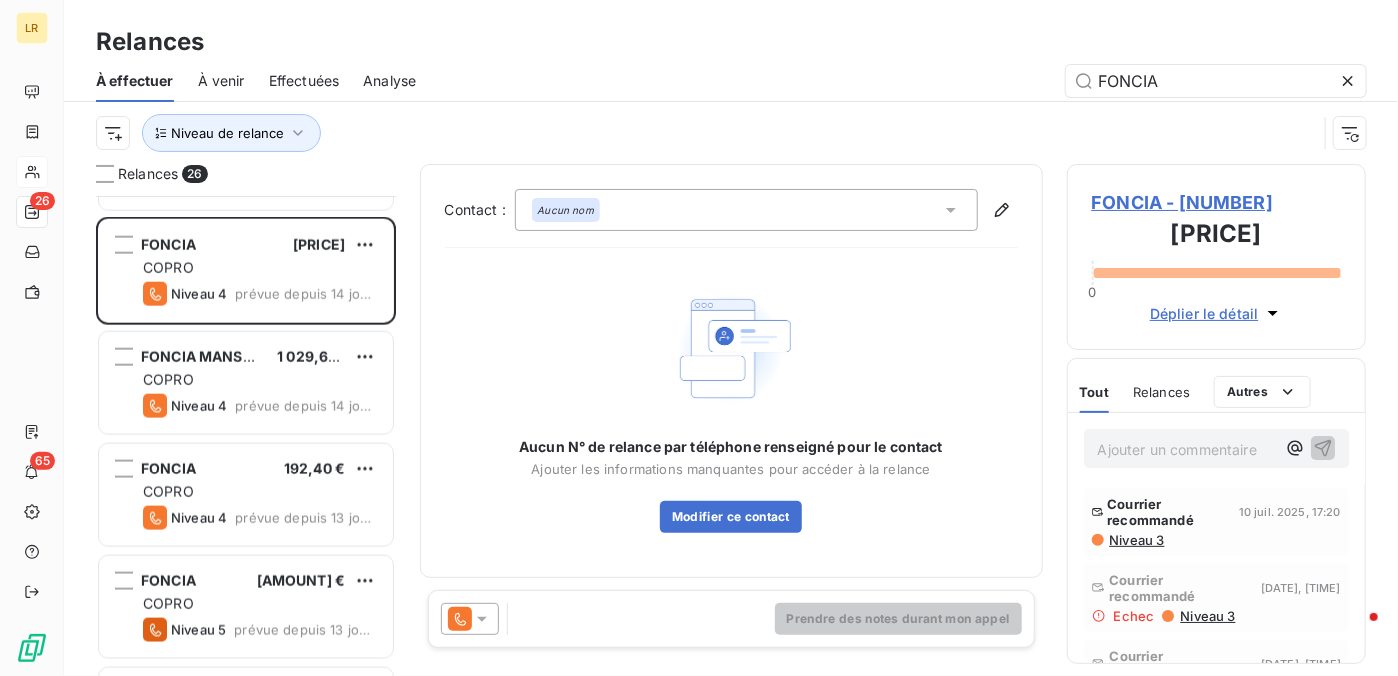 click on "COPRO" at bounding box center (260, 380) 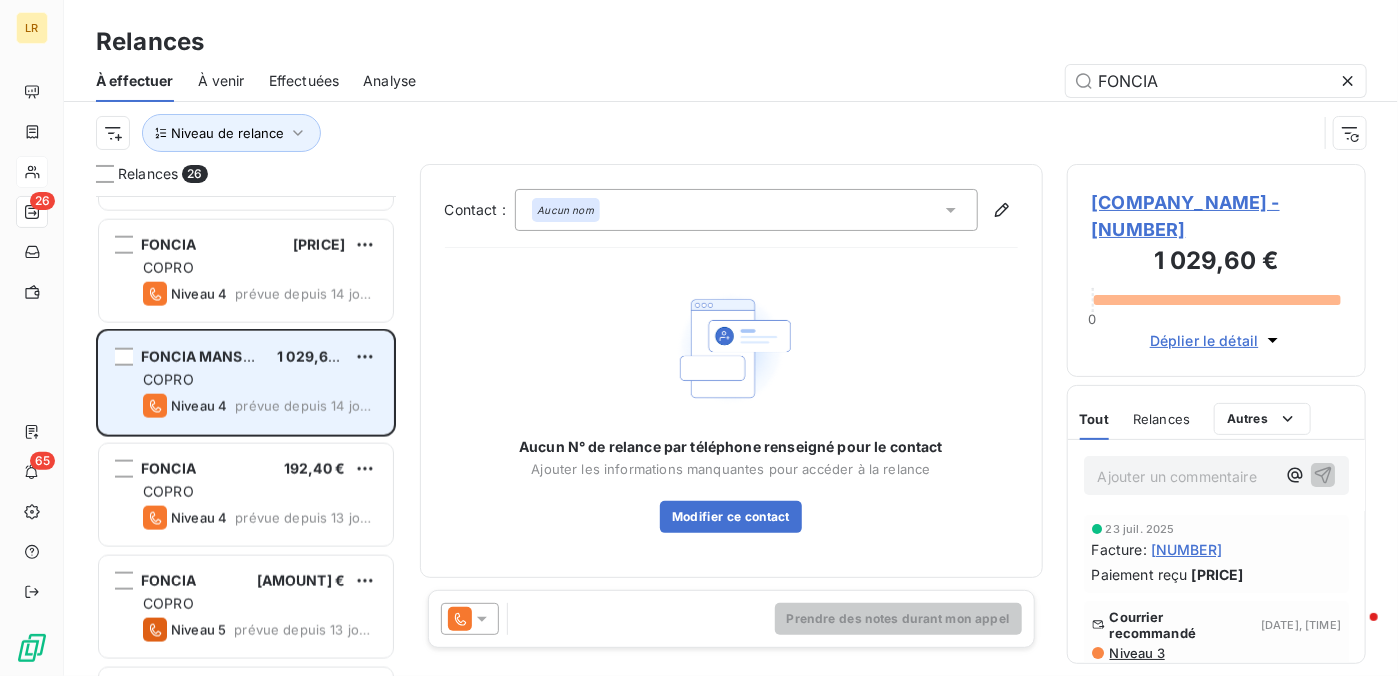 scroll, scrollTop: 1200, scrollLeft: 0, axis: vertical 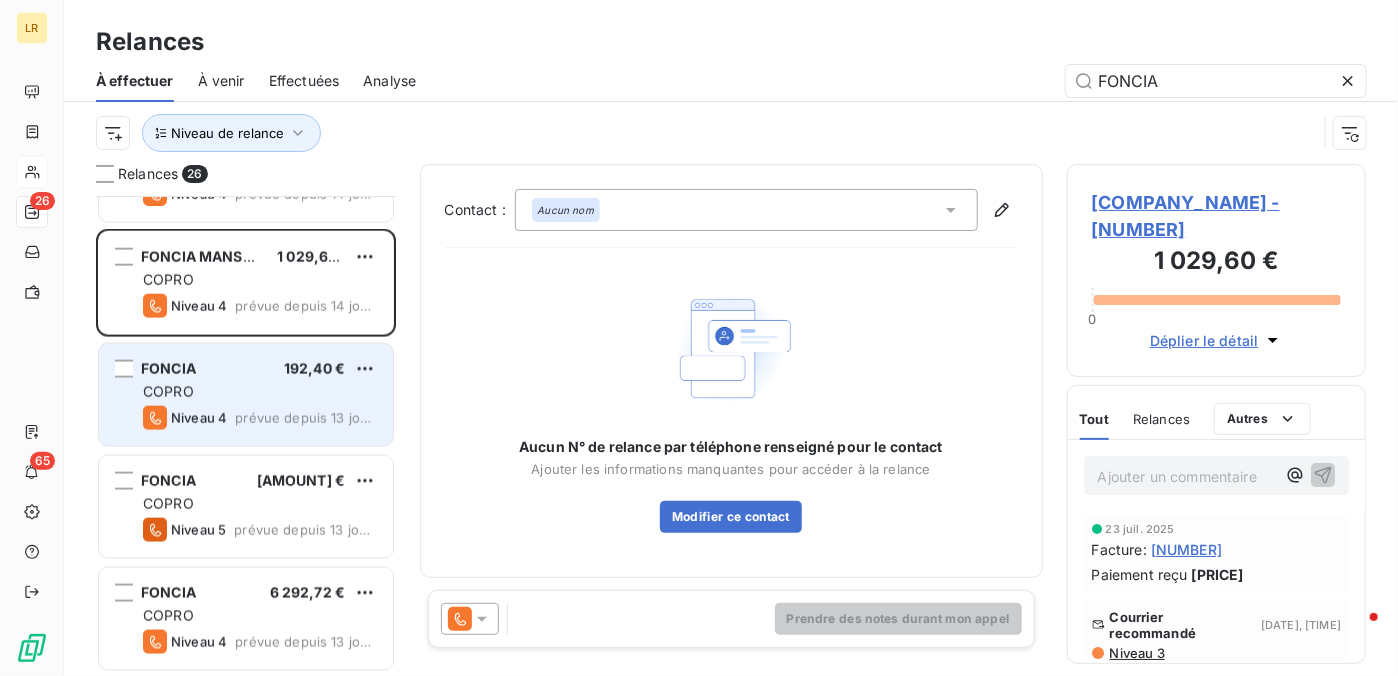 click on "COPRO" at bounding box center [260, 392] 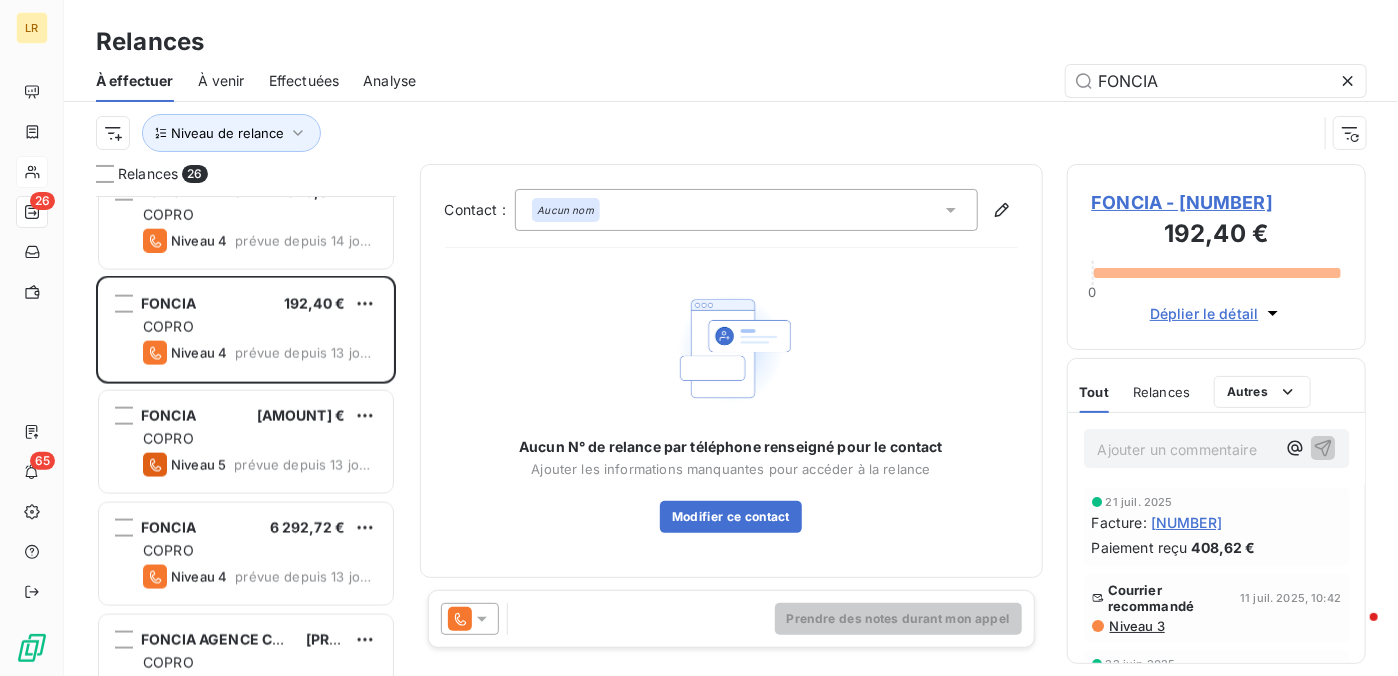 scroll, scrollTop: 1300, scrollLeft: 0, axis: vertical 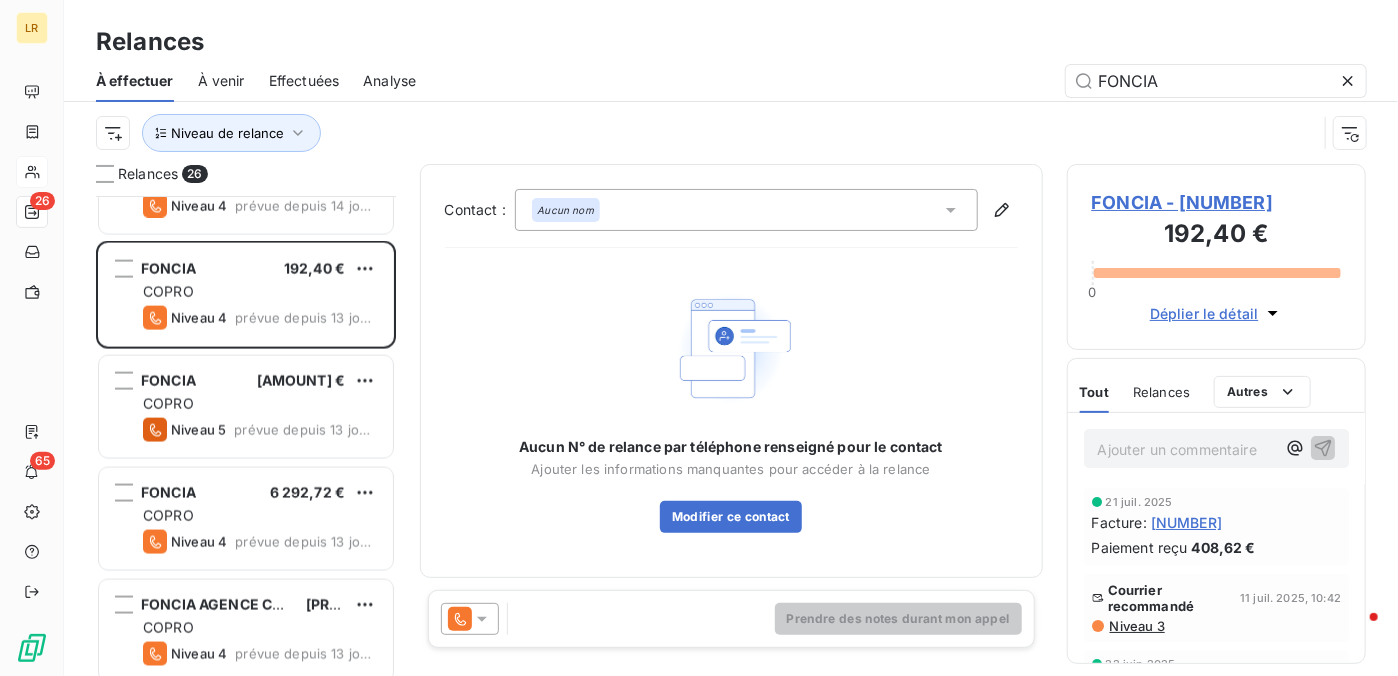 click on "COPRO" at bounding box center (260, 404) 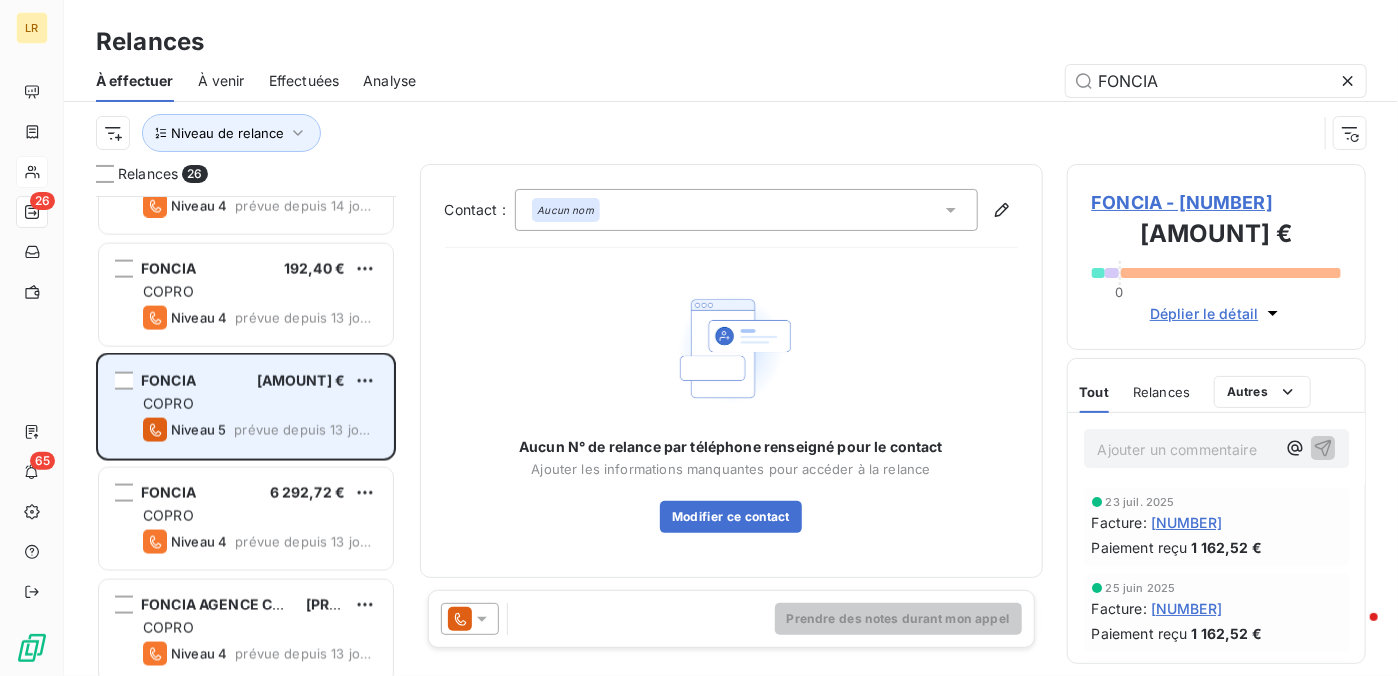 scroll, scrollTop: 1400, scrollLeft: 0, axis: vertical 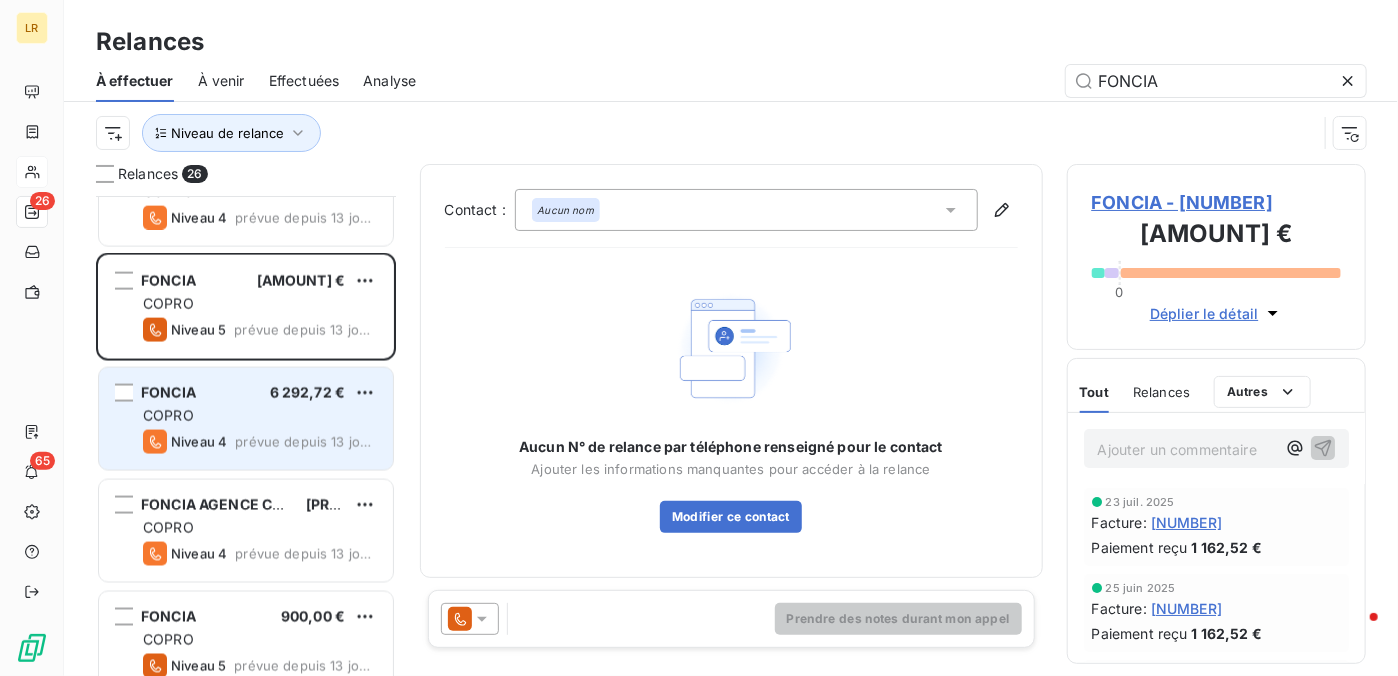 click on "COPRO" at bounding box center (260, 416) 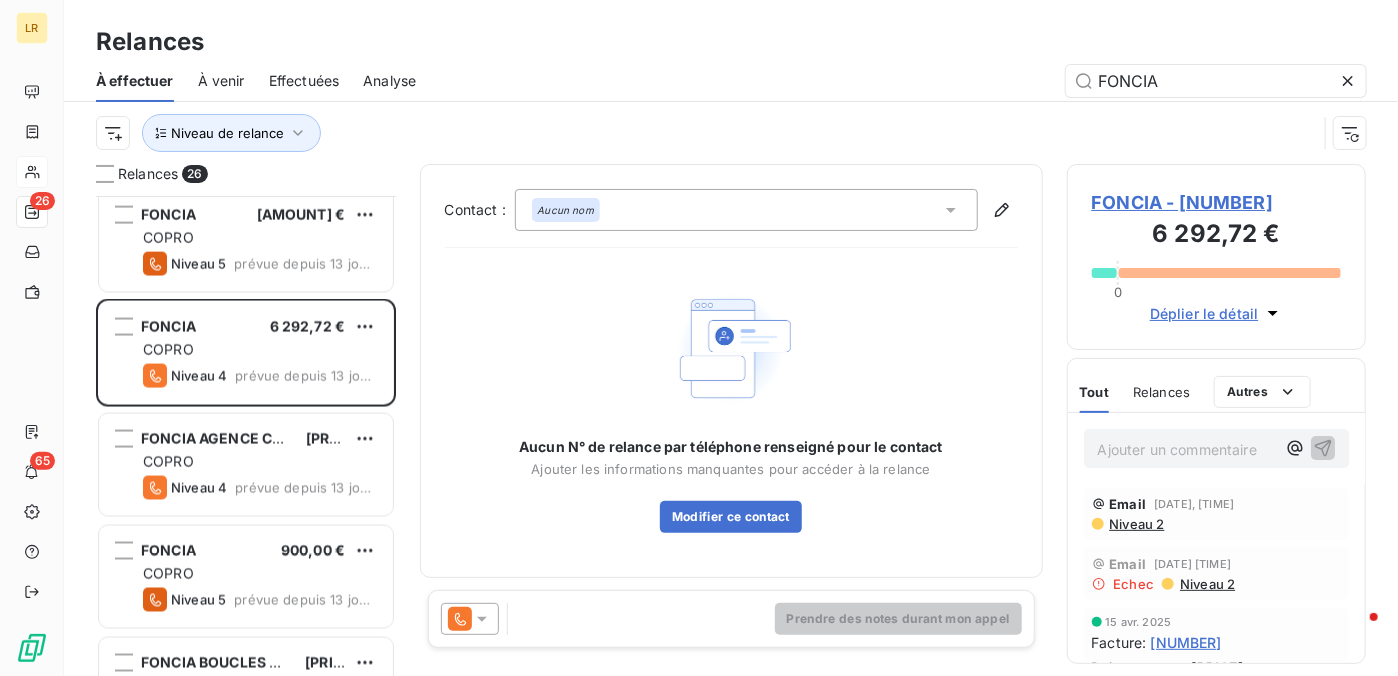 scroll, scrollTop: 1500, scrollLeft: 0, axis: vertical 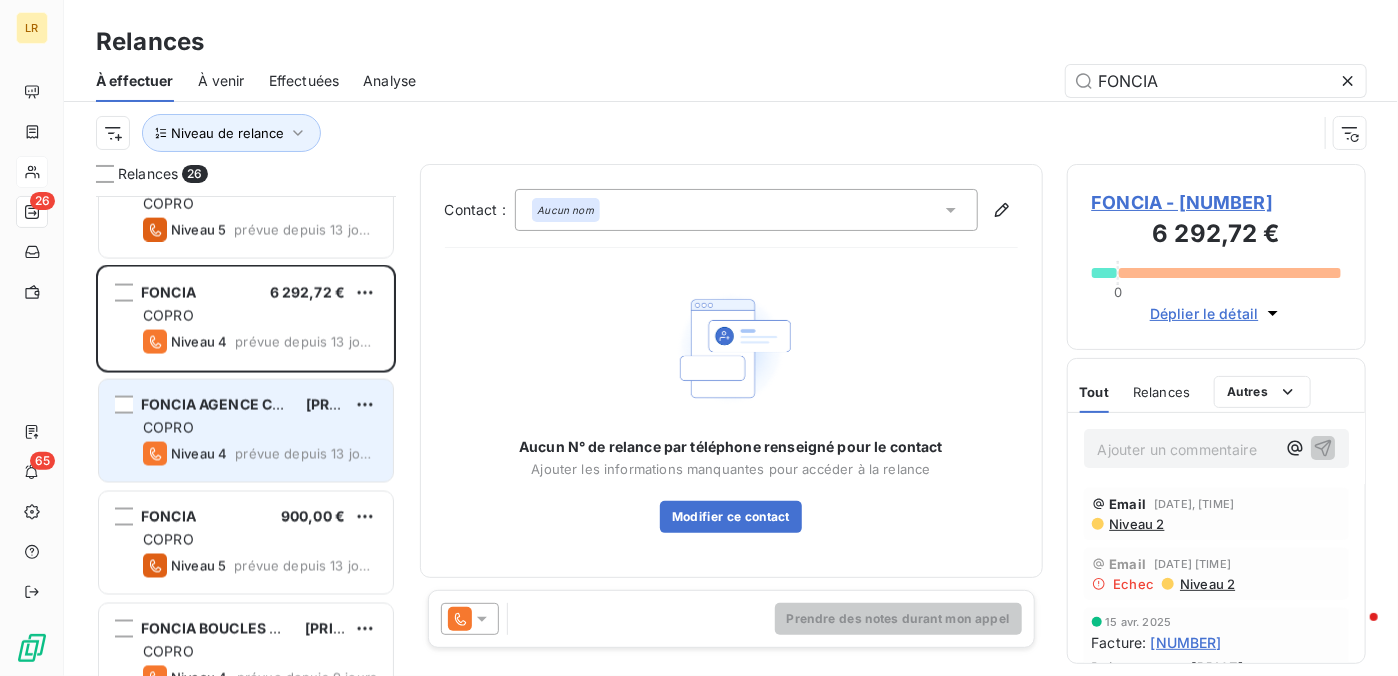 click on "COPRO" at bounding box center [260, 428] 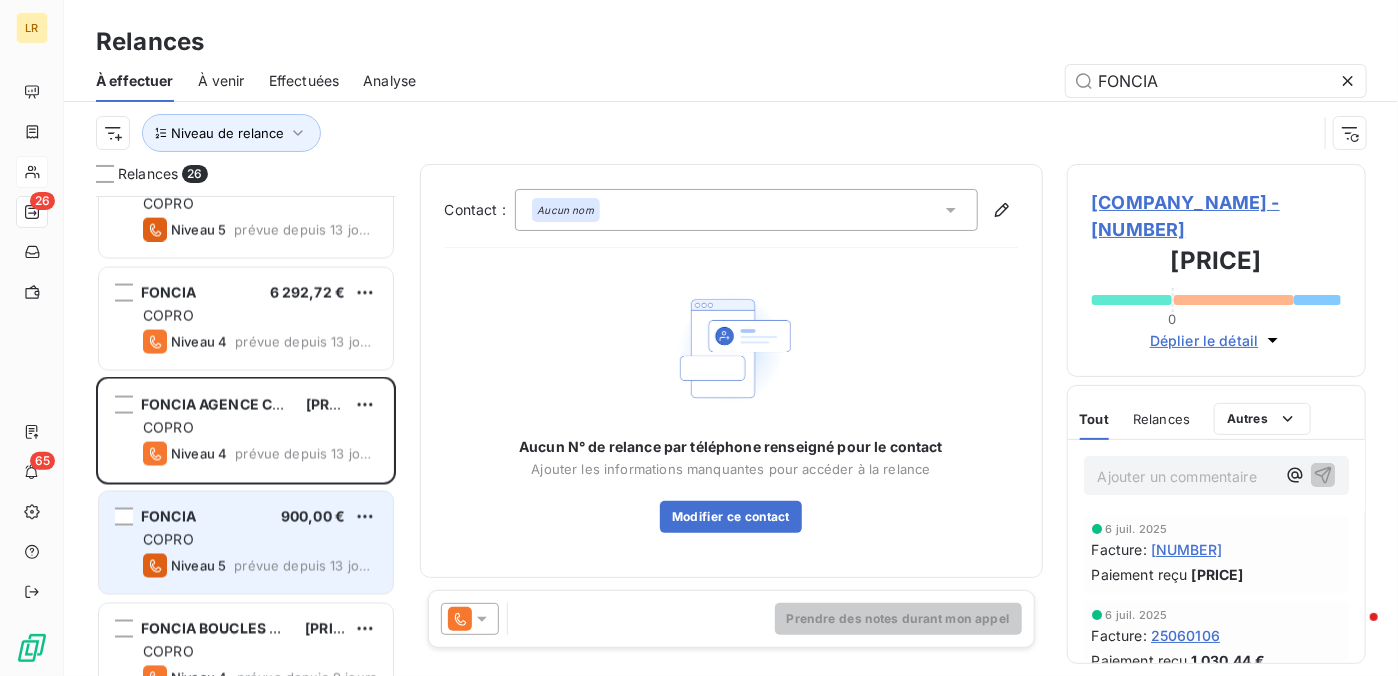 click on "COPRO" at bounding box center (260, 540) 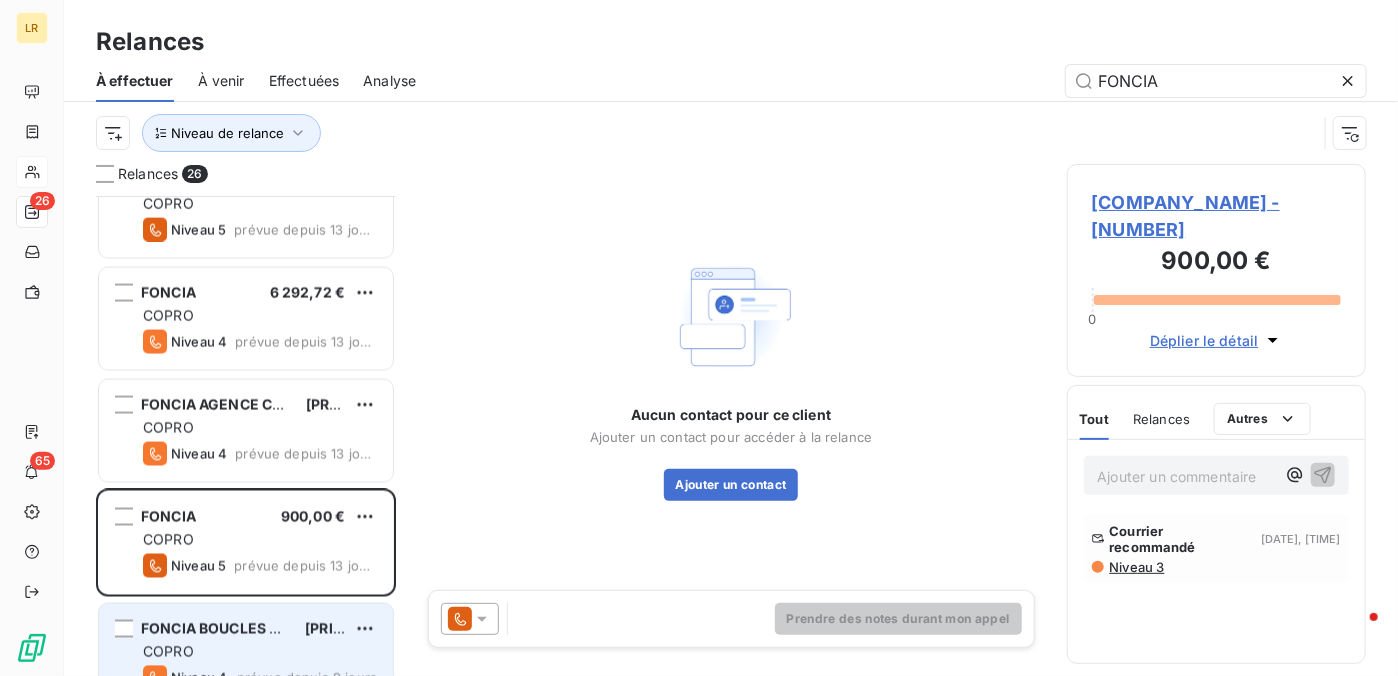 click on "FONCIA BOUCLES DE SEINE" at bounding box center (237, 628) 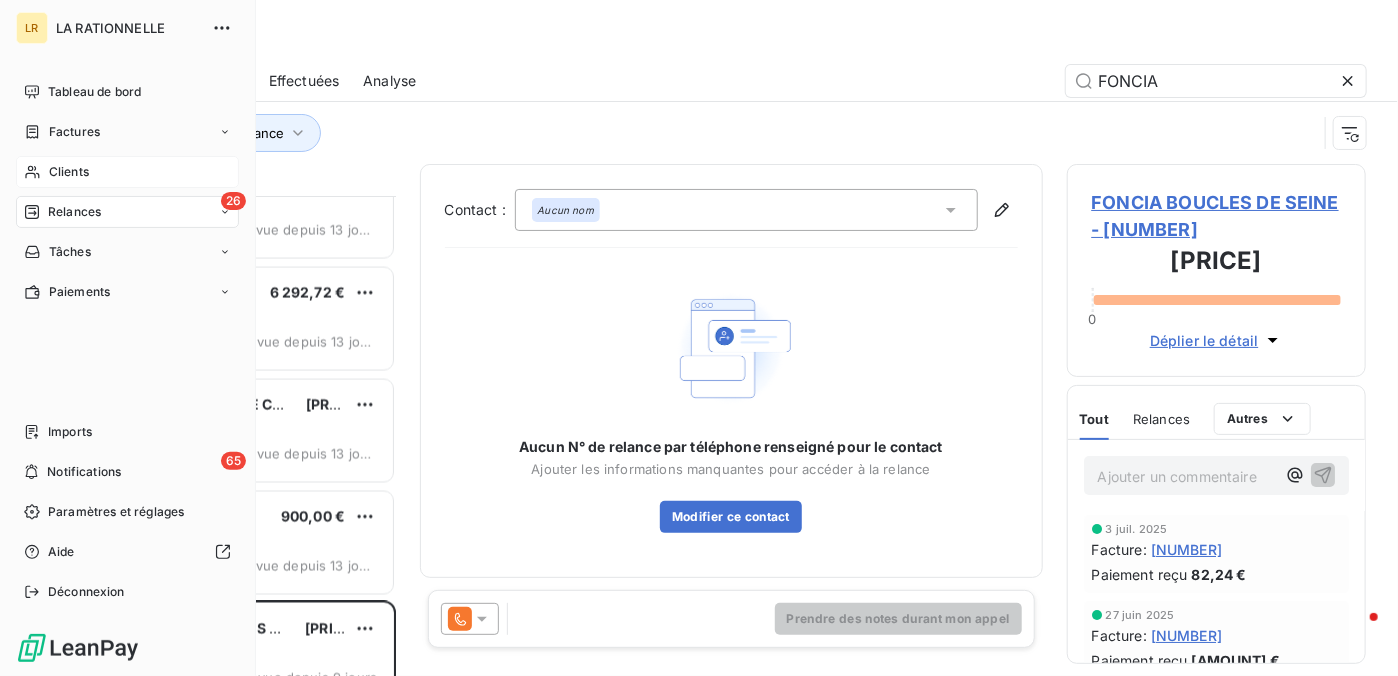 click on "Relances" at bounding box center (74, 212) 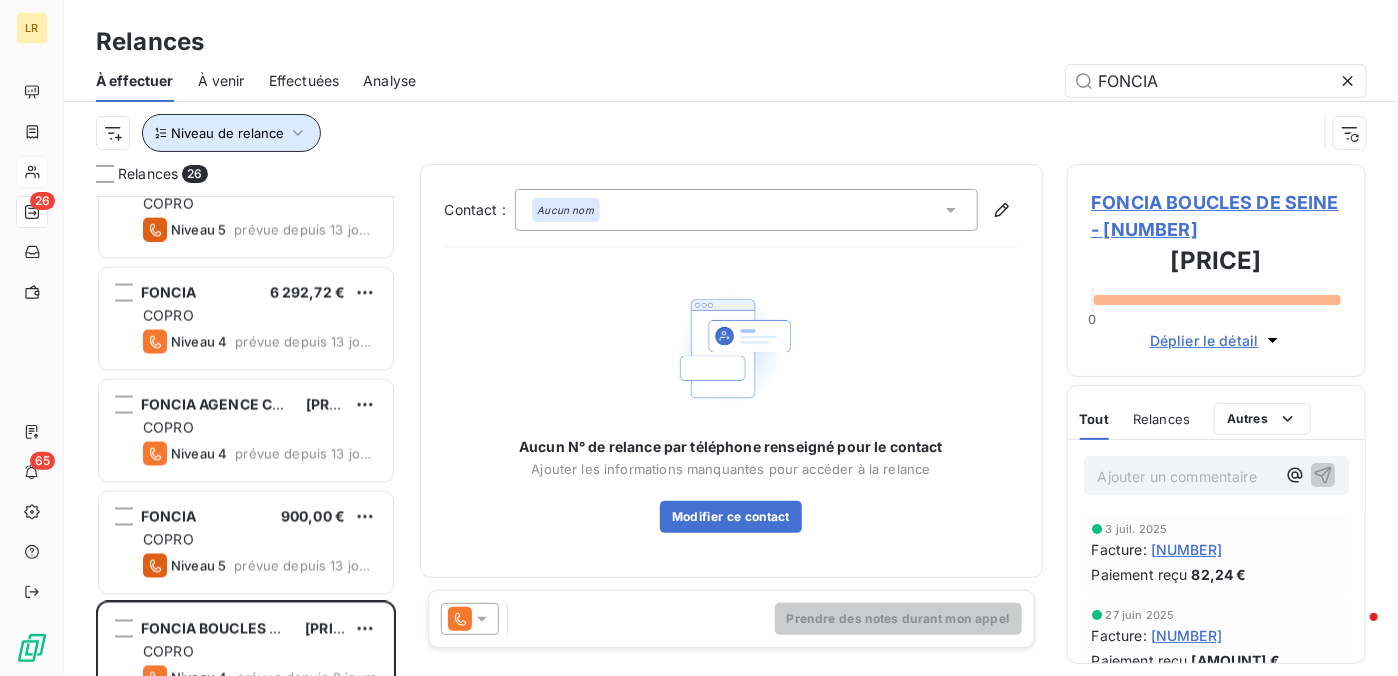 click 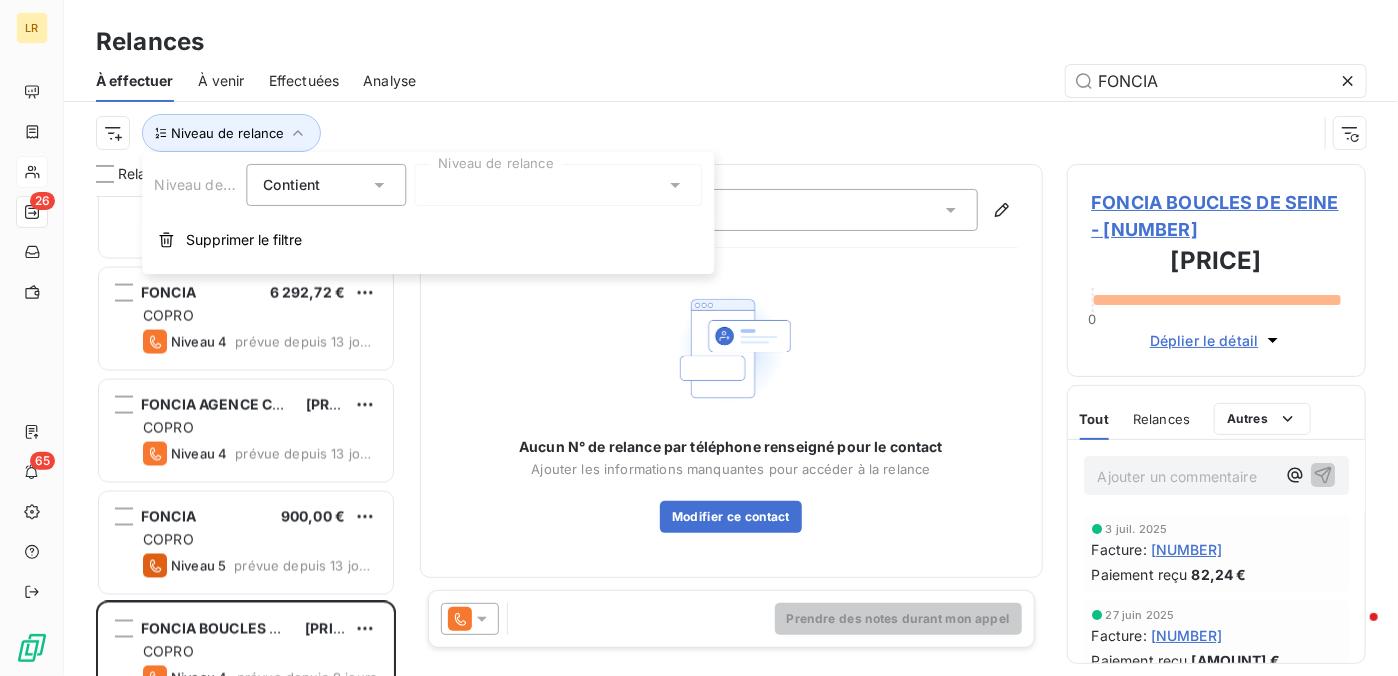 click at bounding box center (558, 185) 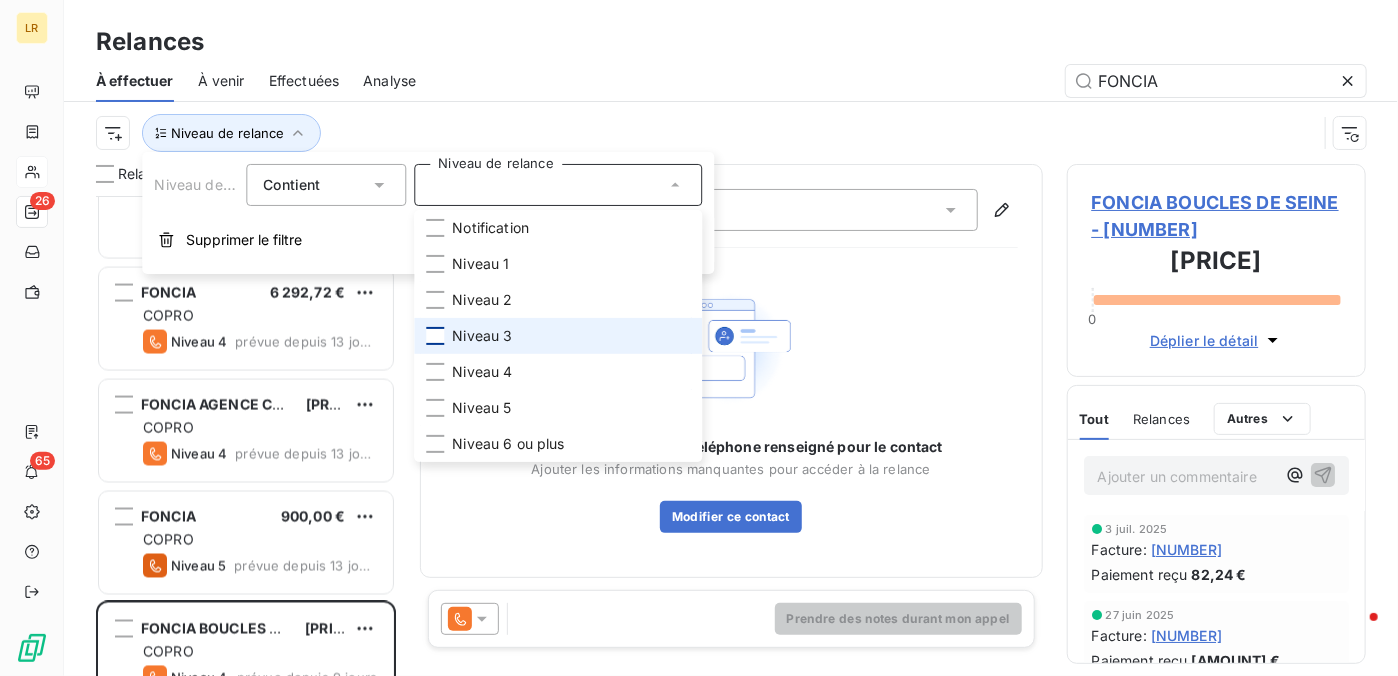 click at bounding box center (435, 336) 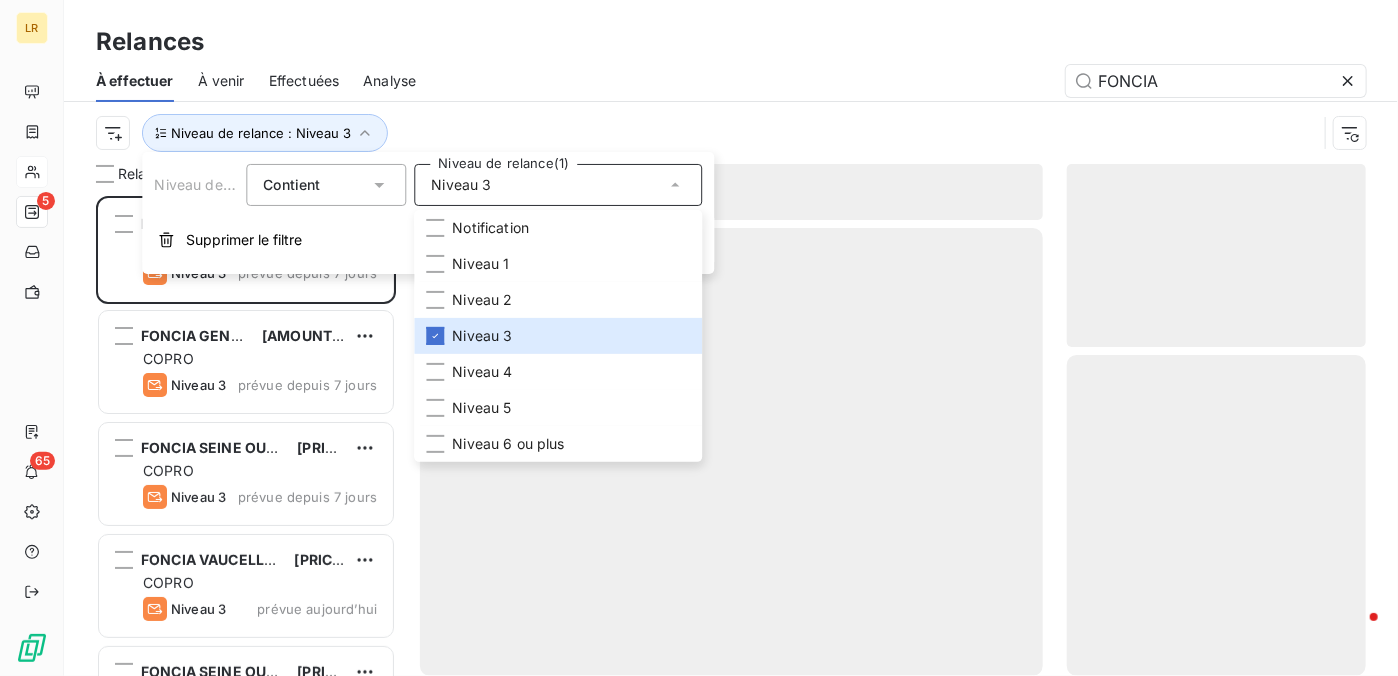 scroll, scrollTop: 16, scrollLeft: 16, axis: both 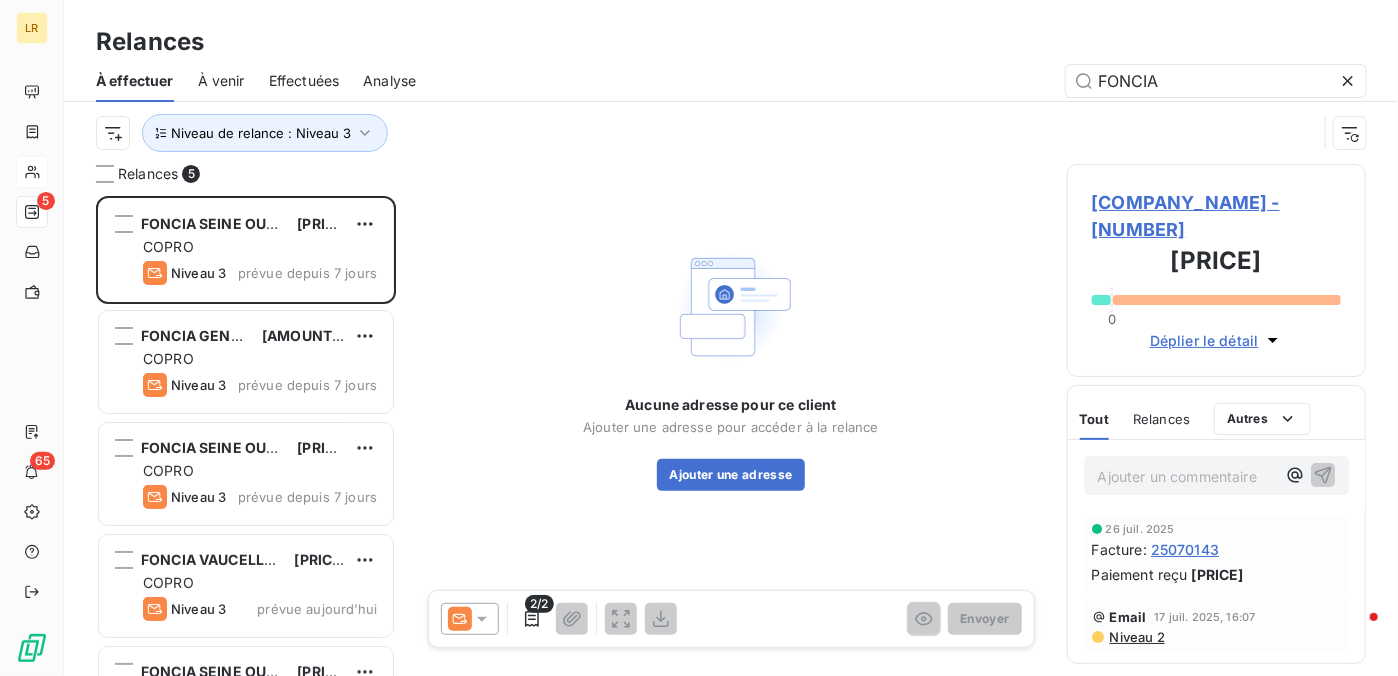 click on "FONCIA" at bounding box center [903, 81] 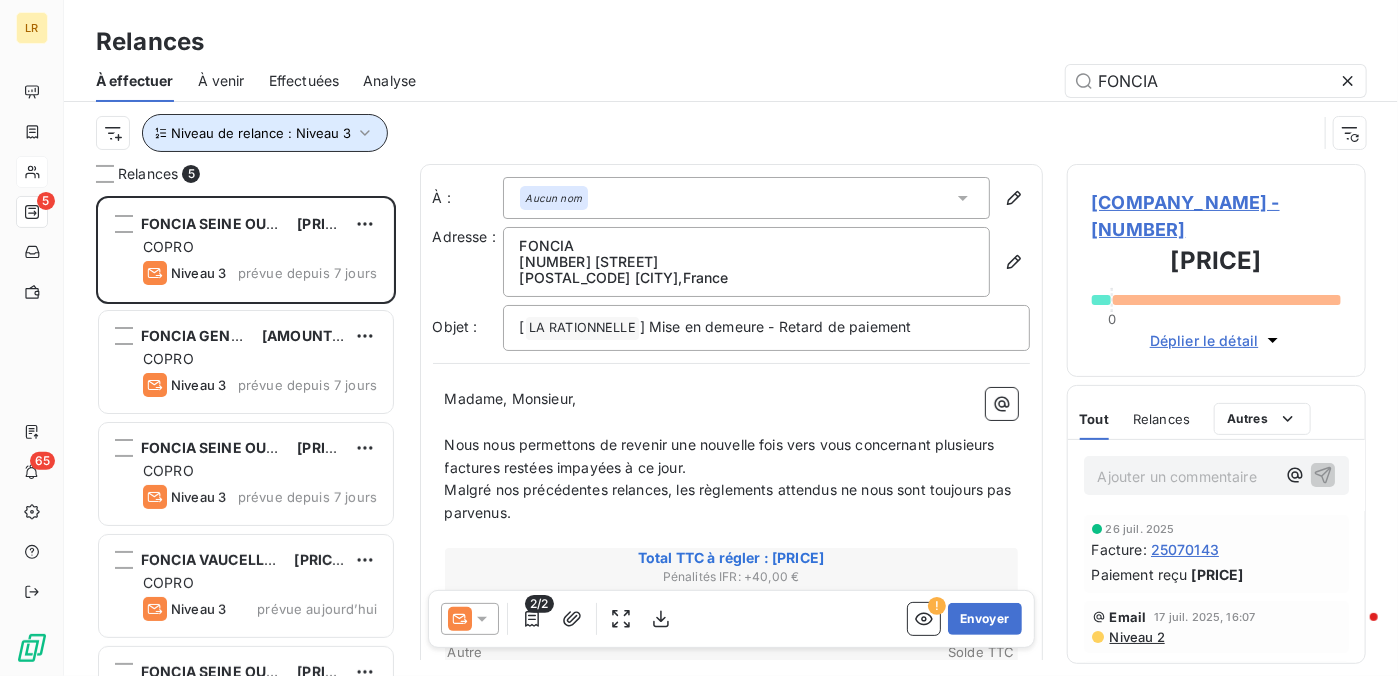 click 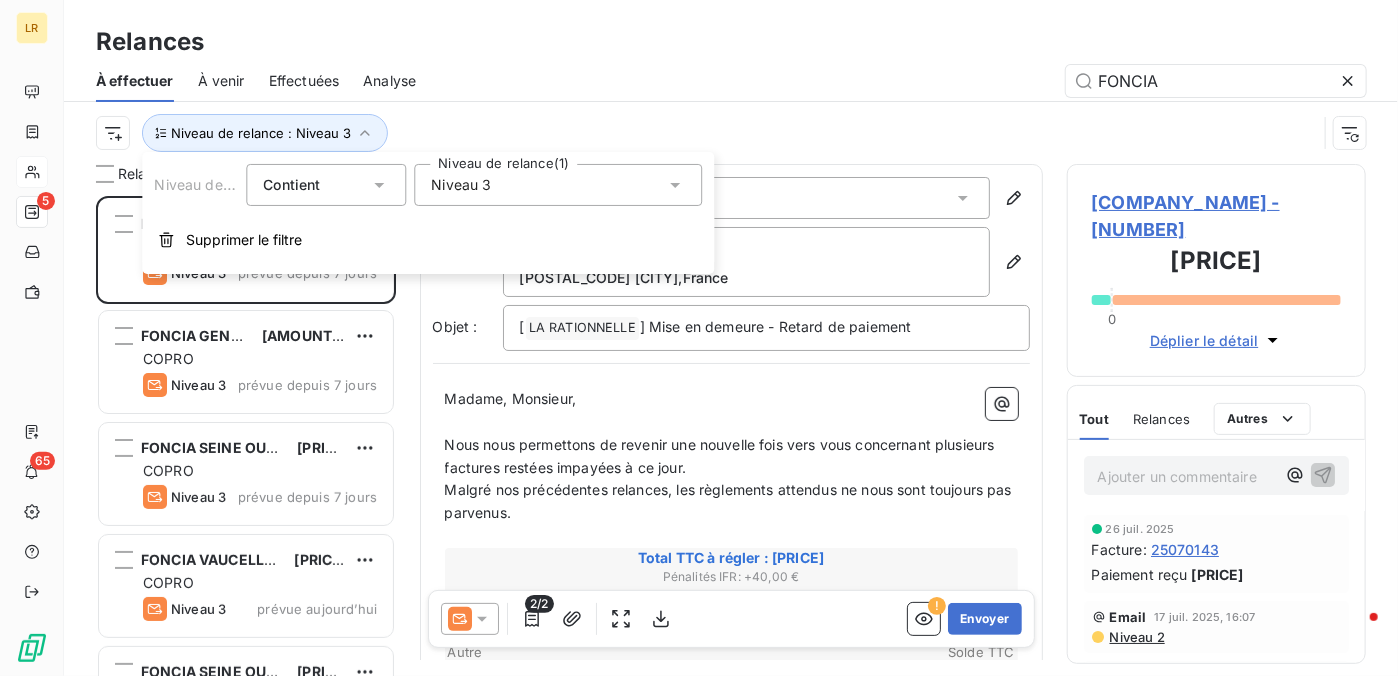 click on "FONCIA" at bounding box center (903, 81) 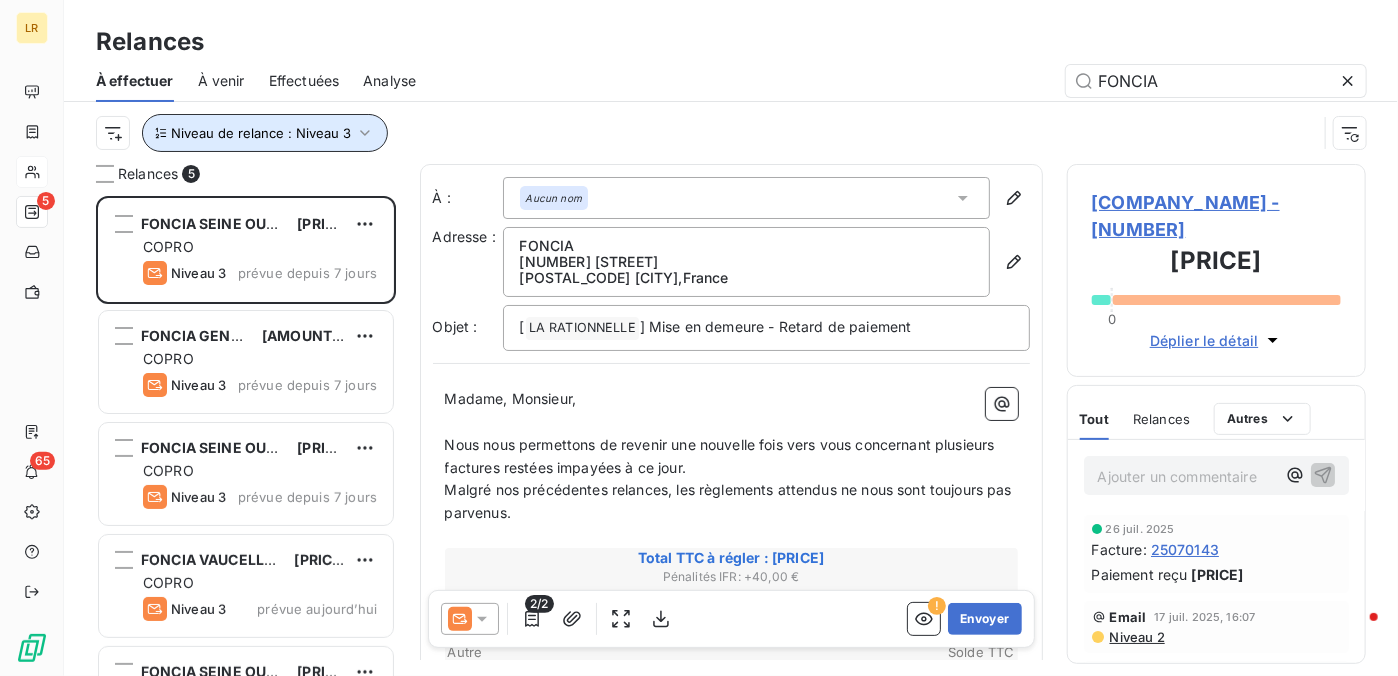 click 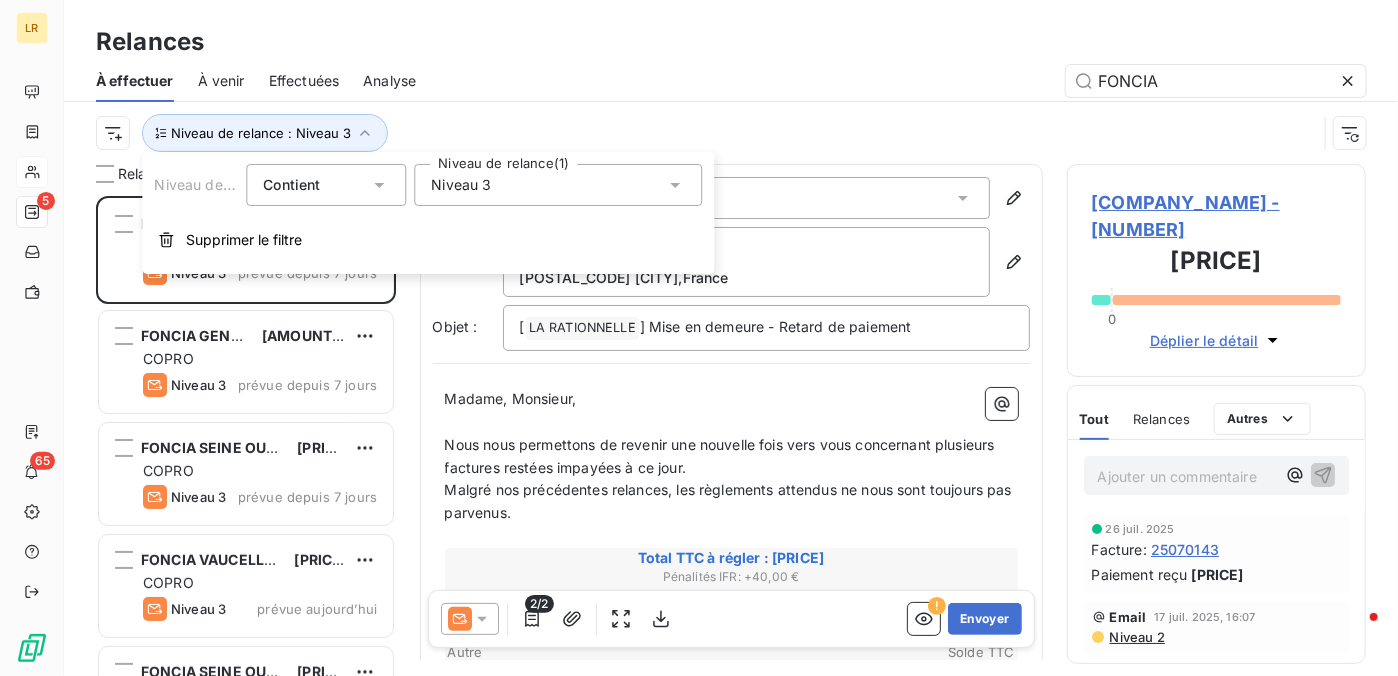 click 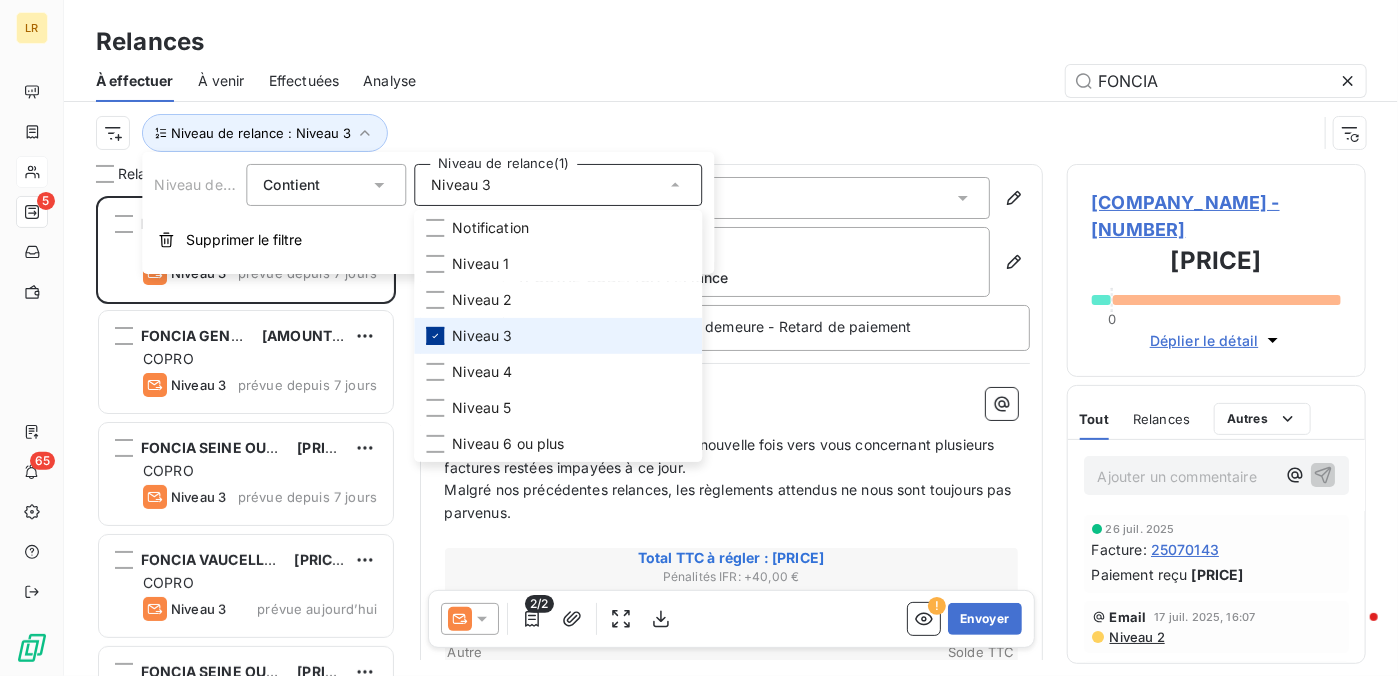 click on "Niveau 3" at bounding box center (558, 336) 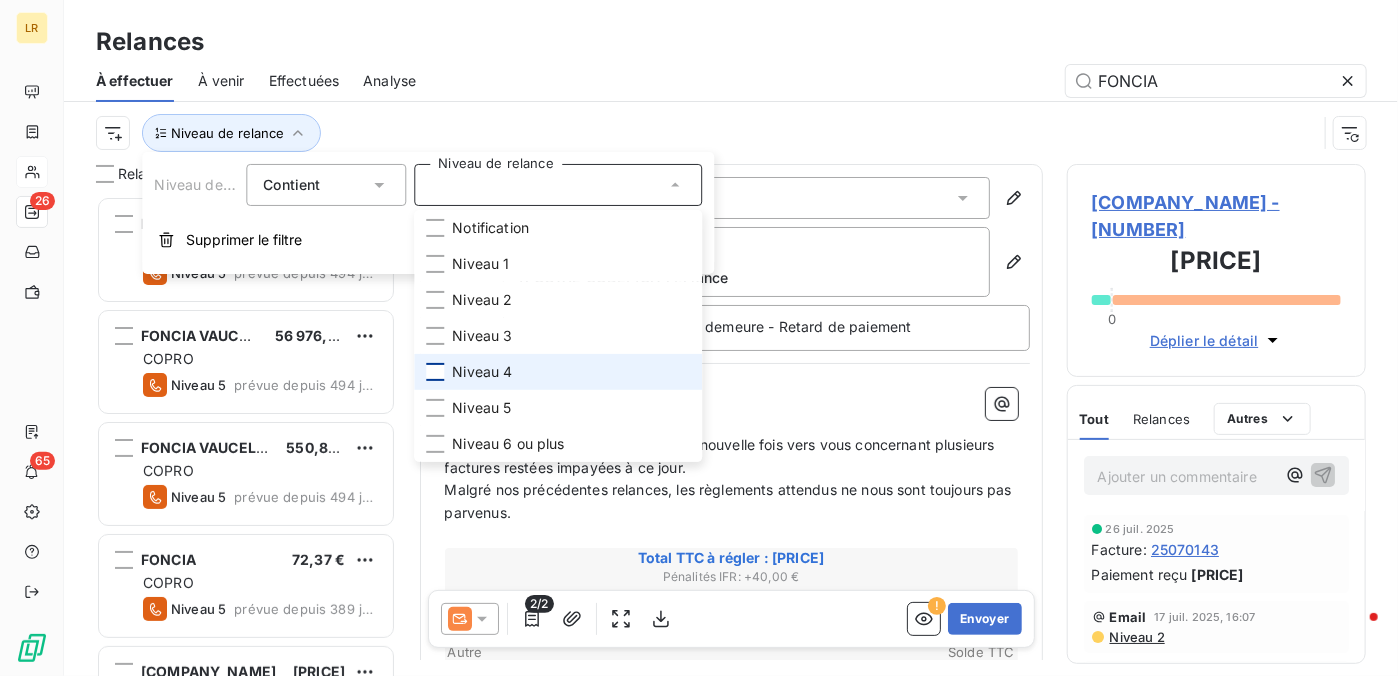 click at bounding box center (435, 372) 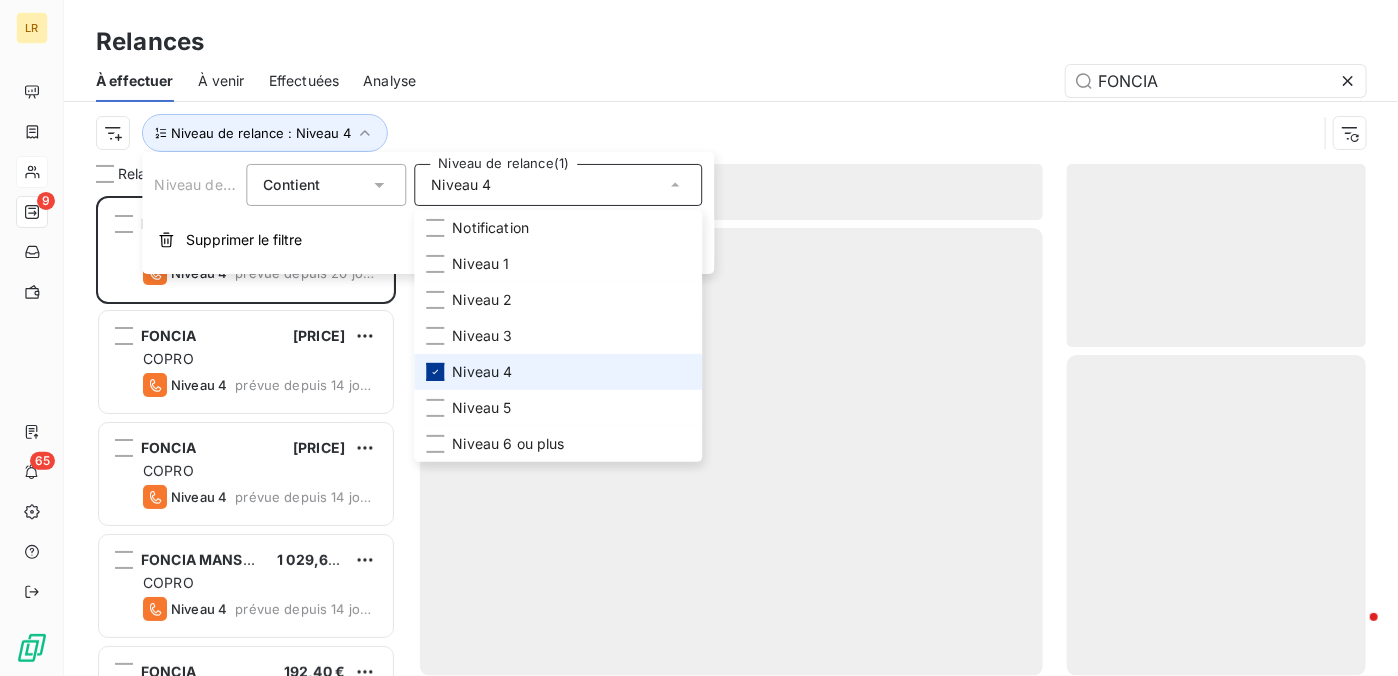 scroll, scrollTop: 16, scrollLeft: 16, axis: both 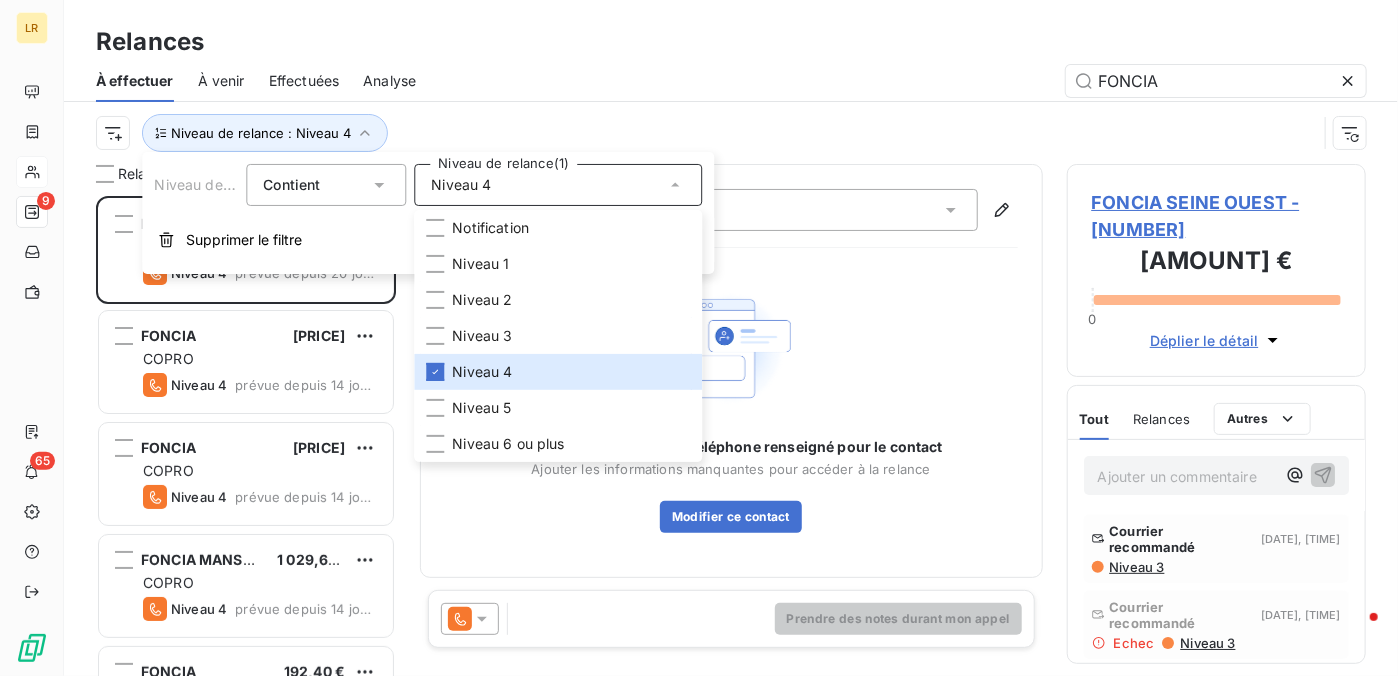 click on "FONCIA" at bounding box center [903, 81] 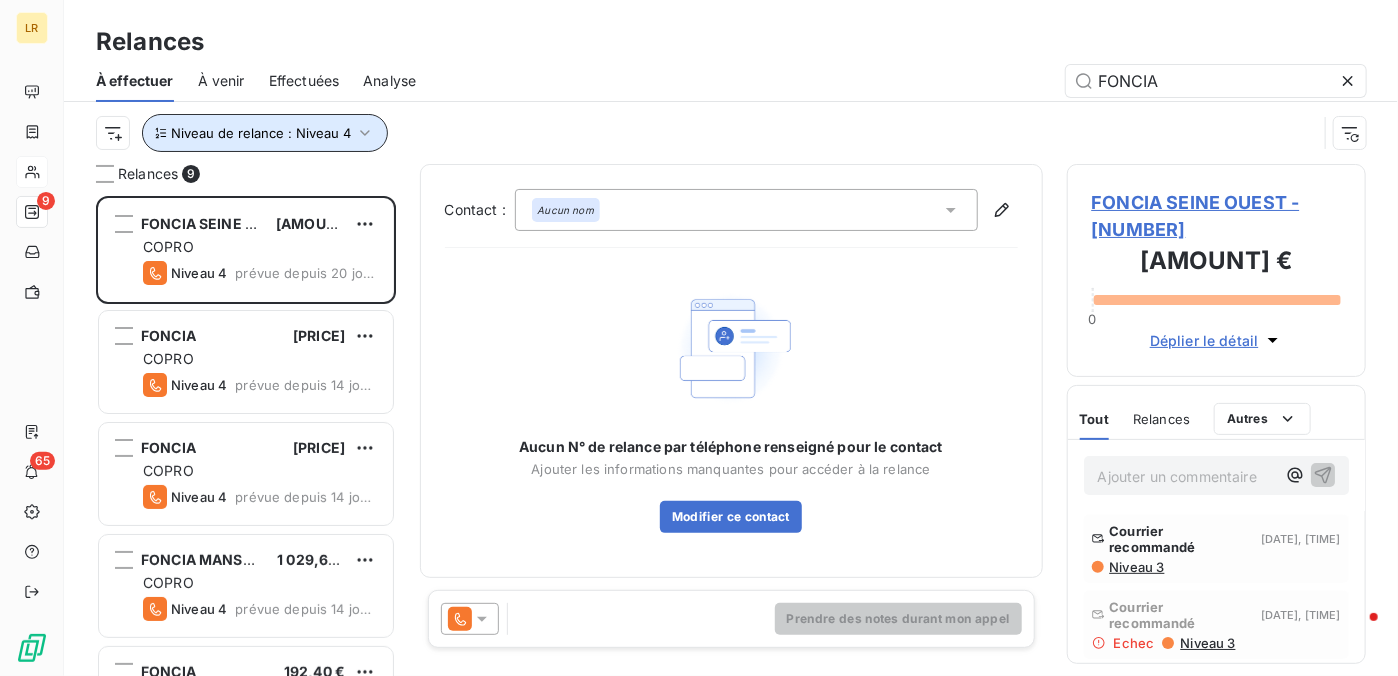 click 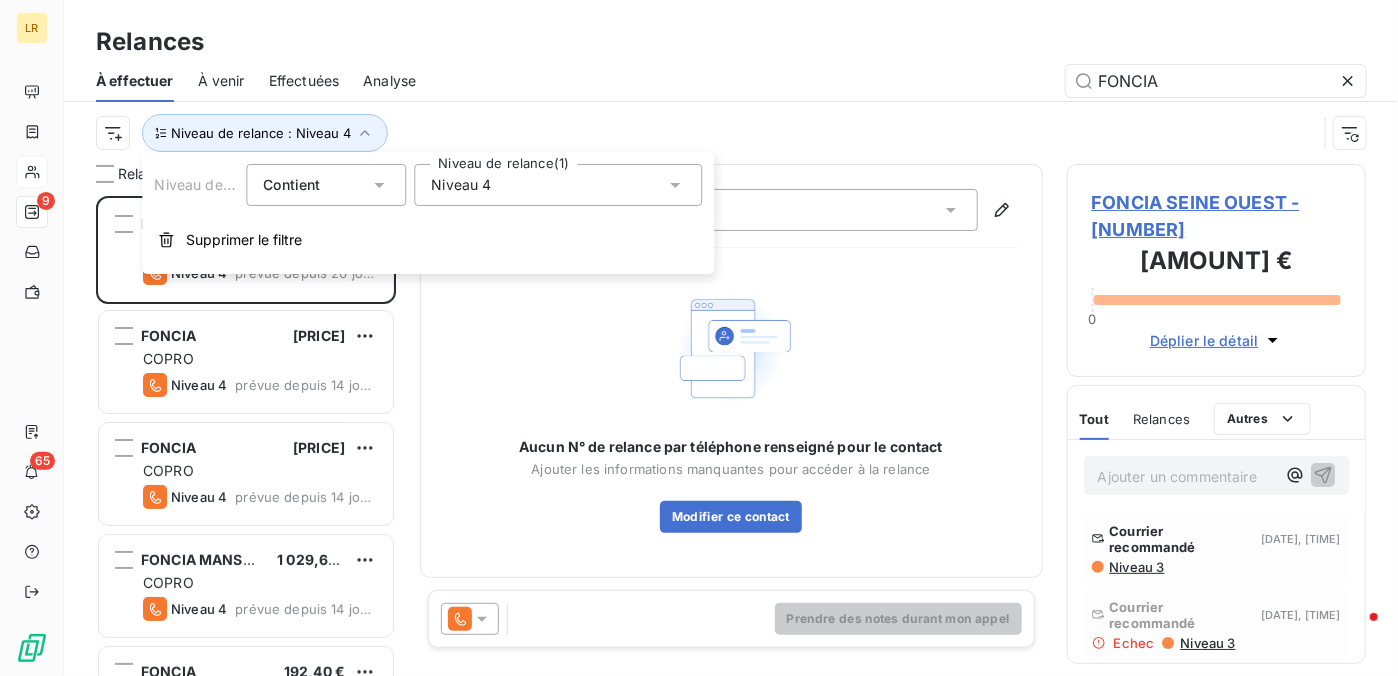 click 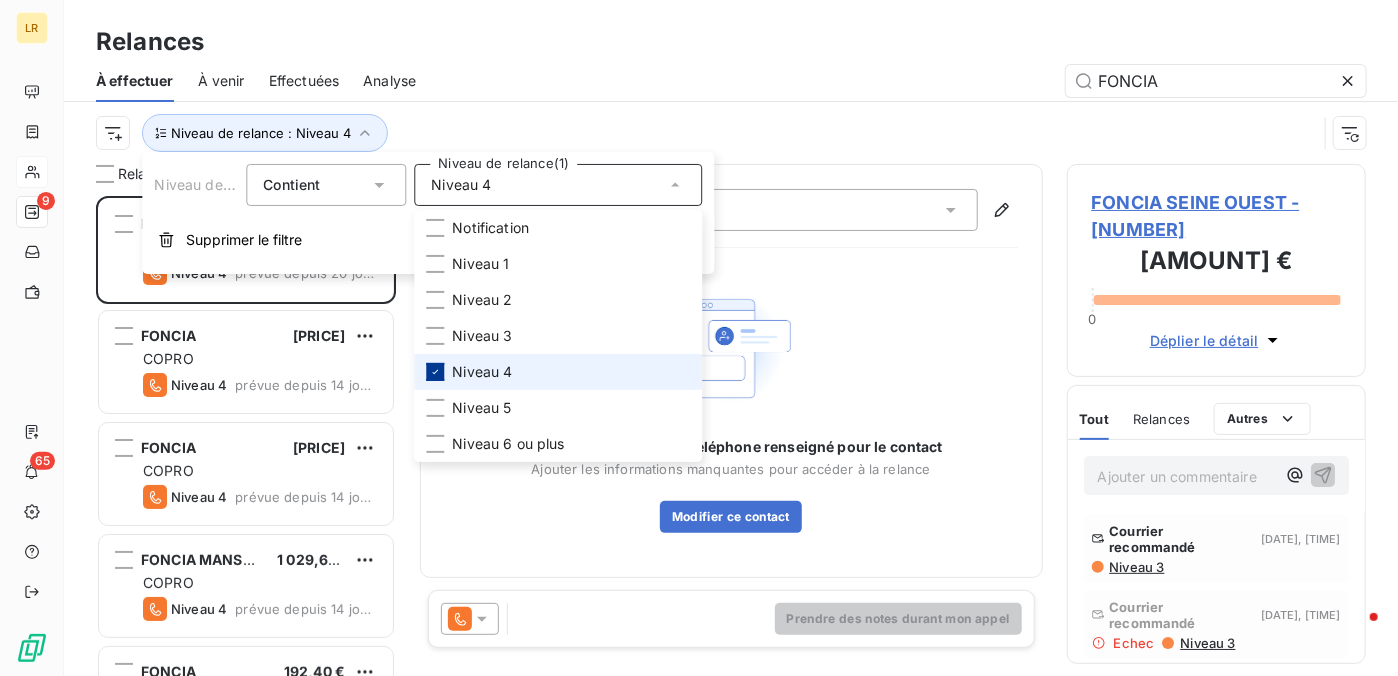 click 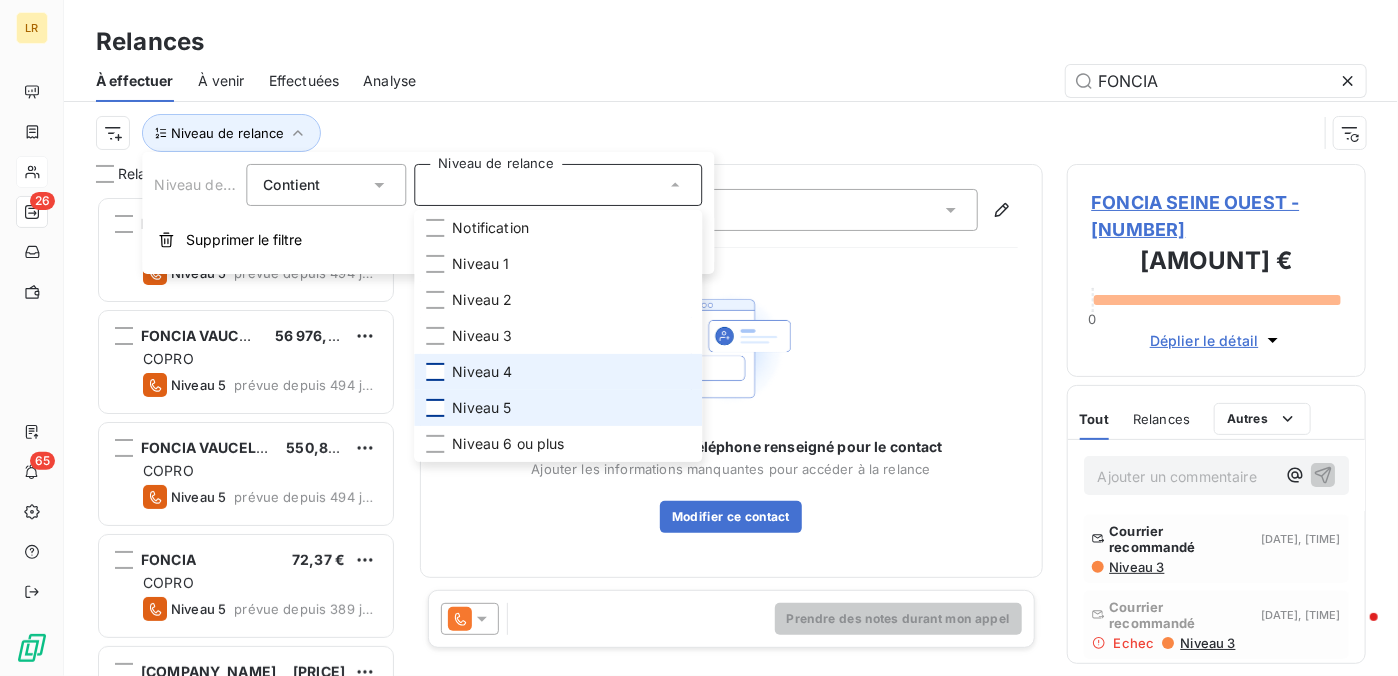 click at bounding box center (435, 408) 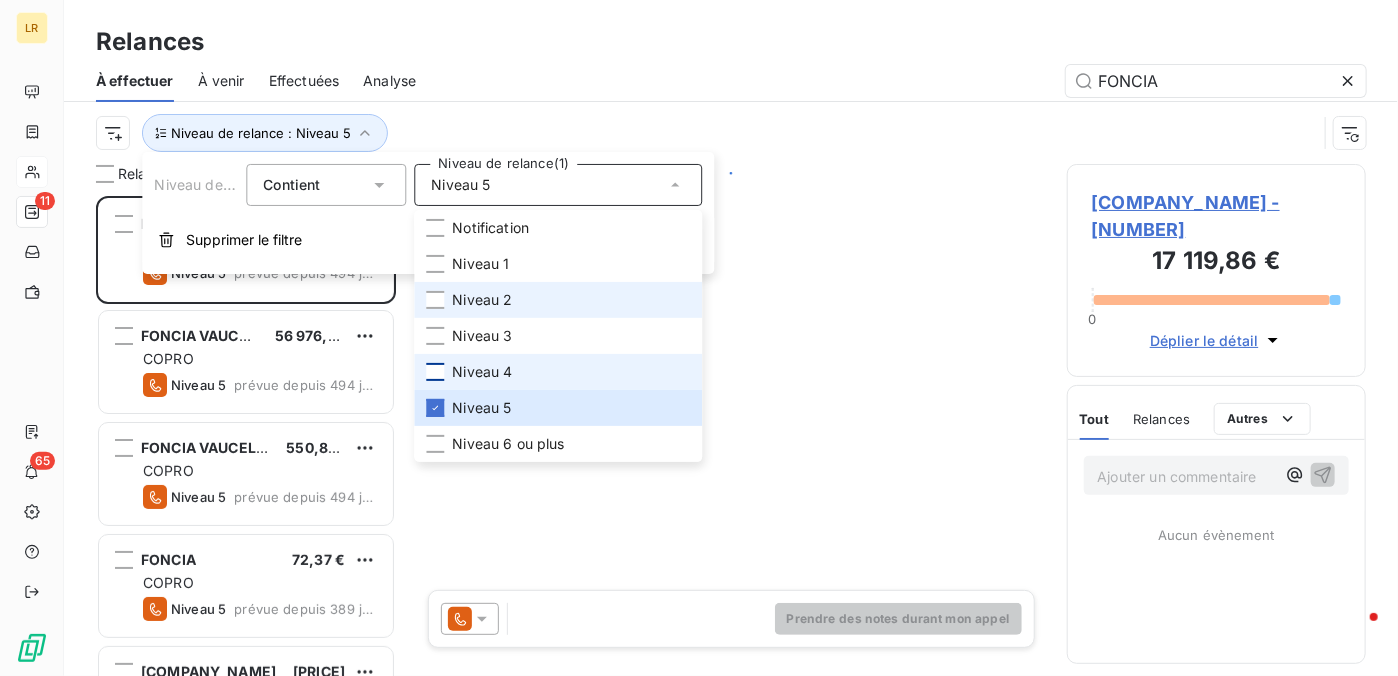 scroll, scrollTop: 16, scrollLeft: 16, axis: both 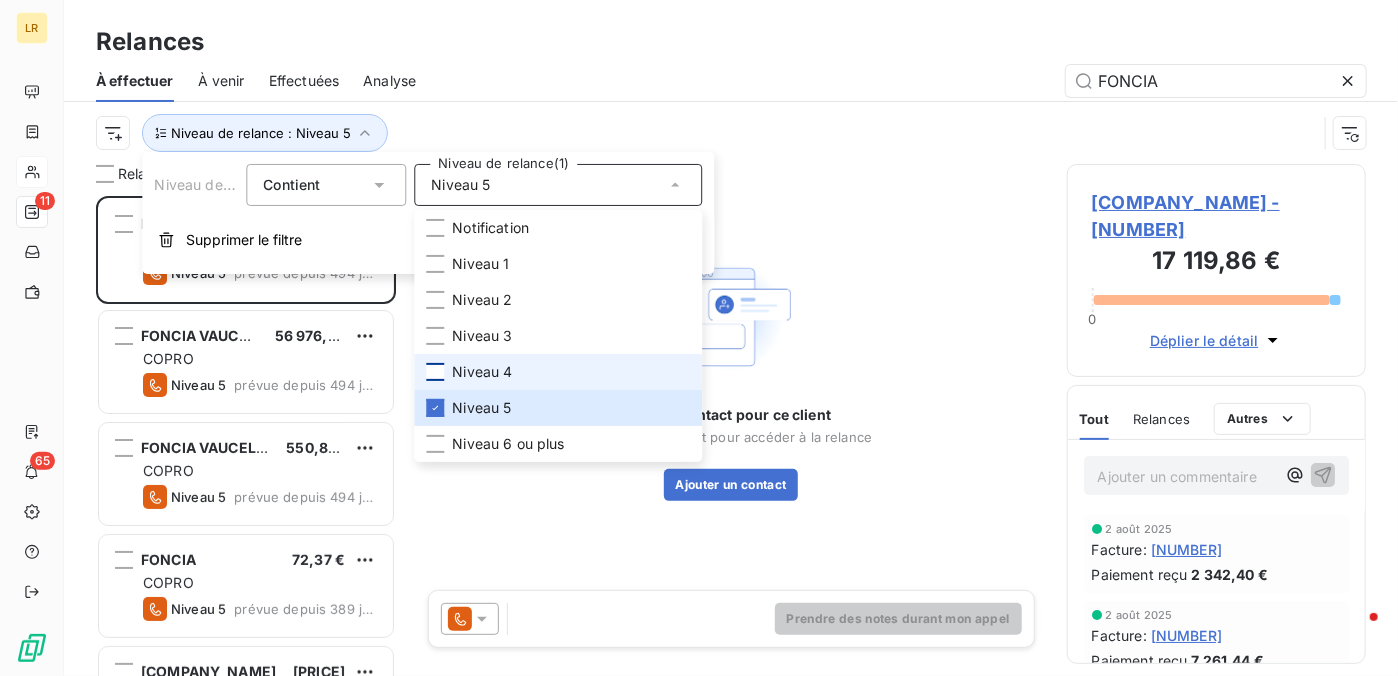 click on "FONCIA" at bounding box center (903, 81) 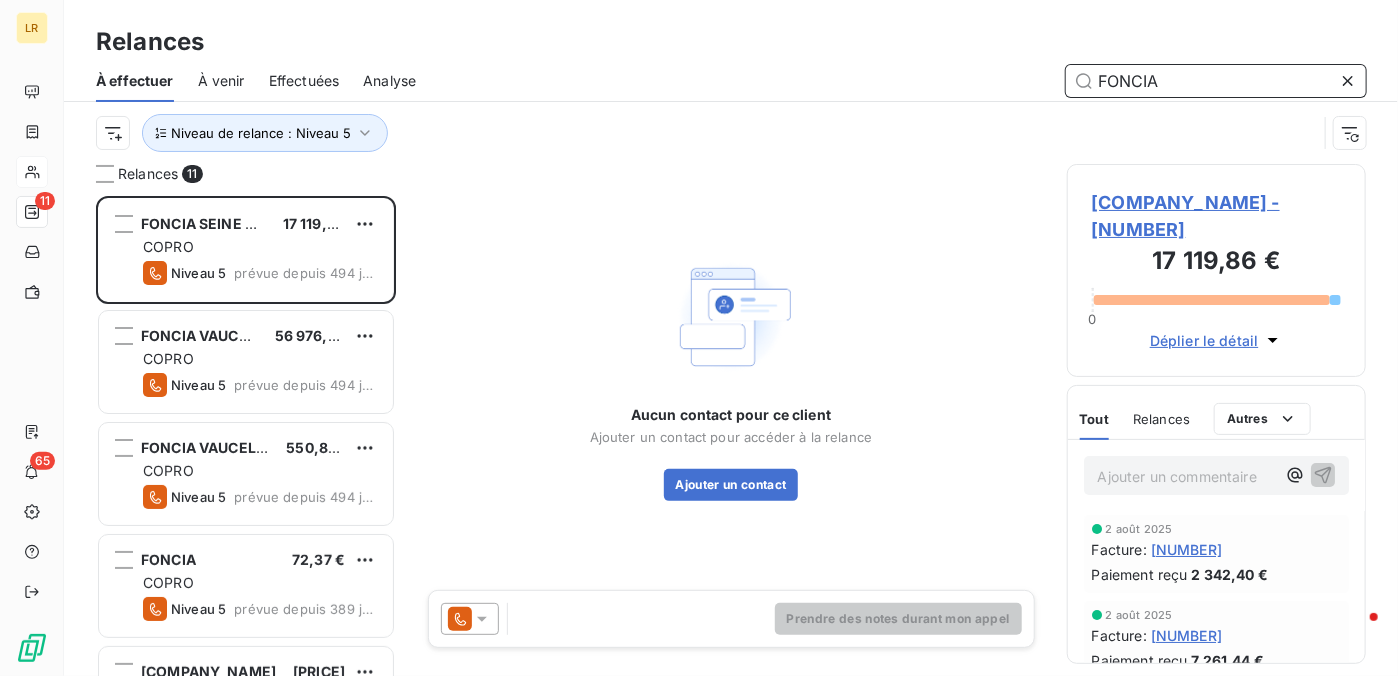 drag, startPoint x: 1177, startPoint y: 73, endPoint x: 1091, endPoint y: 32, distance: 95.27329 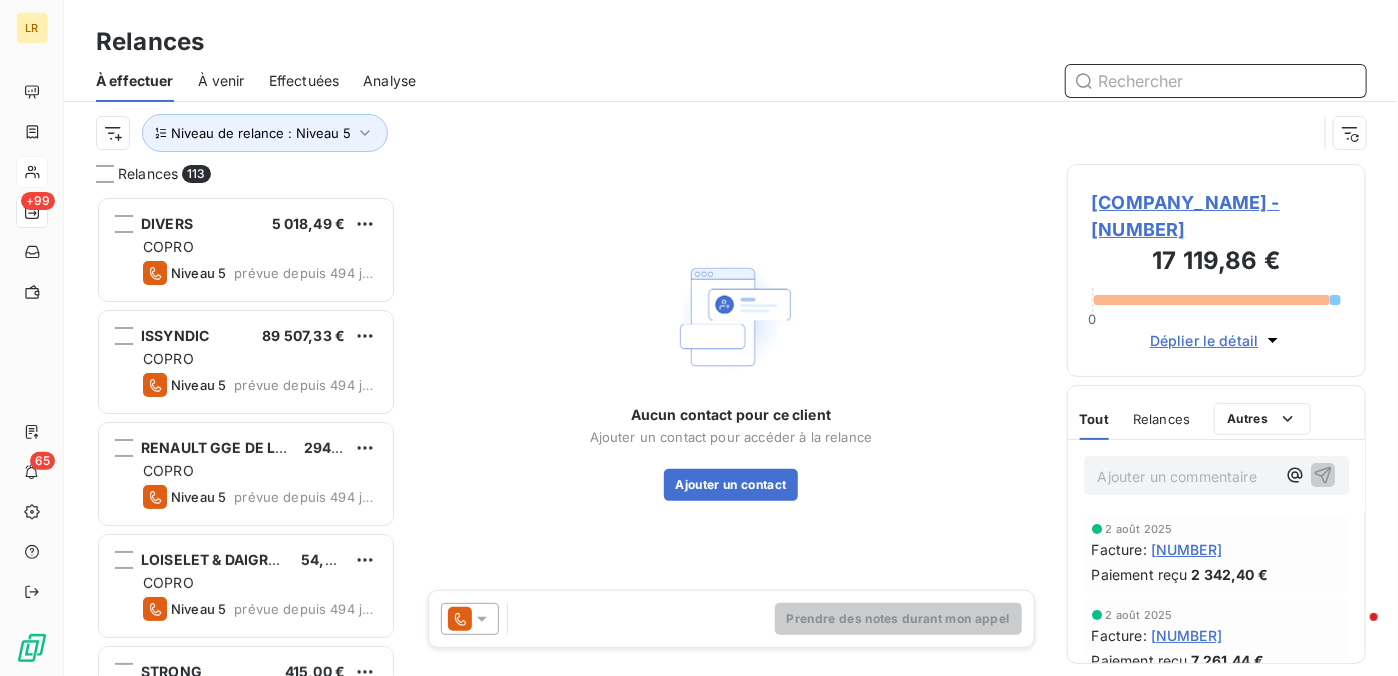 scroll, scrollTop: 16, scrollLeft: 16, axis: both 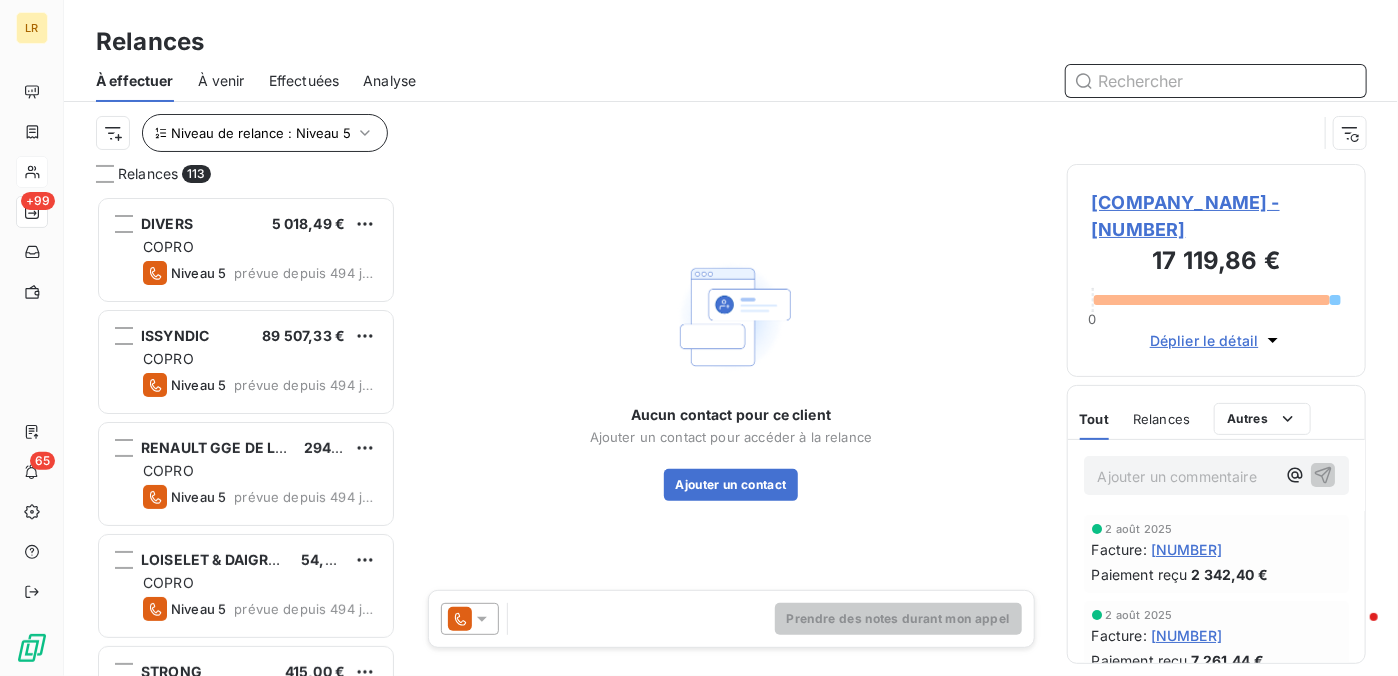 type 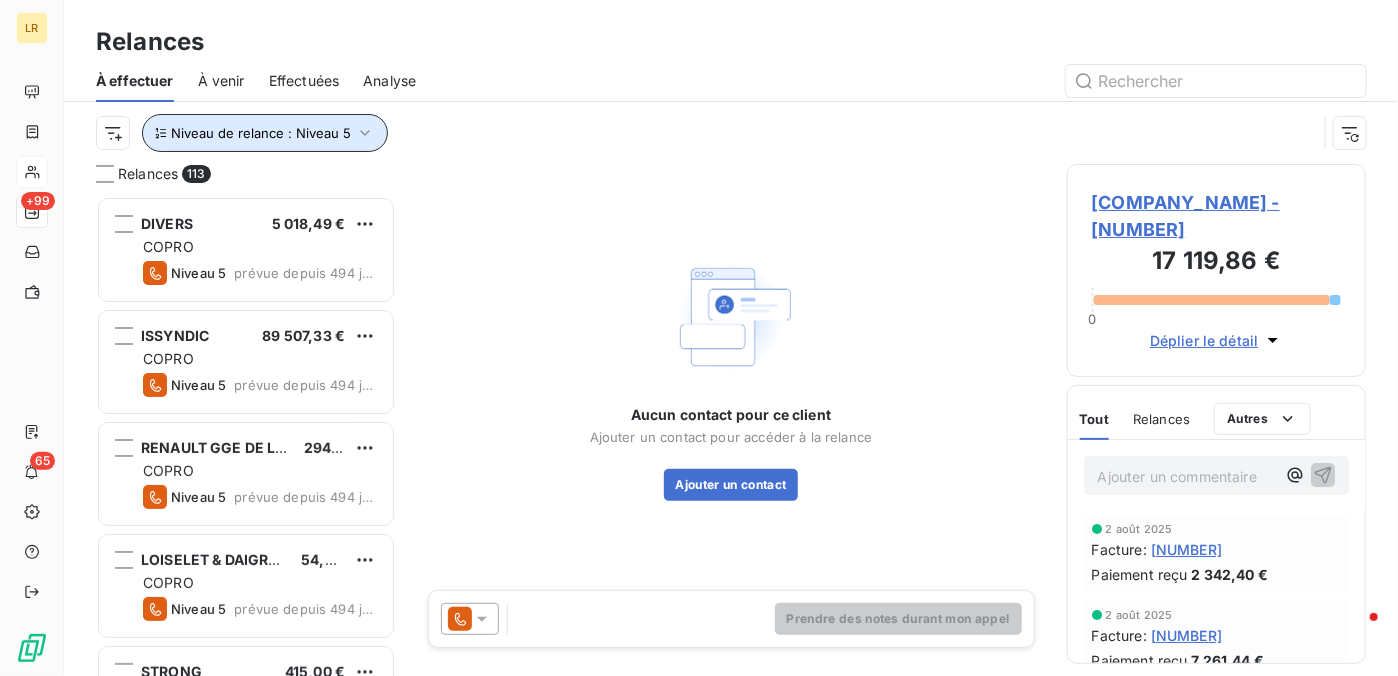 click 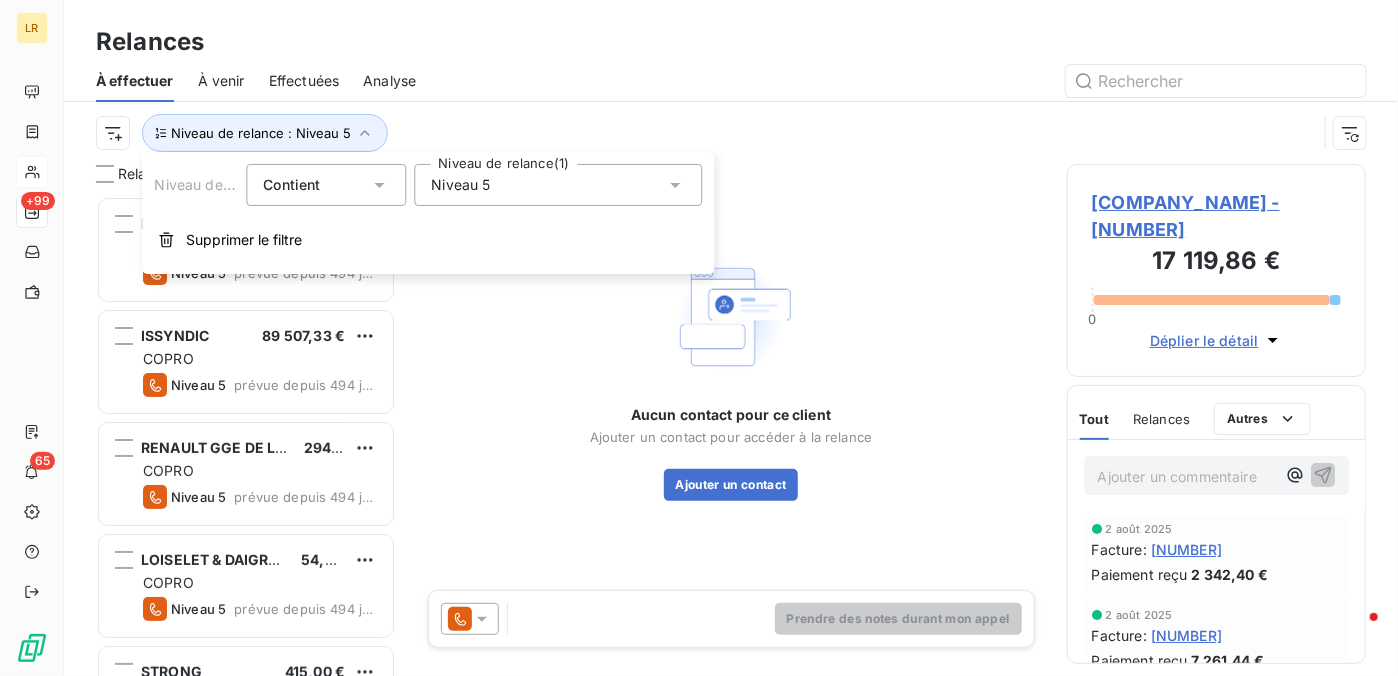 click 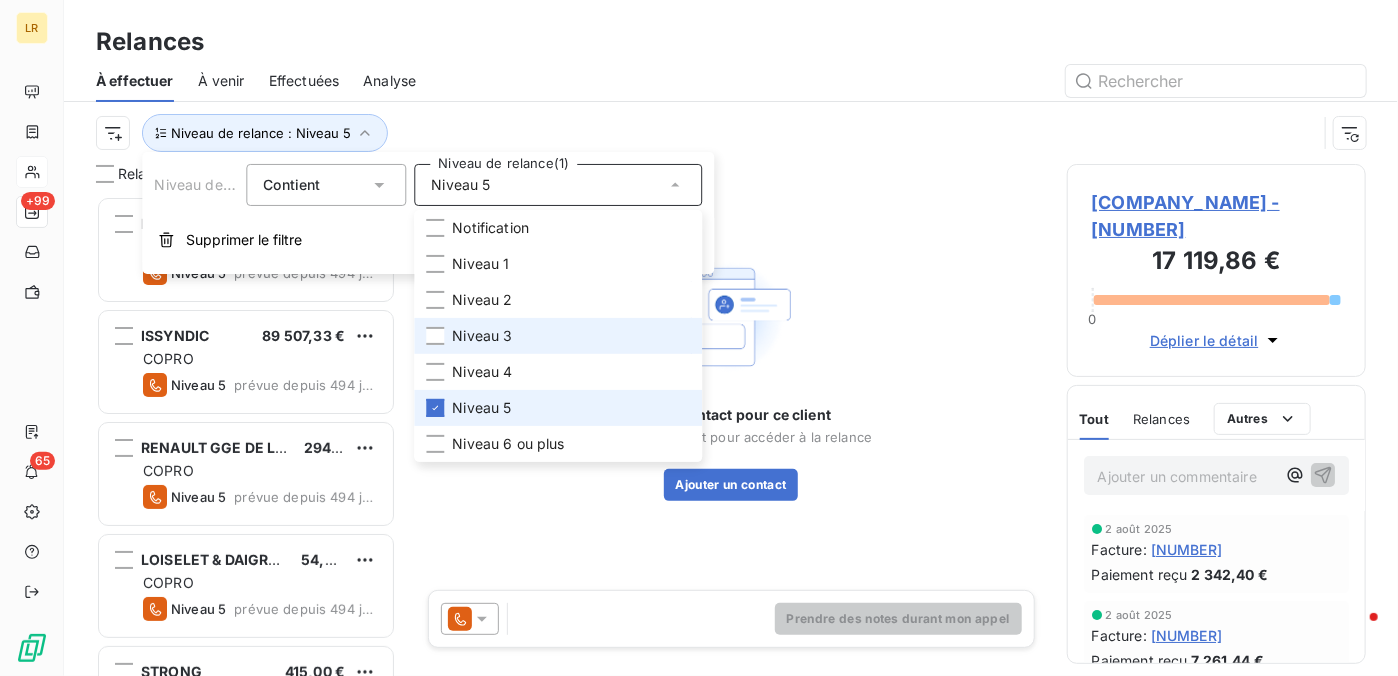 drag, startPoint x: 437, startPoint y: 405, endPoint x: 446, endPoint y: 327, distance: 78.51752 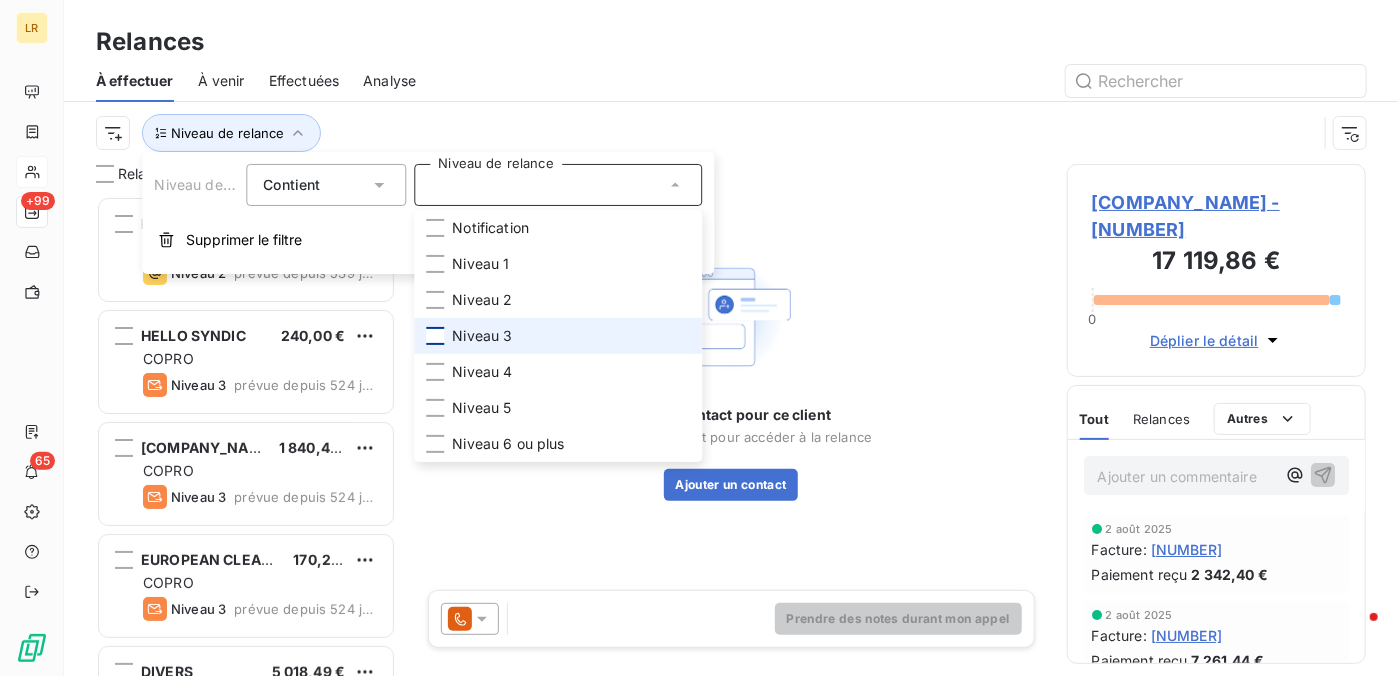 scroll, scrollTop: 16, scrollLeft: 16, axis: both 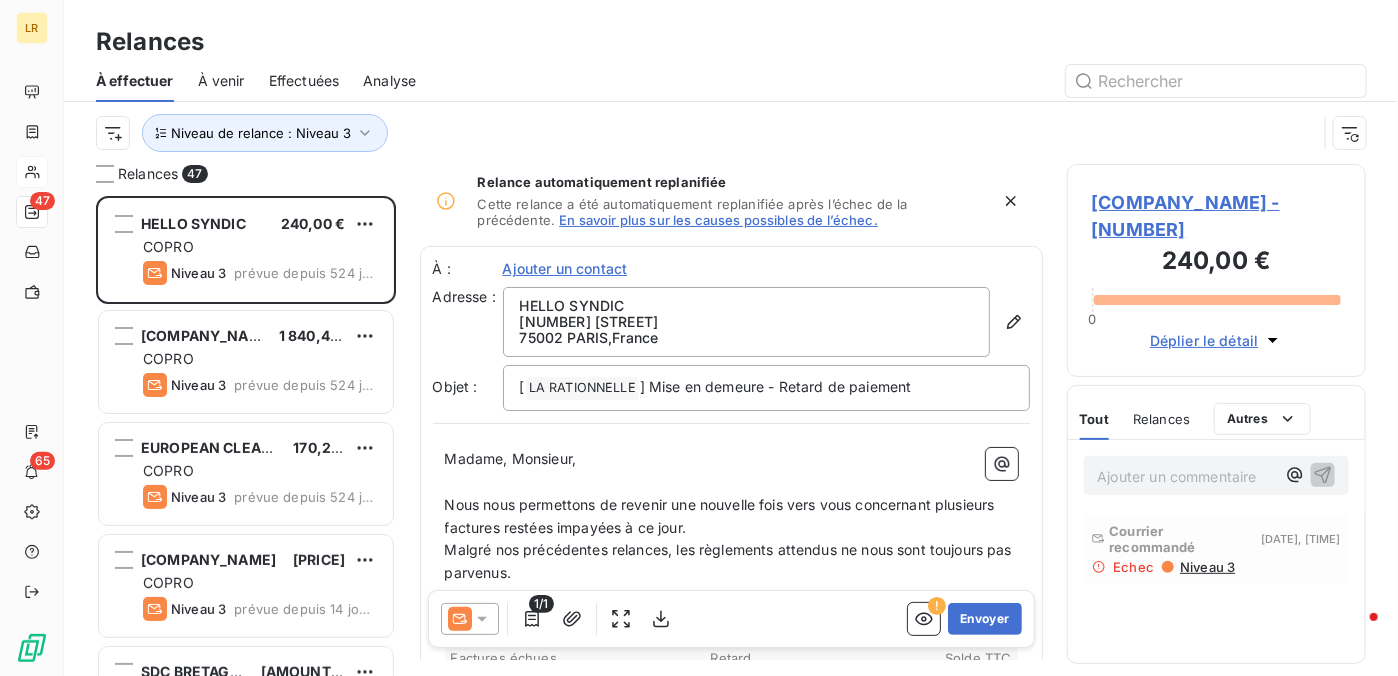 click at bounding box center [903, 81] 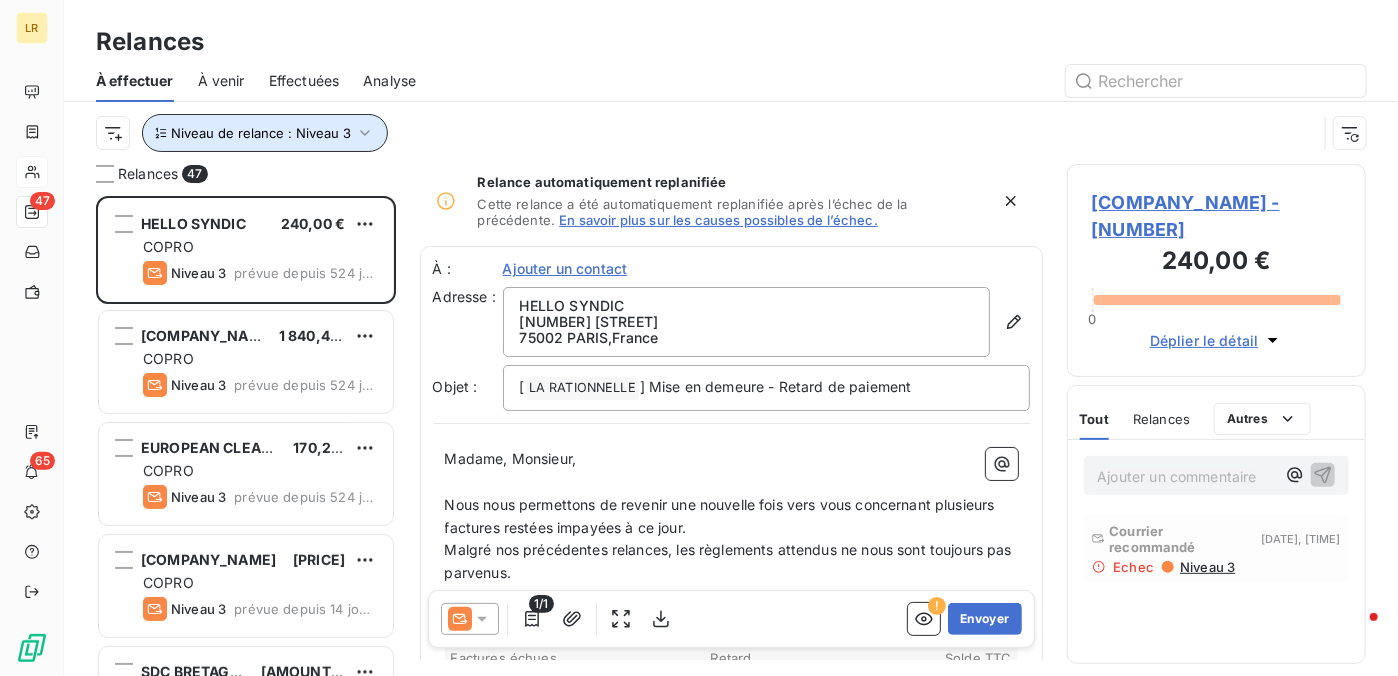 click 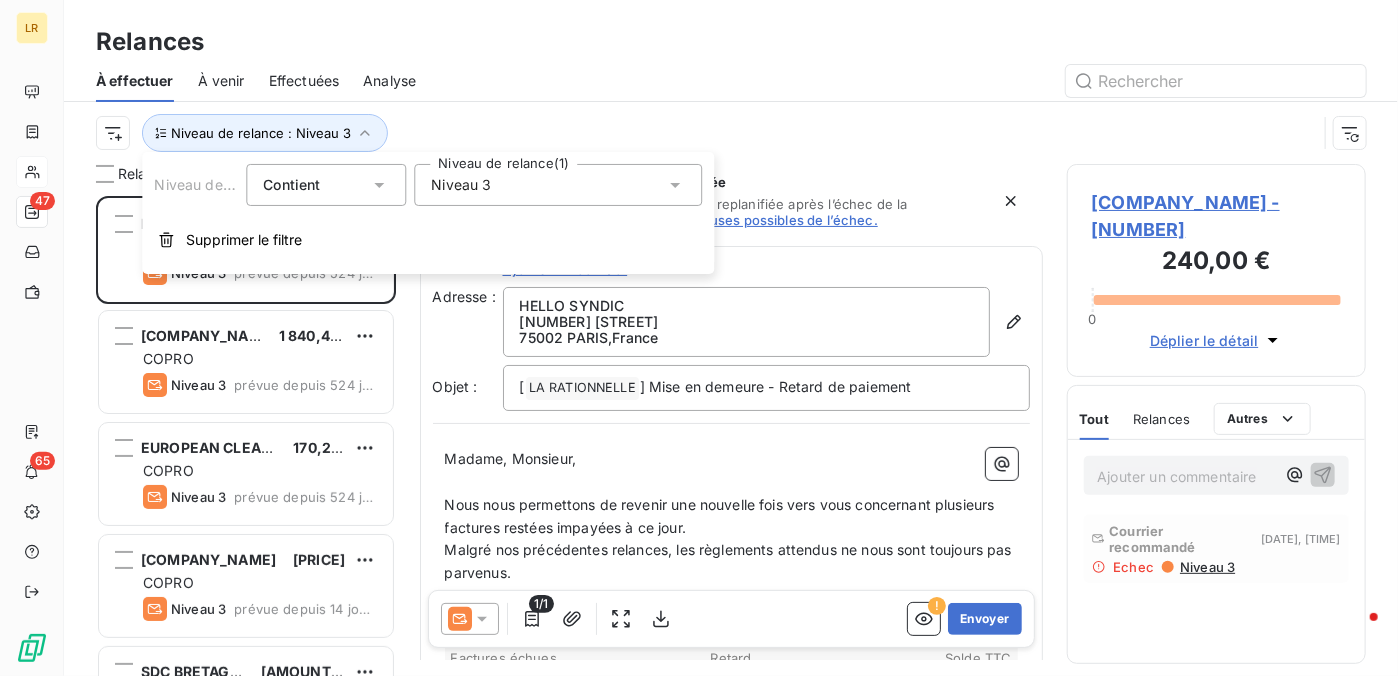 click 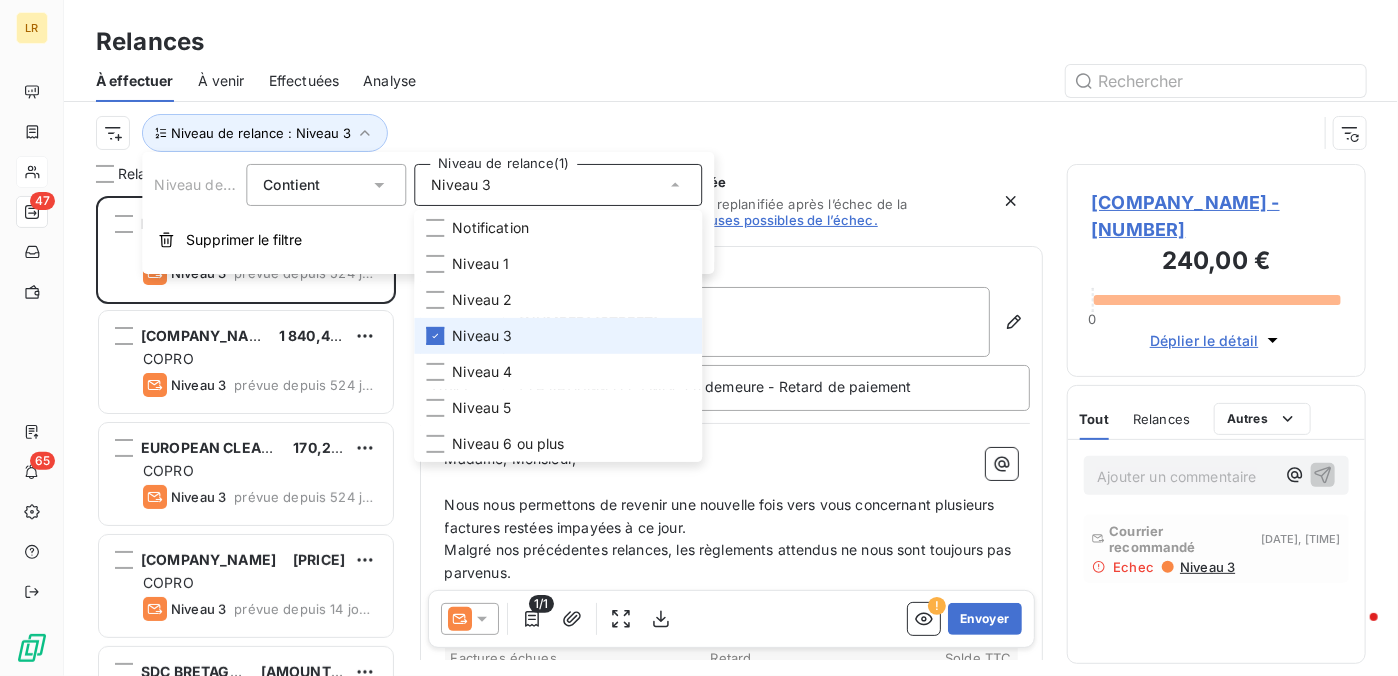 click 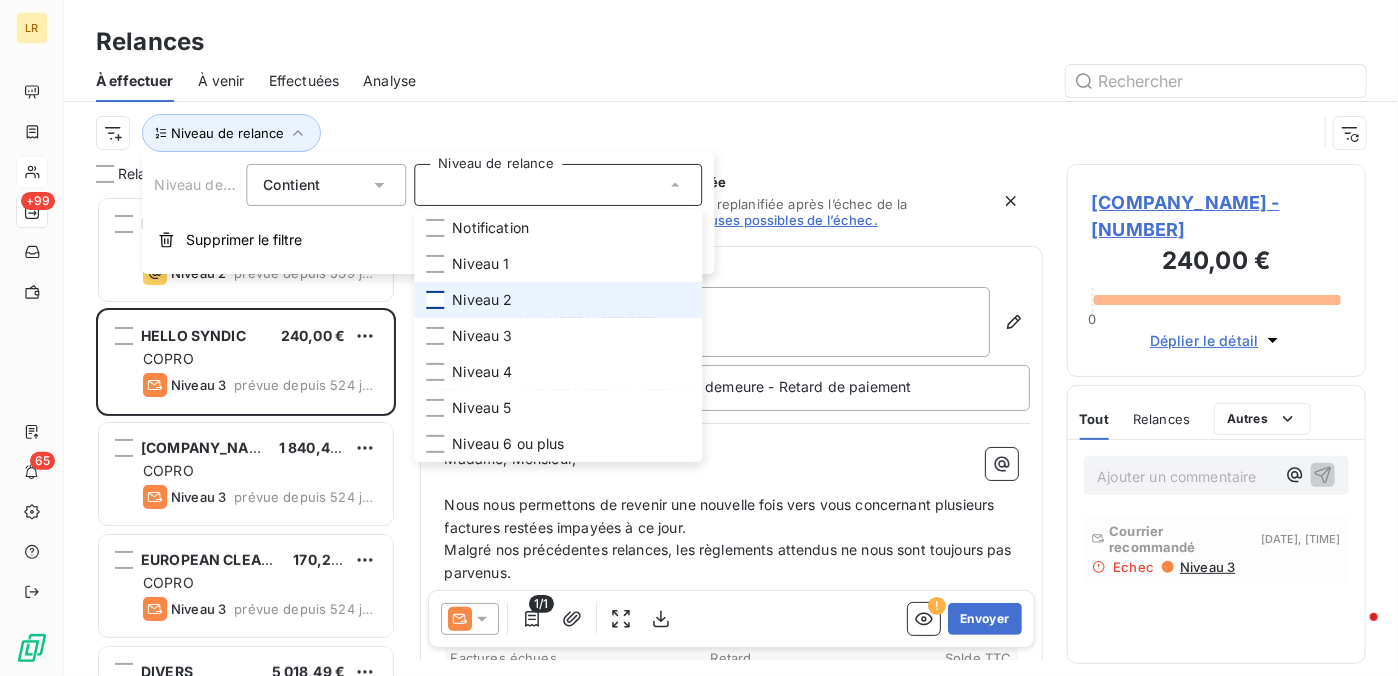 click at bounding box center (435, 300) 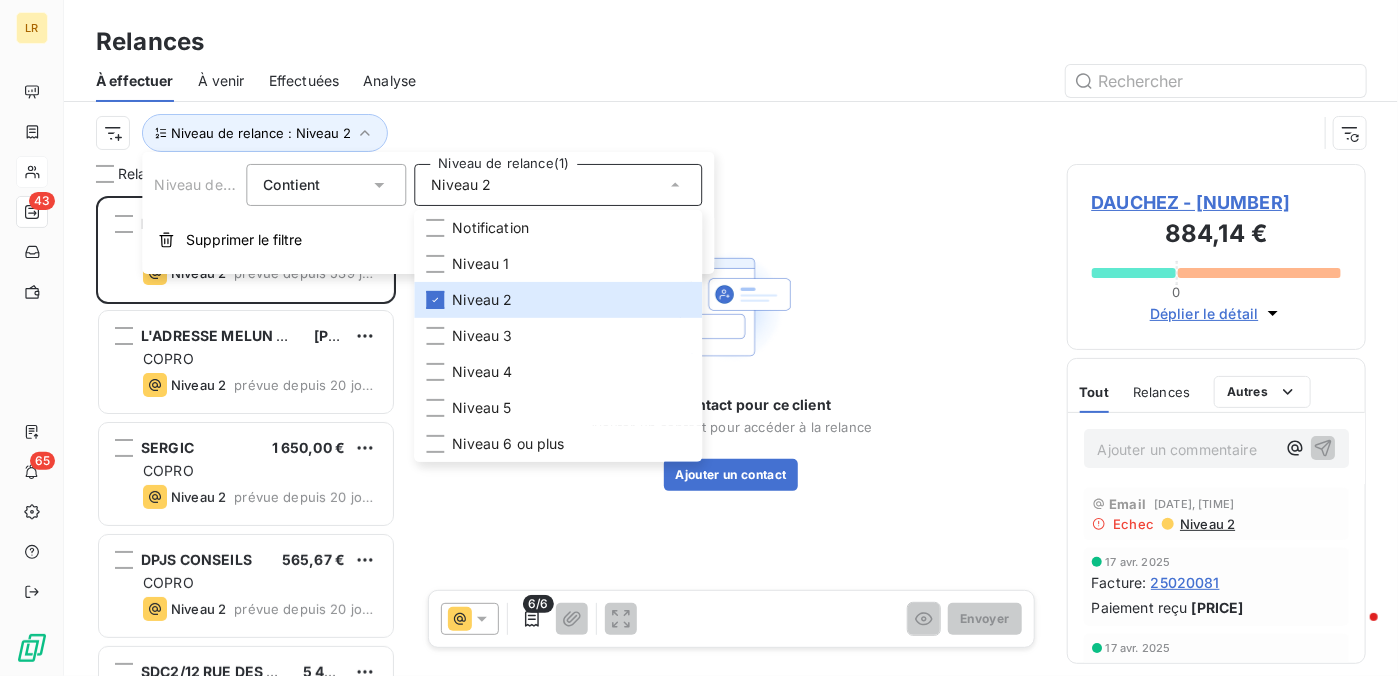 scroll, scrollTop: 16, scrollLeft: 16, axis: both 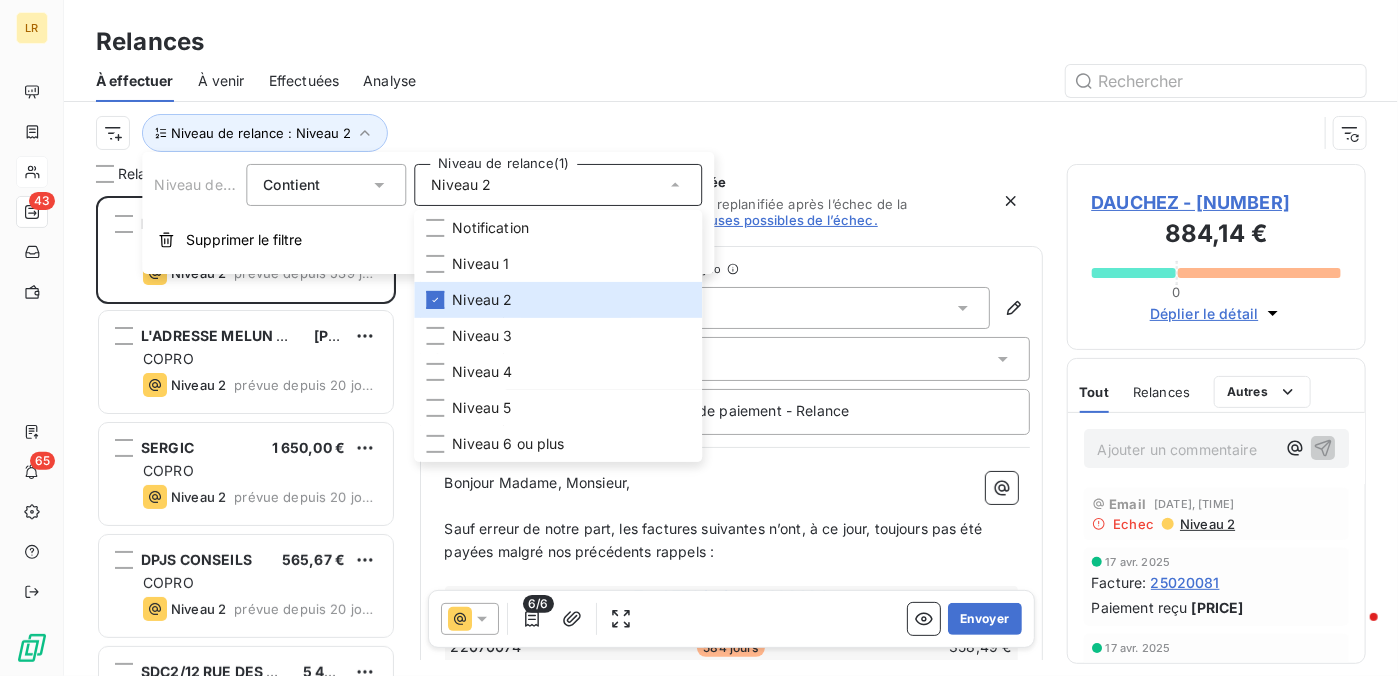 click at bounding box center (903, 81) 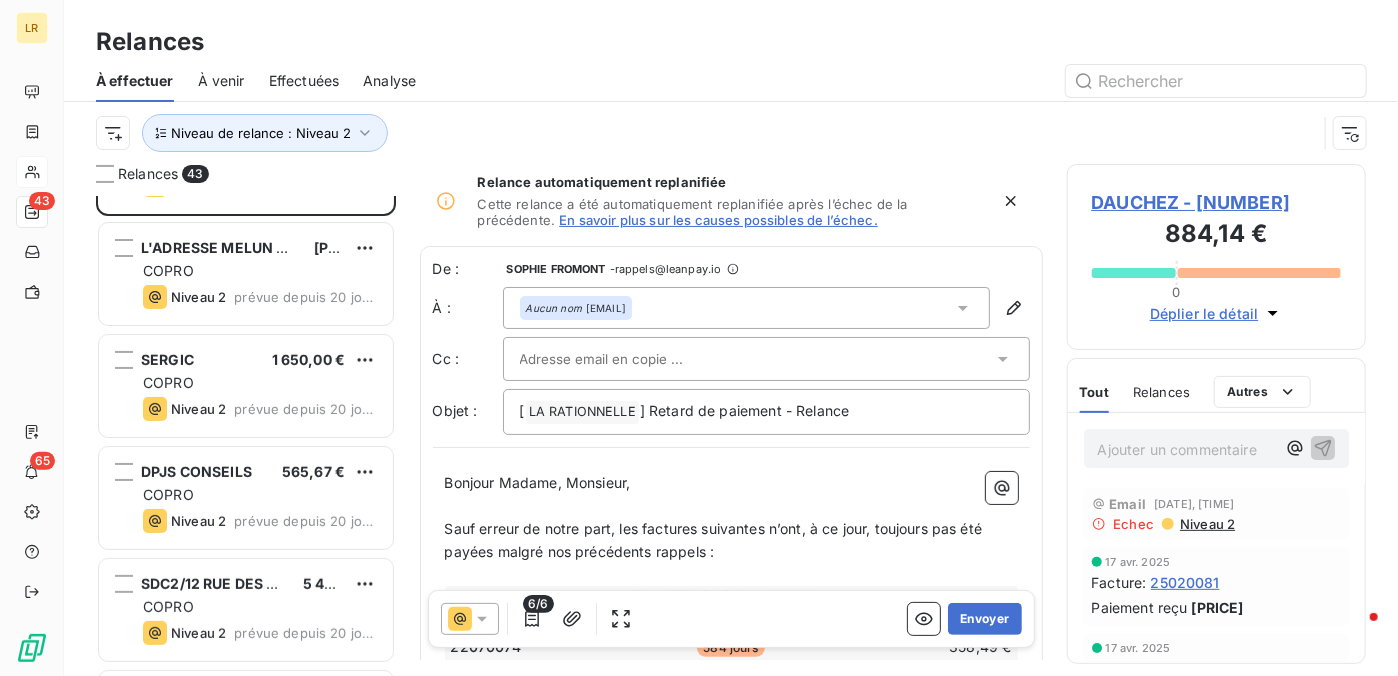 scroll, scrollTop: 0, scrollLeft: 0, axis: both 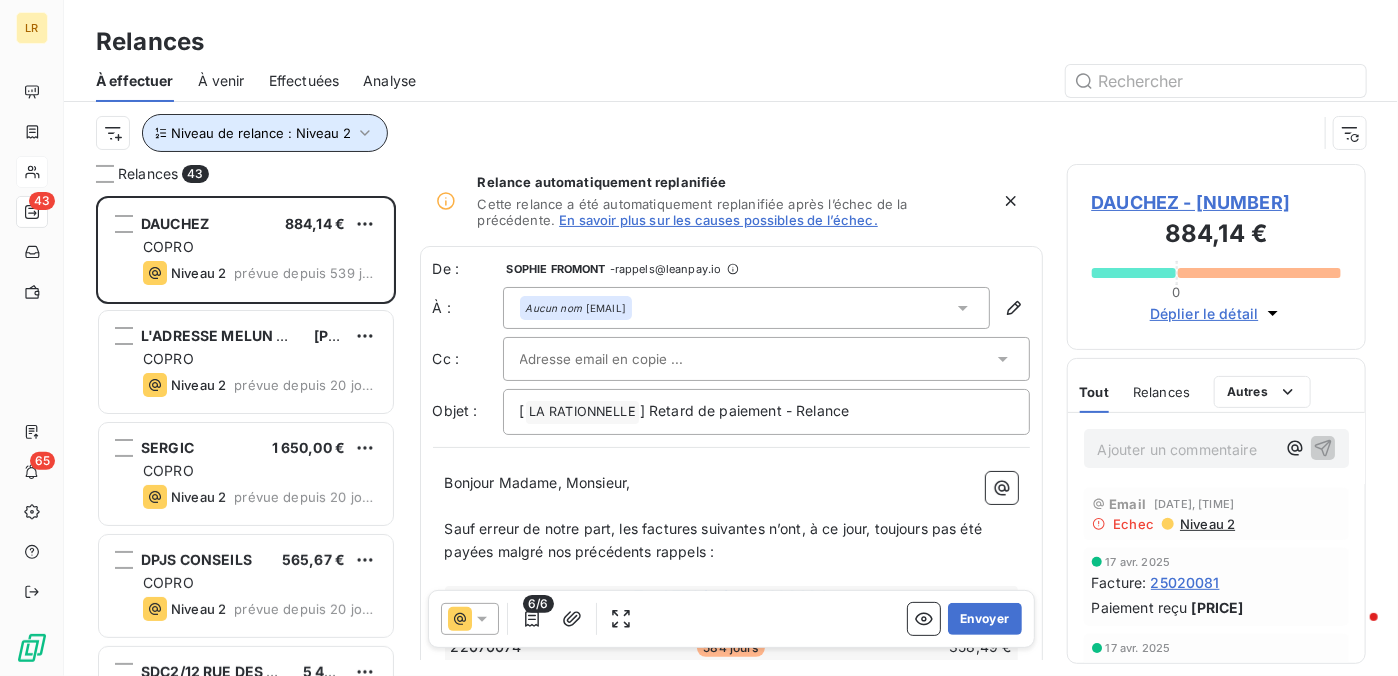 click 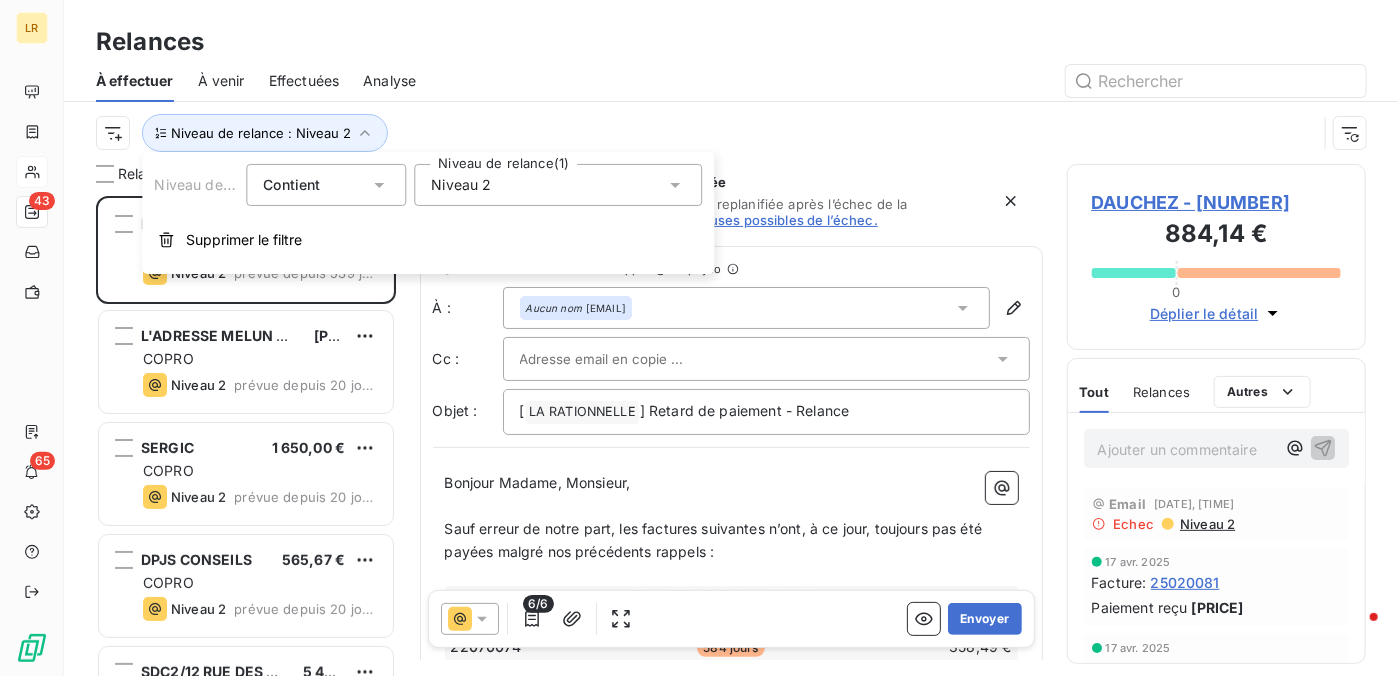 click on "À effectuer À venir Effectuées Analyse" at bounding box center (731, 81) 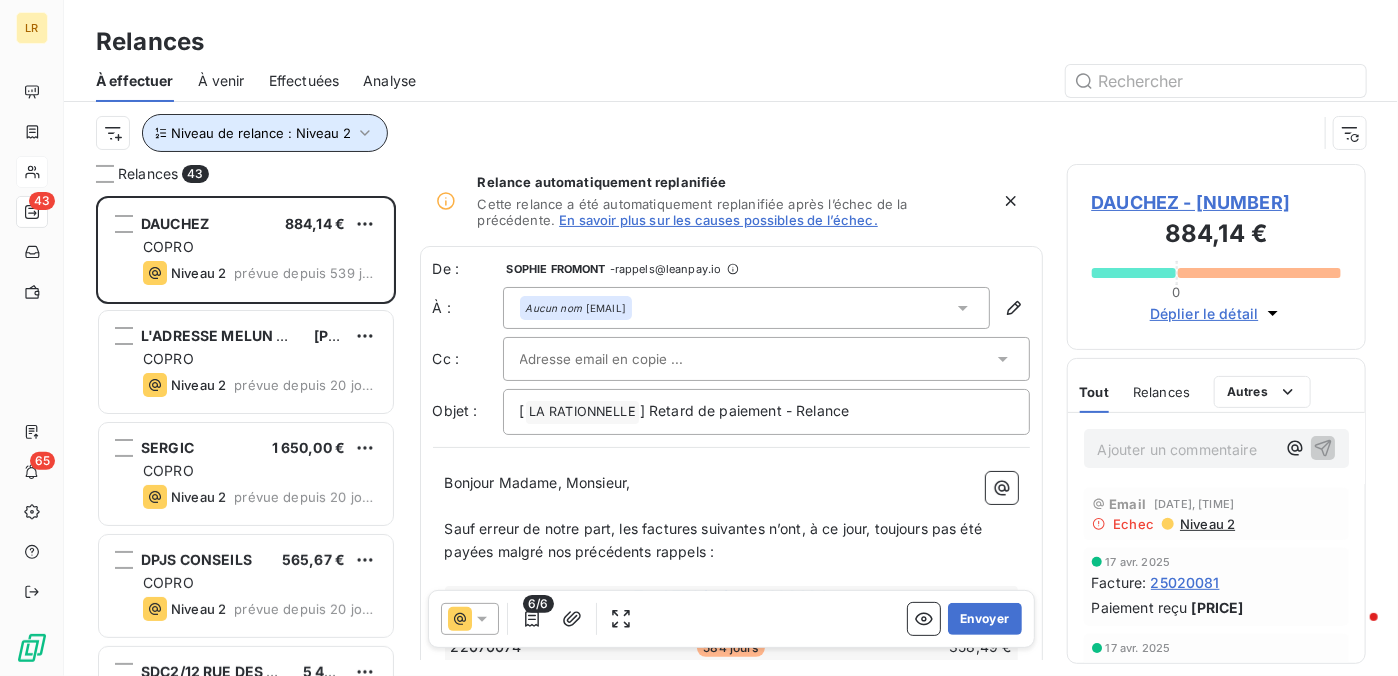 click 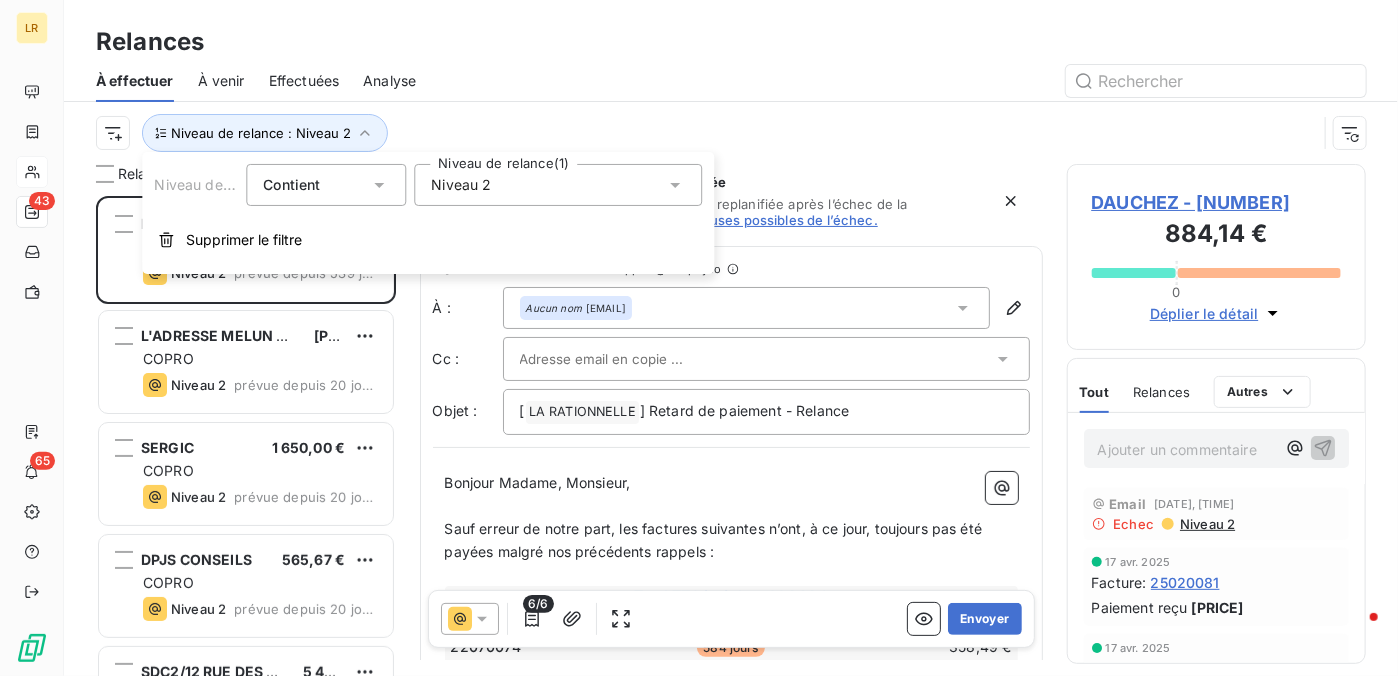 click 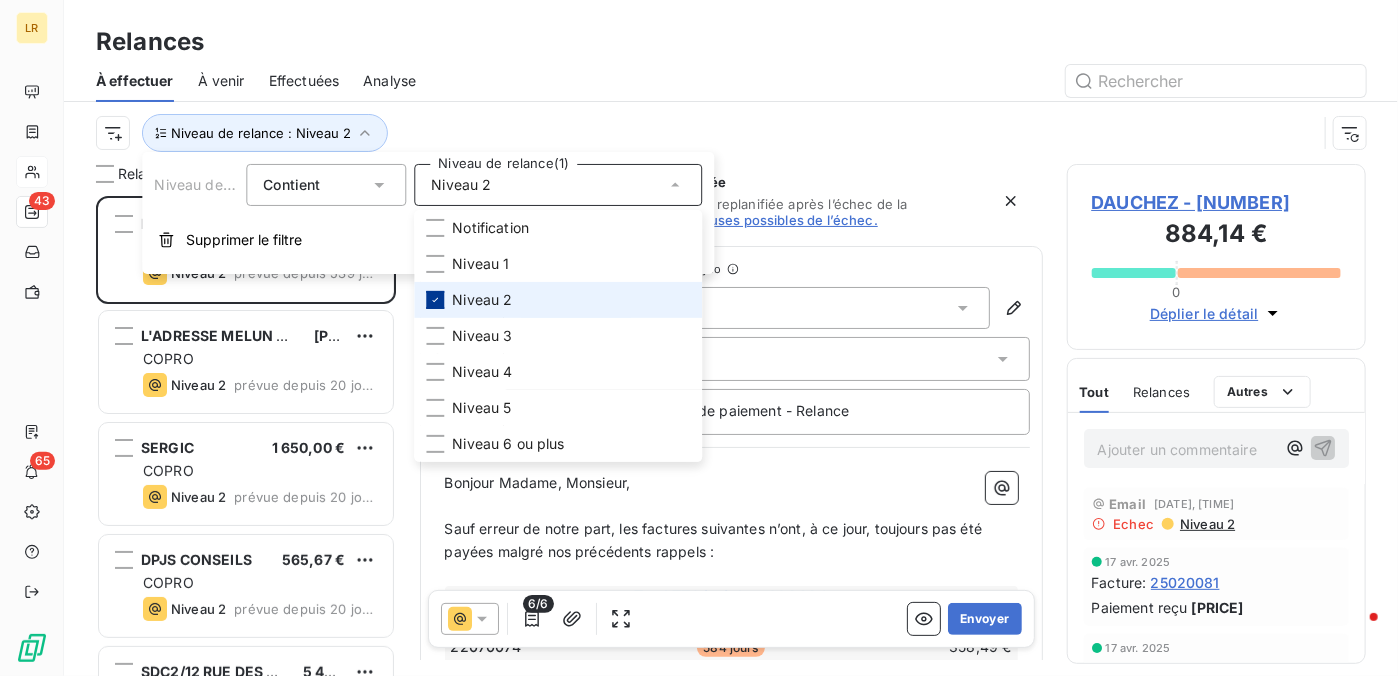 click 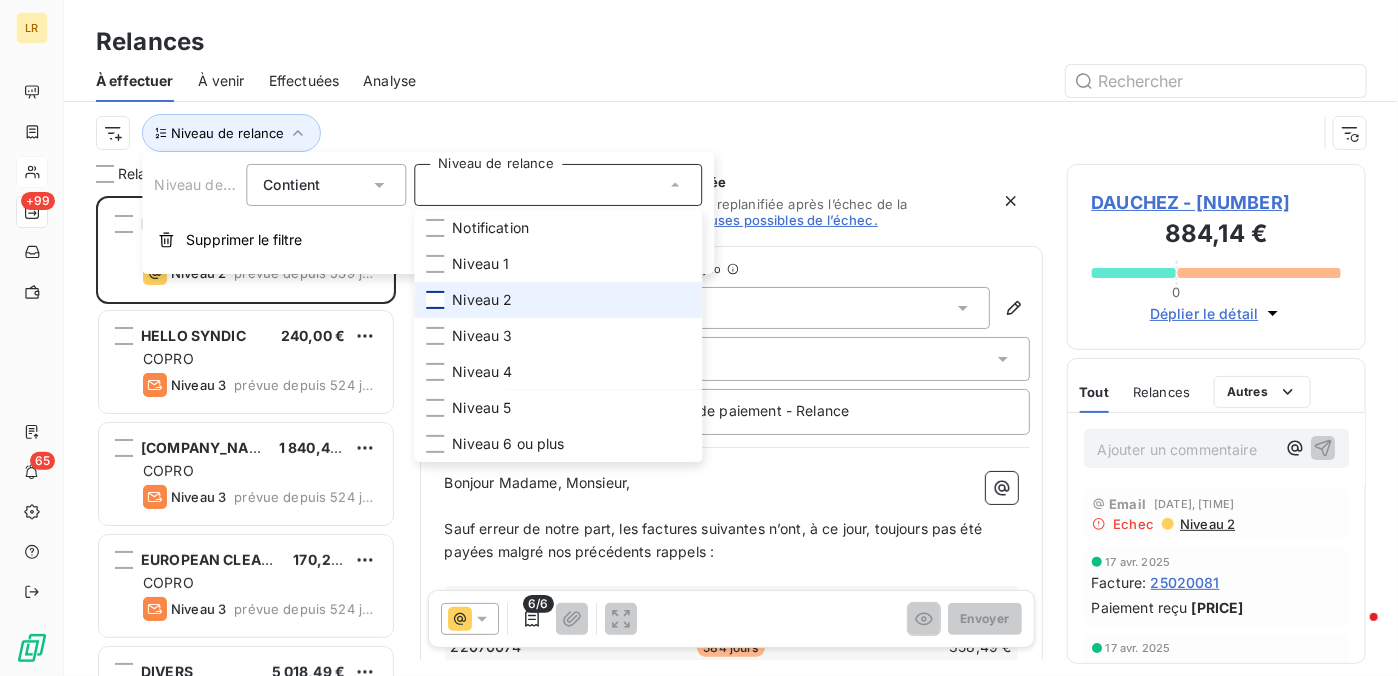 scroll, scrollTop: 16, scrollLeft: 16, axis: both 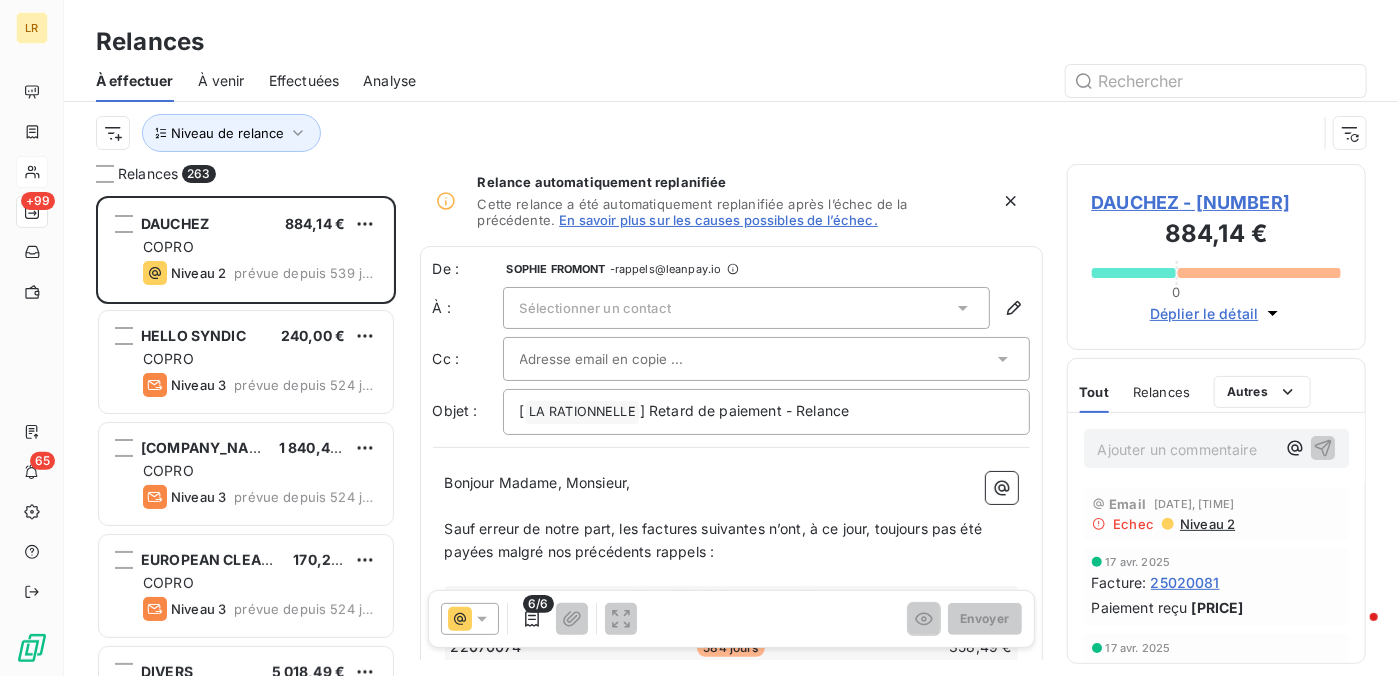 click at bounding box center [903, 81] 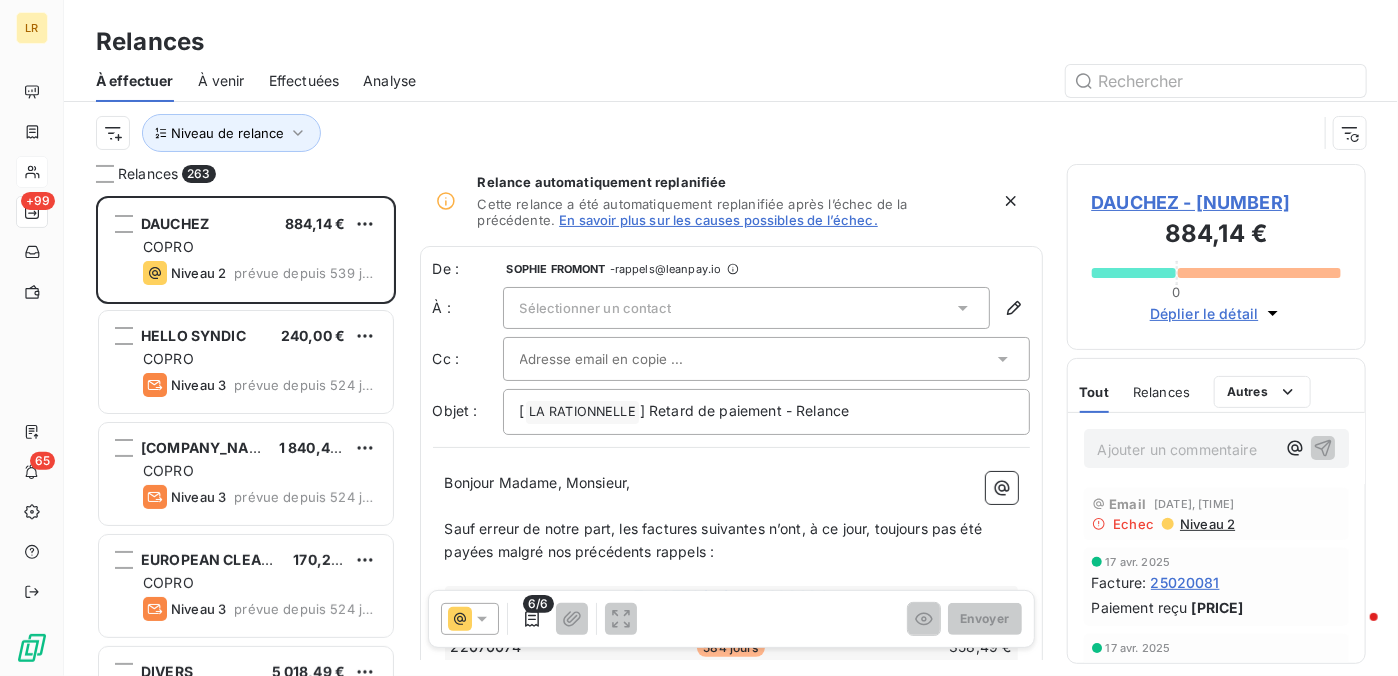 click on "DAUCHEZ - [NUMBER] [PRICE] 0 Déplier le détail" at bounding box center [1217, 257] 